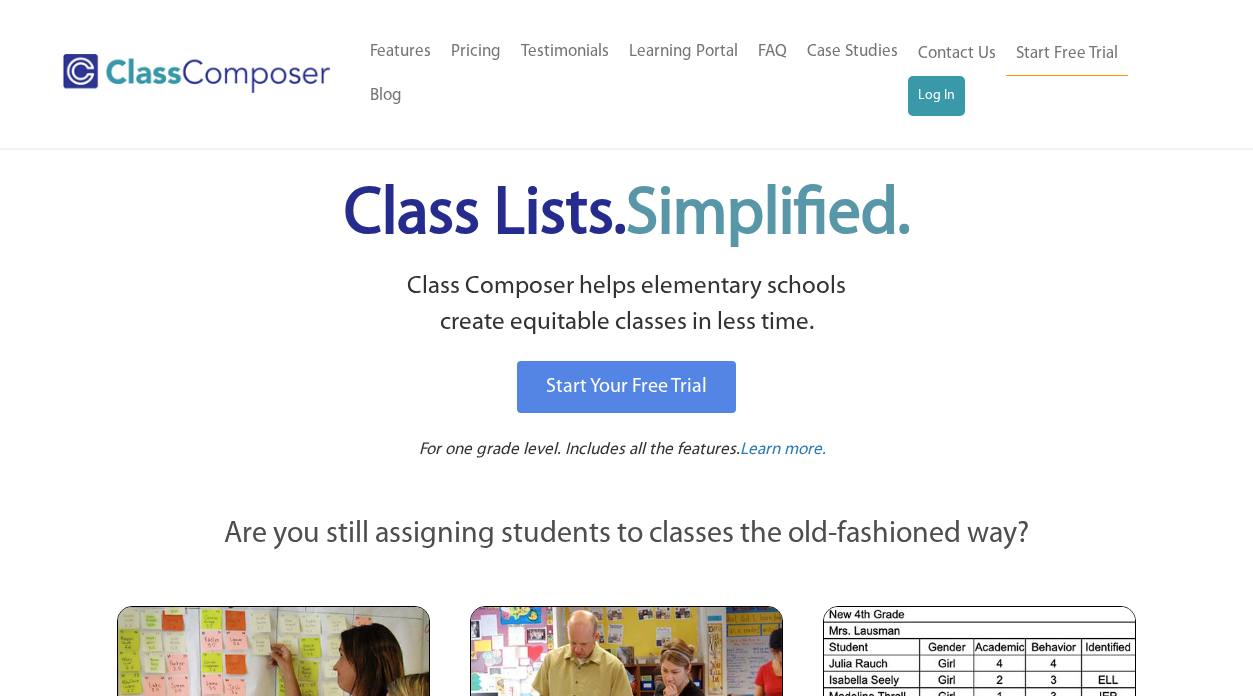 scroll, scrollTop: 0, scrollLeft: 0, axis: both 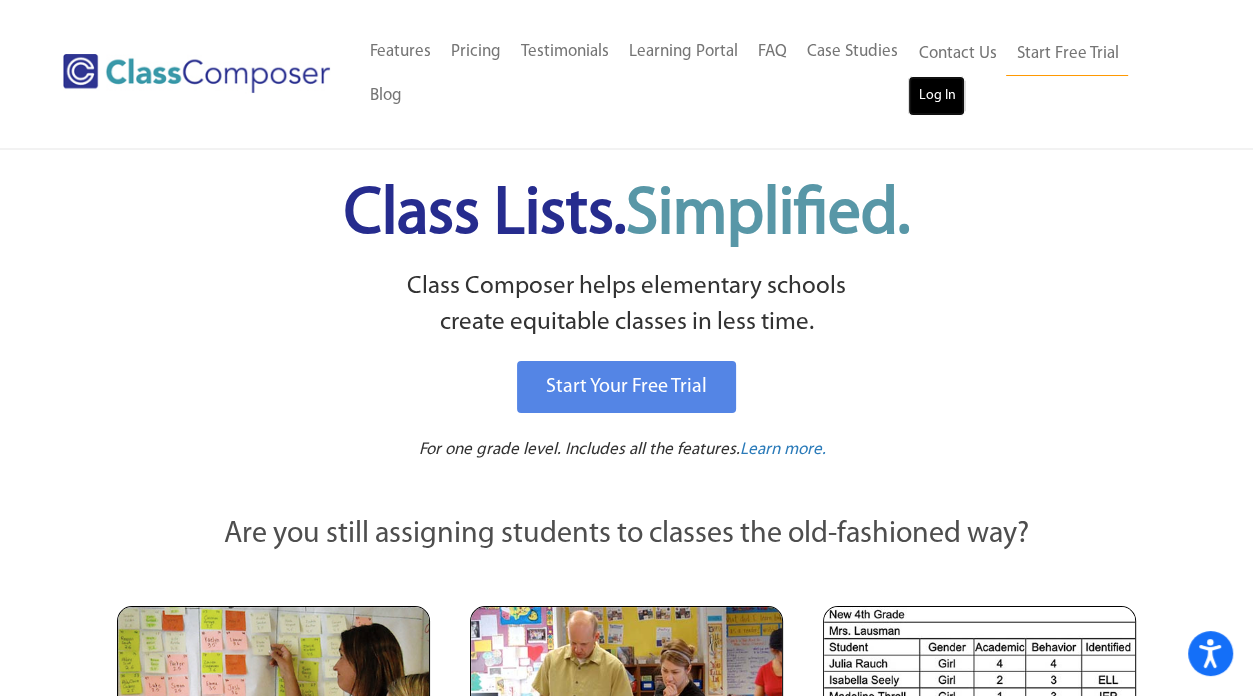 click on "Log In" at bounding box center (936, 96) 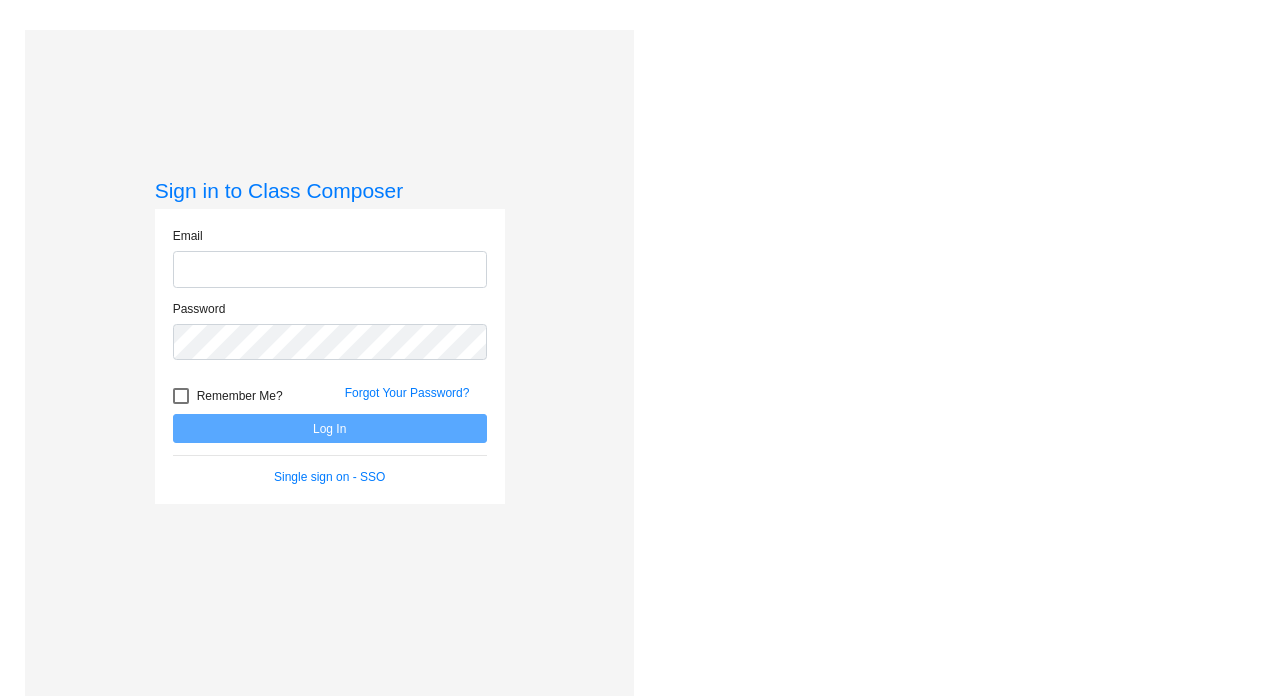 scroll, scrollTop: 0, scrollLeft: 0, axis: both 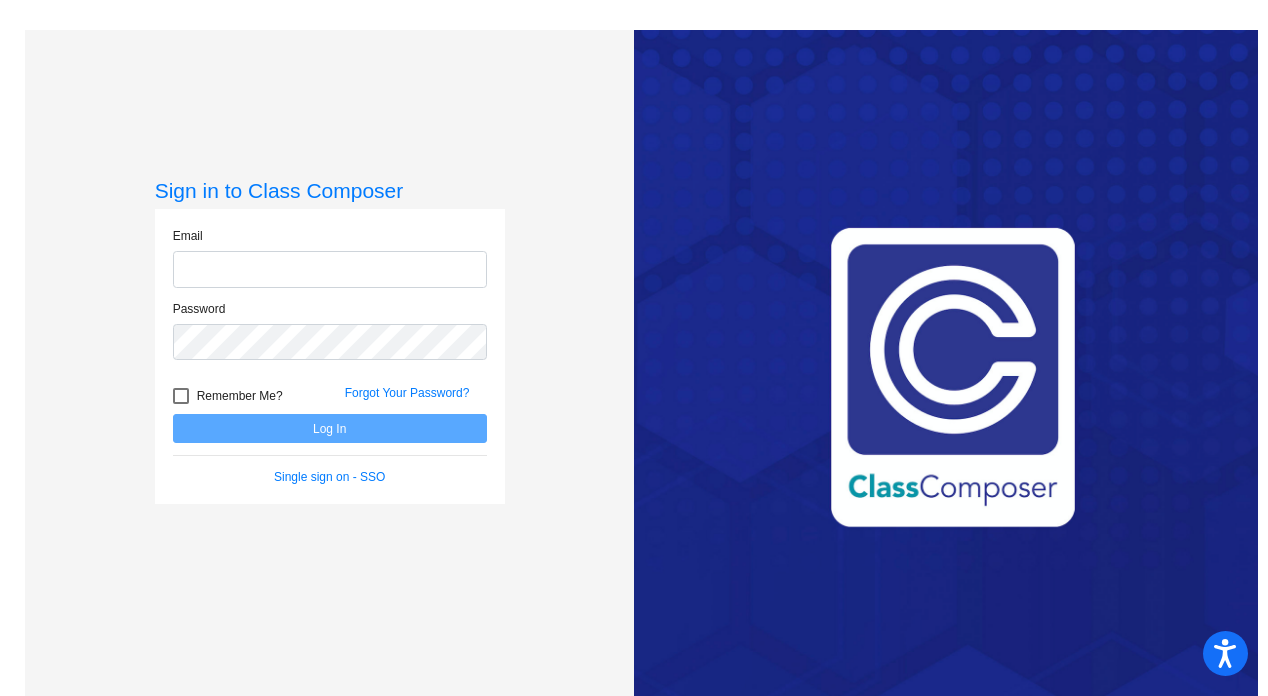 type on "[EMAIL_ADDRESS][DOMAIN_NAME]" 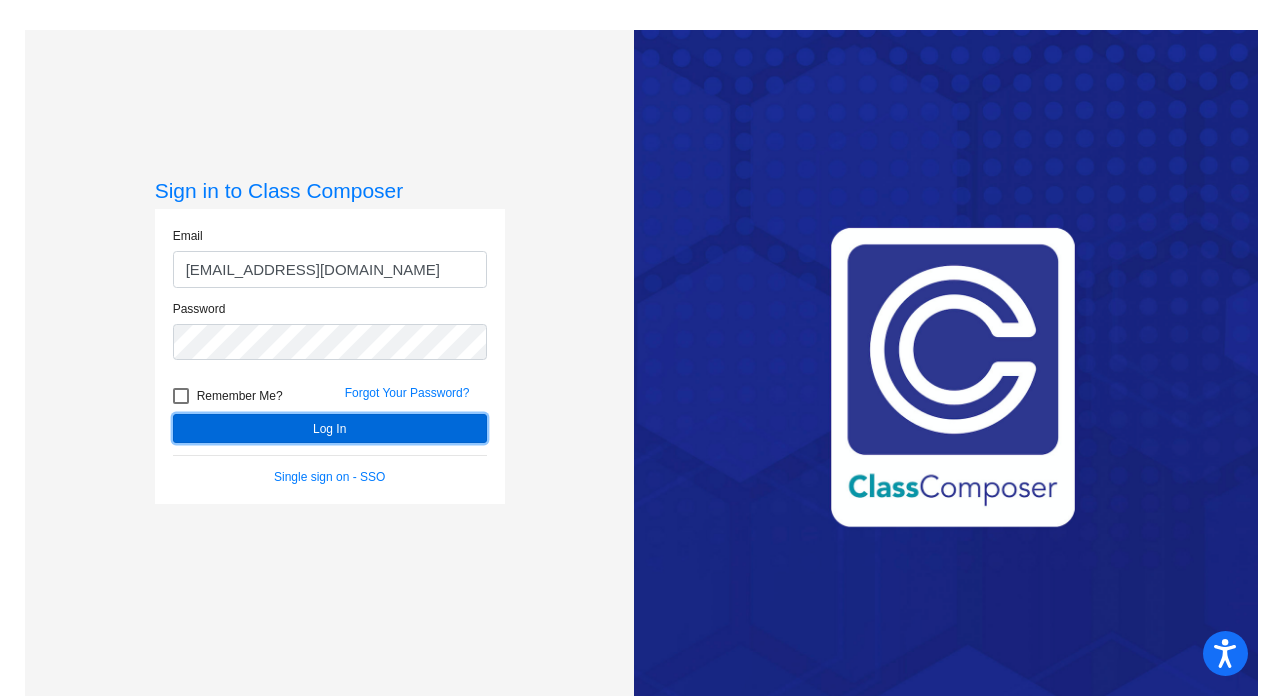 click on "Log In" 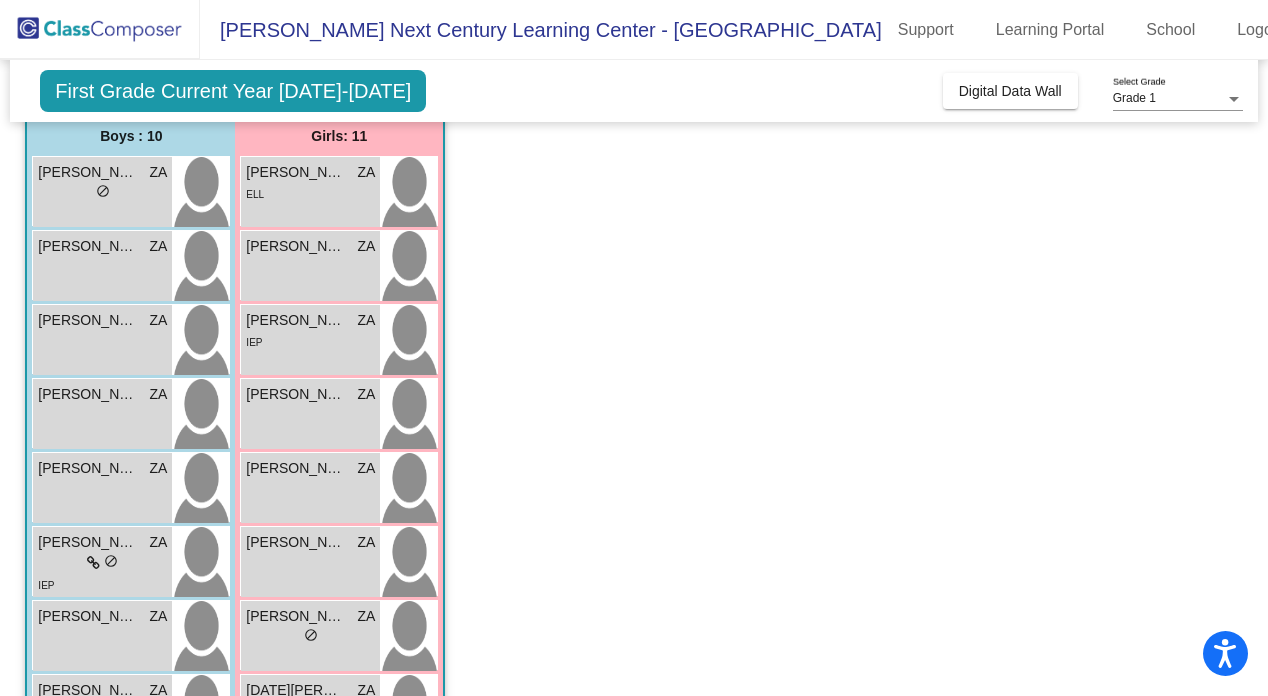 scroll, scrollTop: 95, scrollLeft: 0, axis: vertical 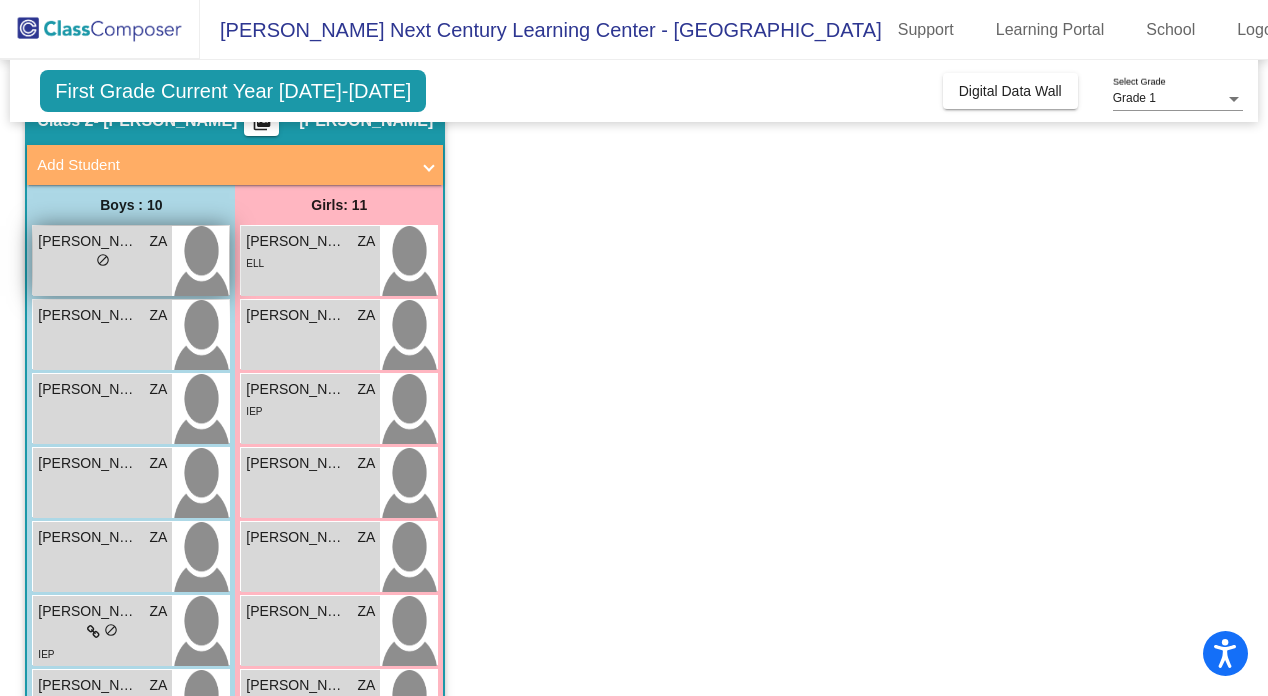 click on "Anthony Juarez" at bounding box center (88, 241) 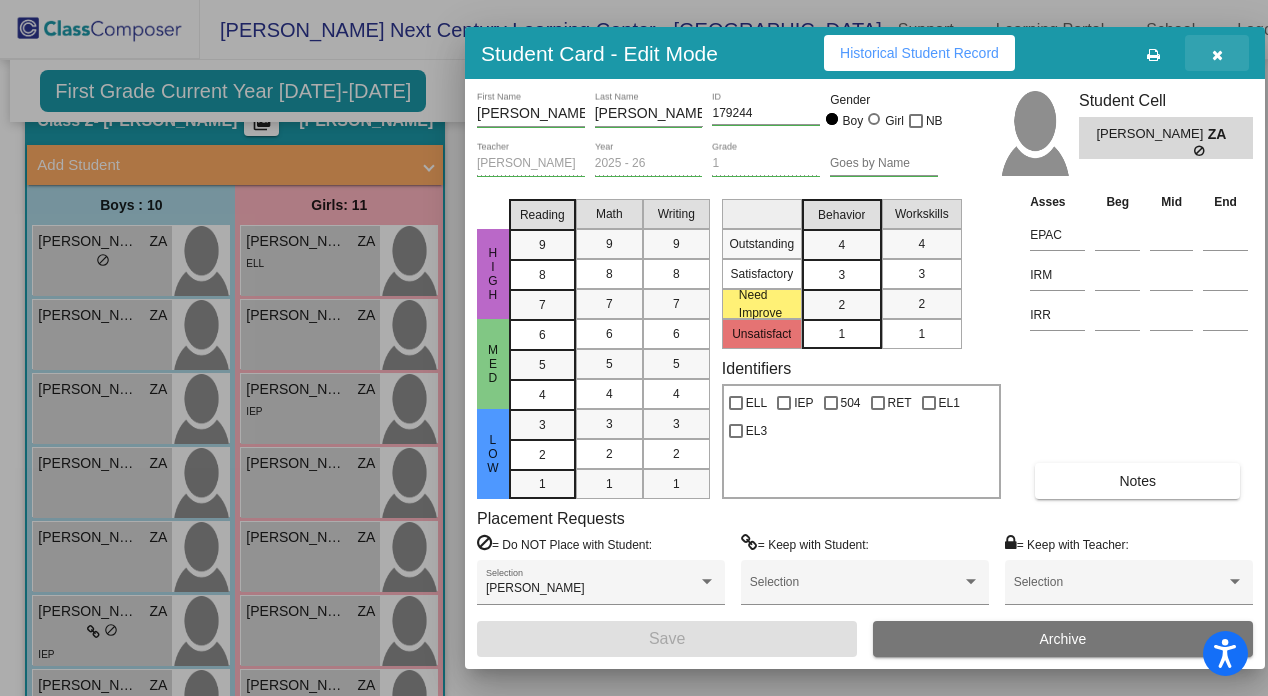 click at bounding box center [1217, 55] 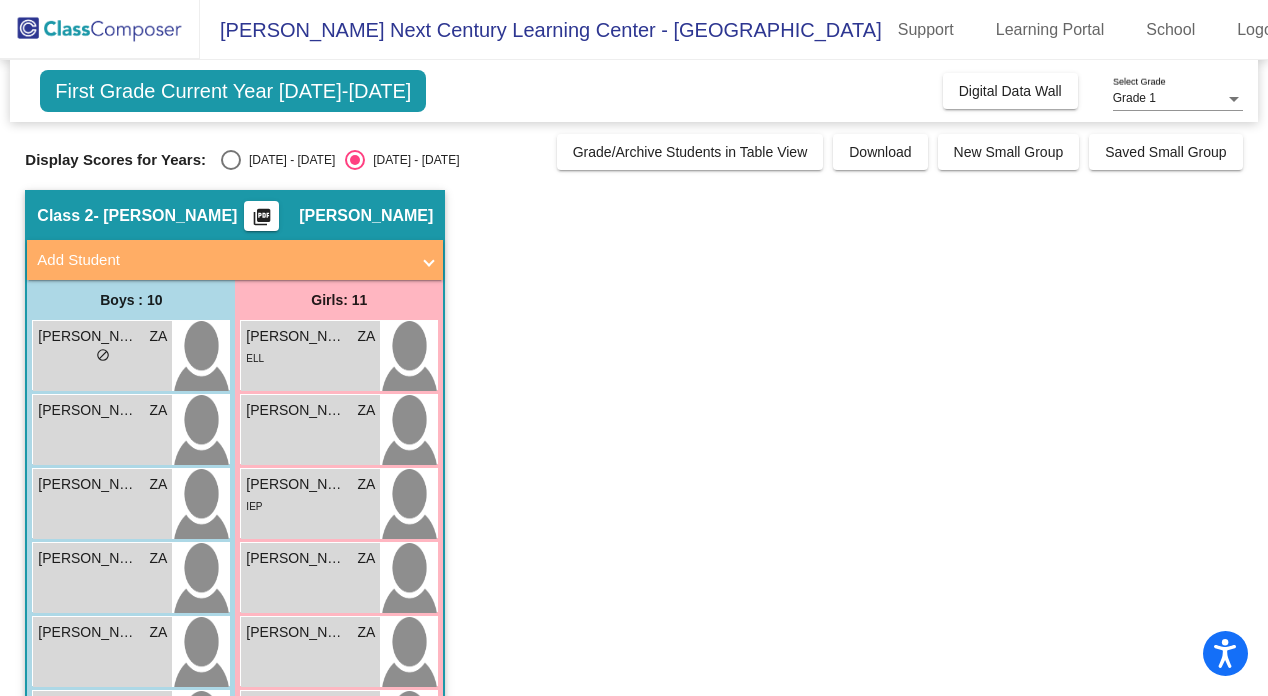scroll, scrollTop: 0, scrollLeft: 0, axis: both 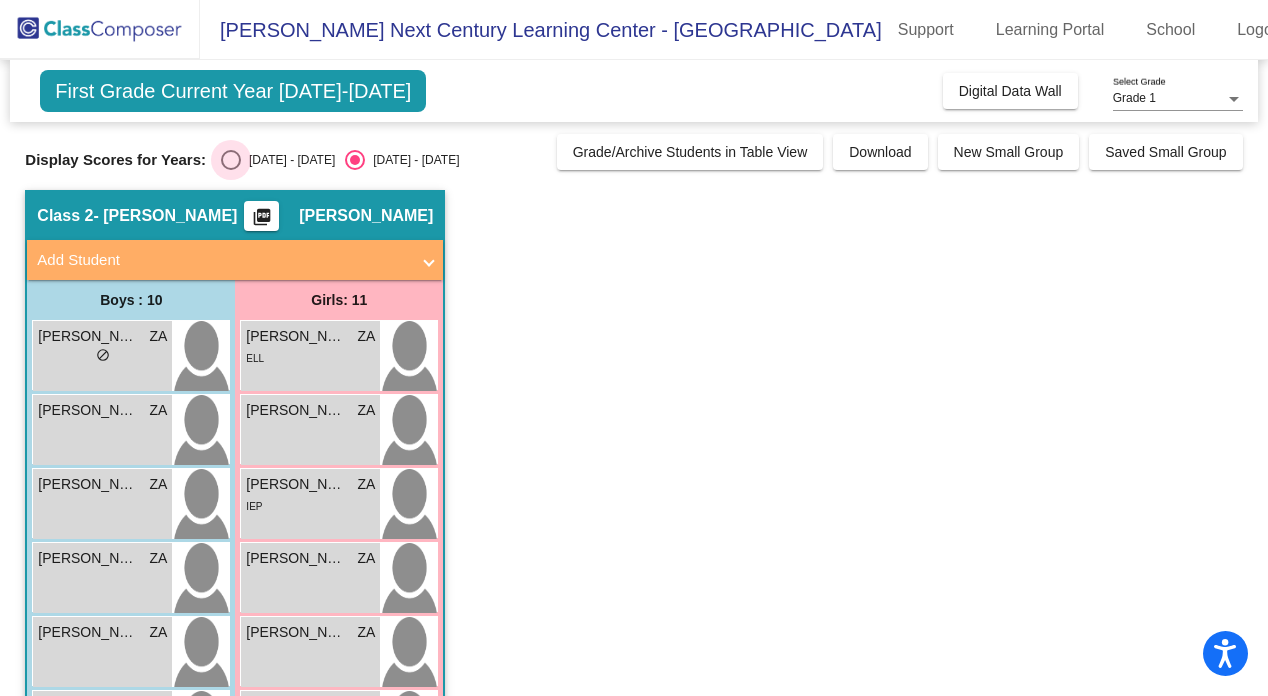 click at bounding box center (231, 160) 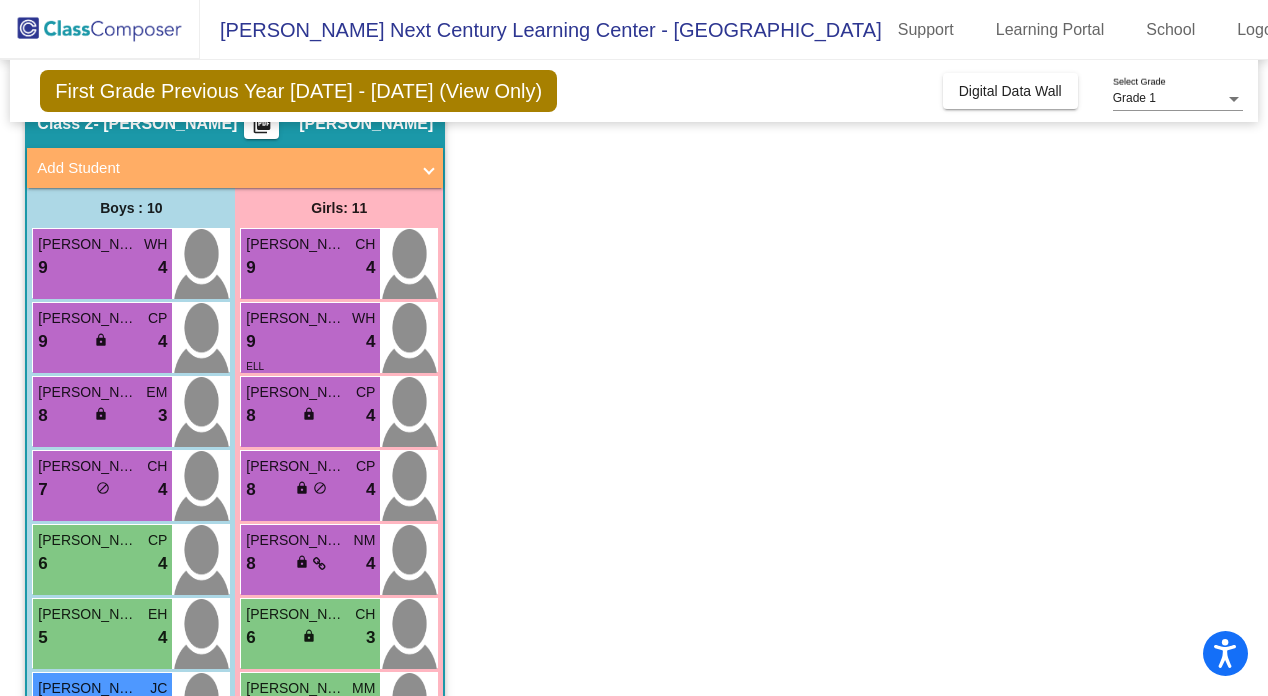 scroll, scrollTop: 23, scrollLeft: 0, axis: vertical 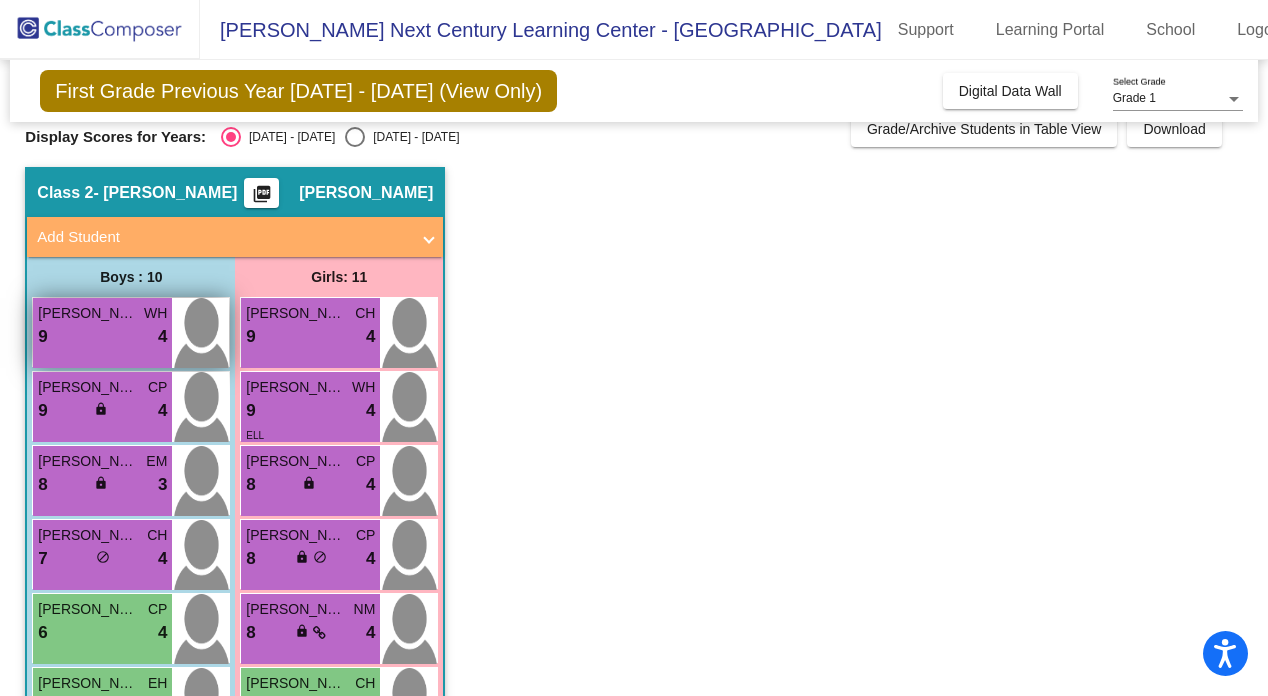 click on "Edgar Hernandez Rodriguez" at bounding box center (88, 313) 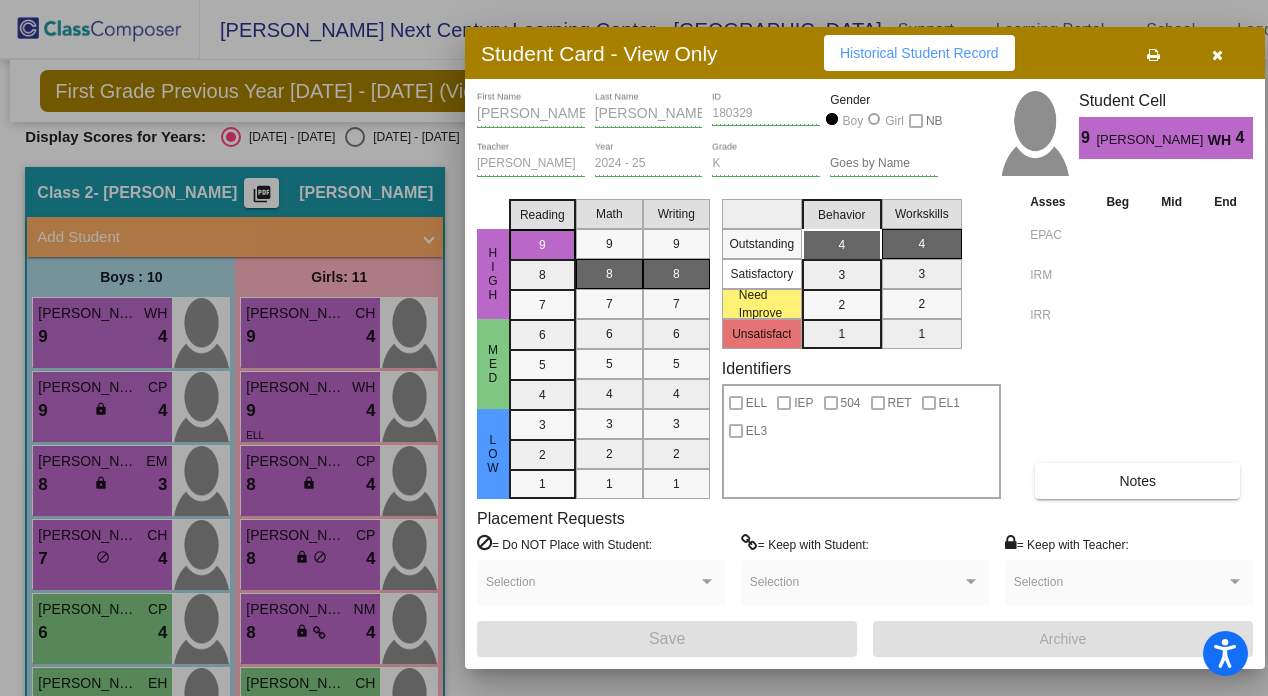 click on "Notes" at bounding box center (1137, 481) 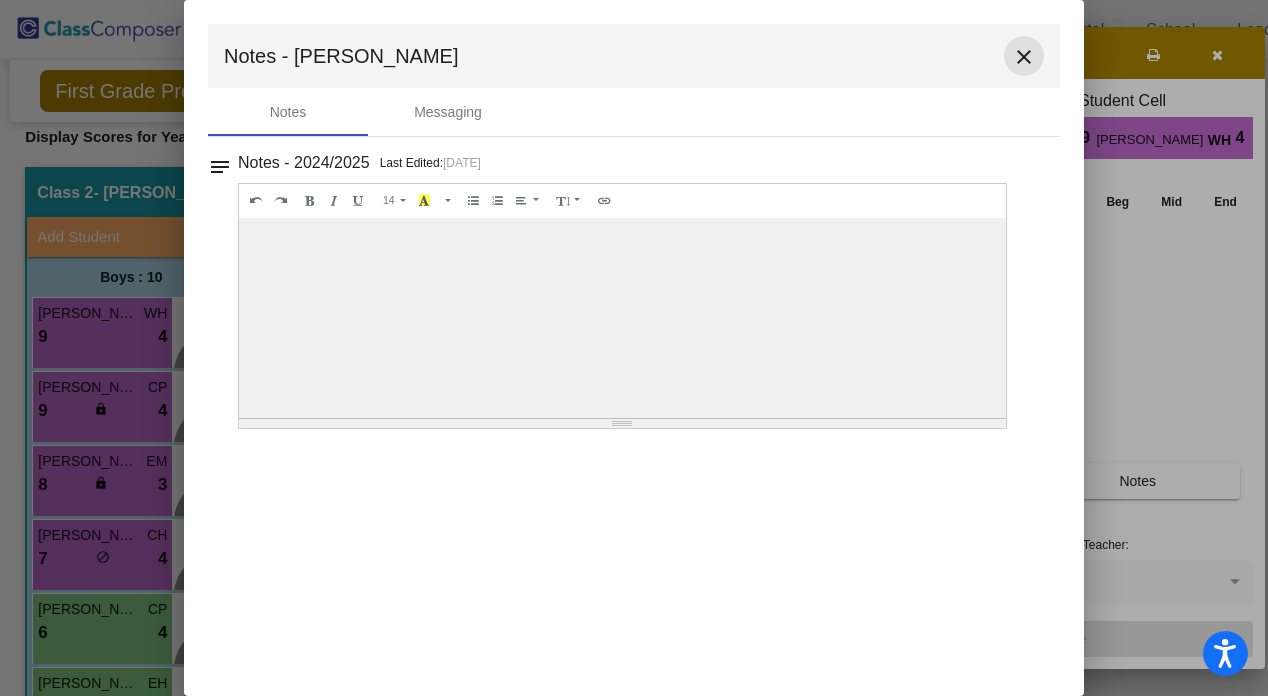 click on "close" at bounding box center (1024, 57) 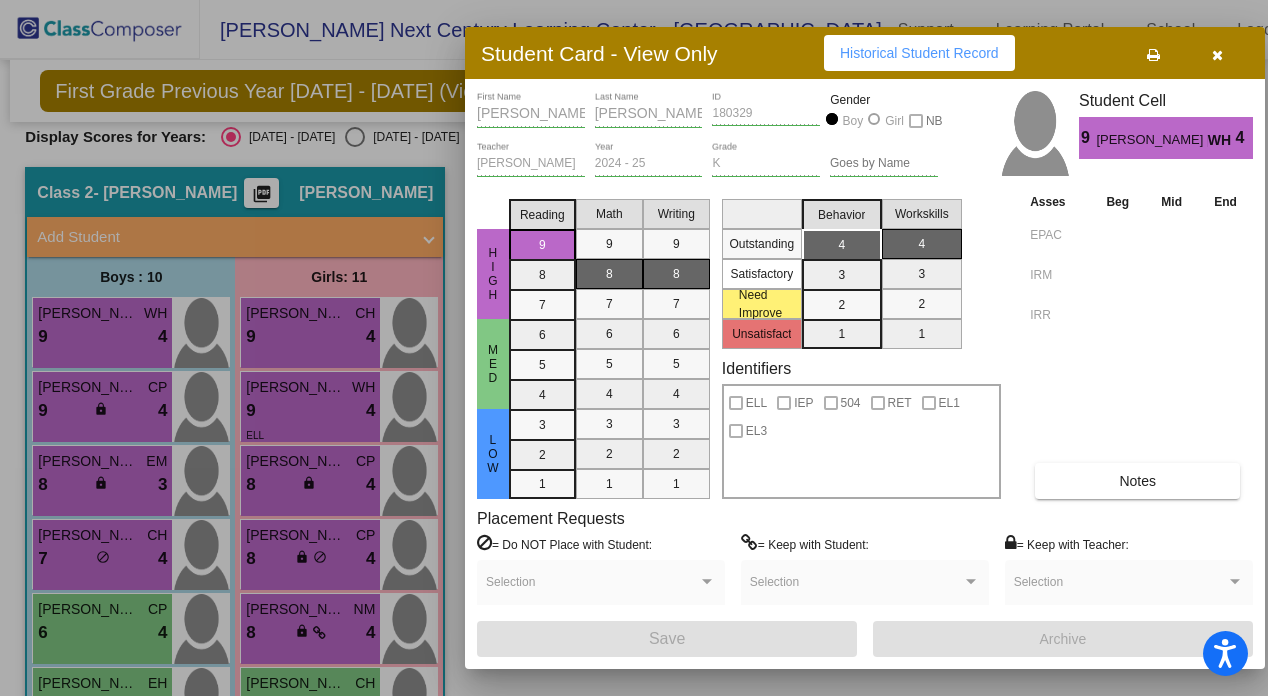 click at bounding box center [1217, 55] 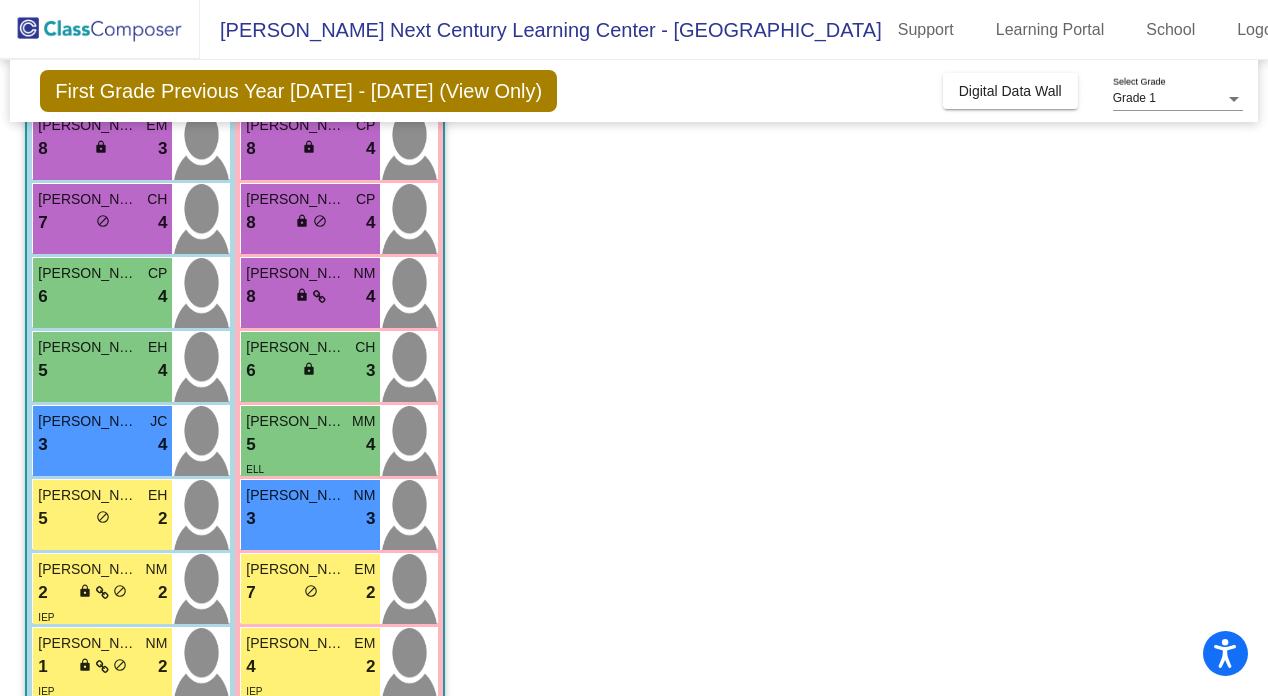 scroll, scrollTop: 386, scrollLeft: 0, axis: vertical 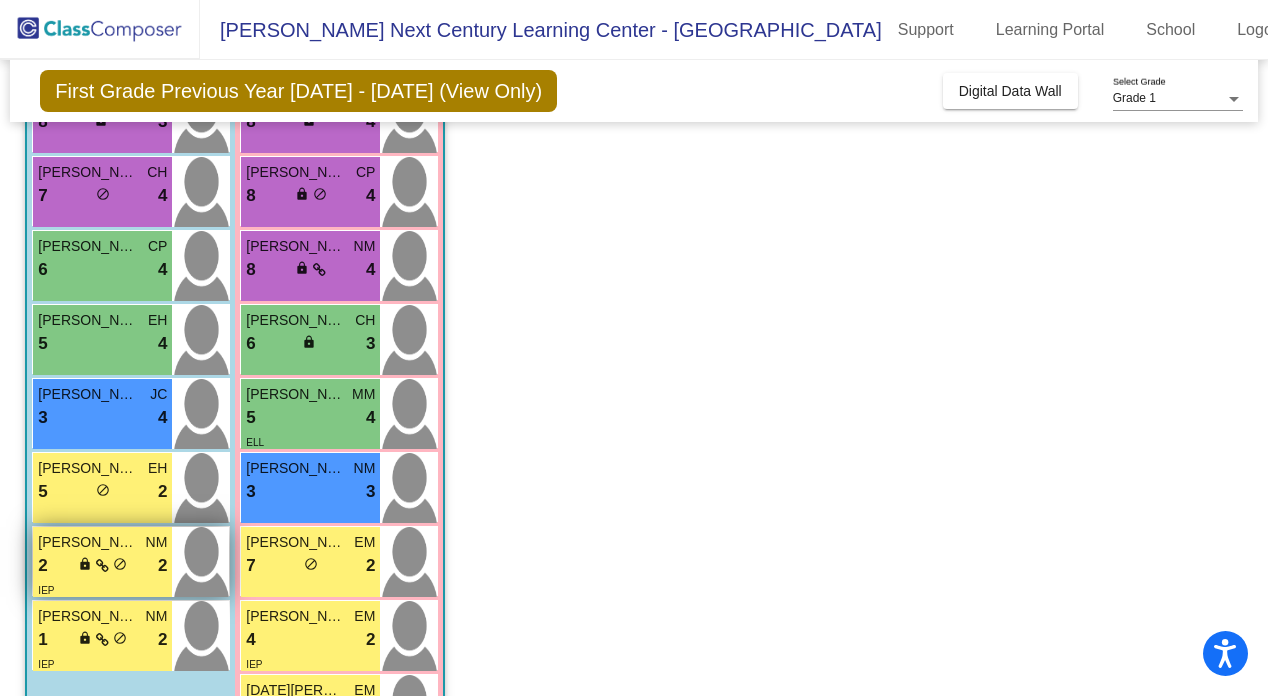 click on "2 lock do_not_disturb_alt 2" at bounding box center (102, 566) 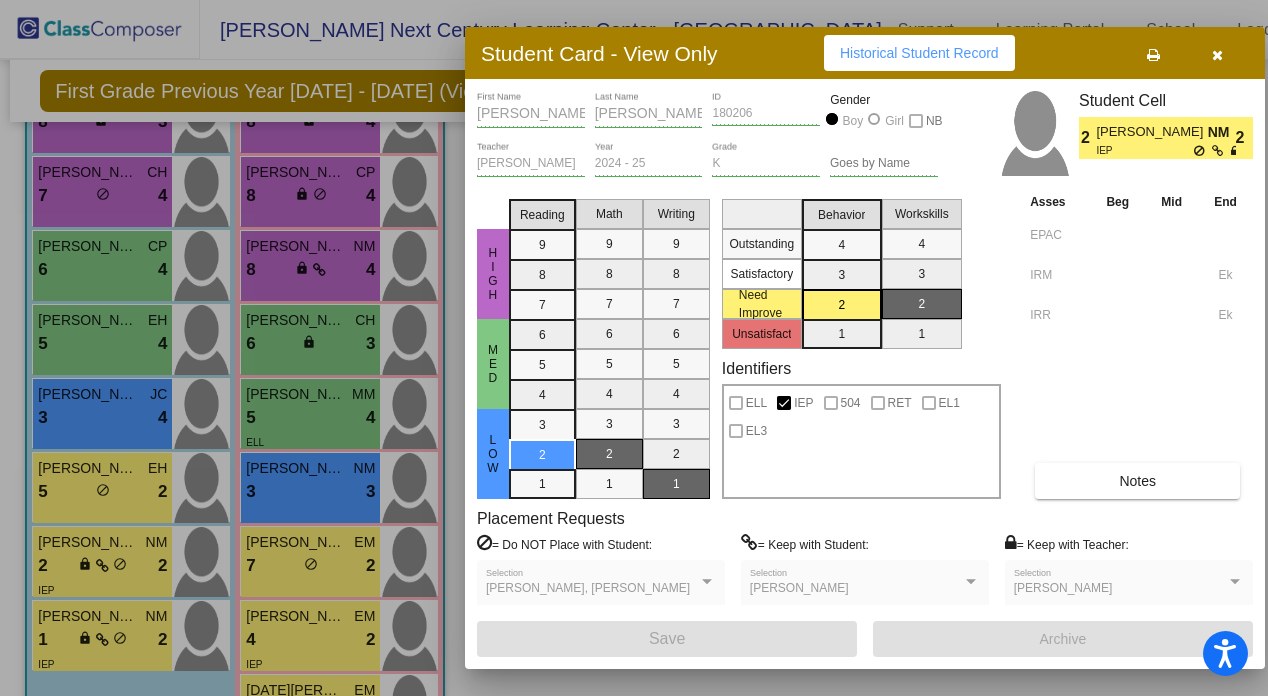 click at bounding box center (634, 348) 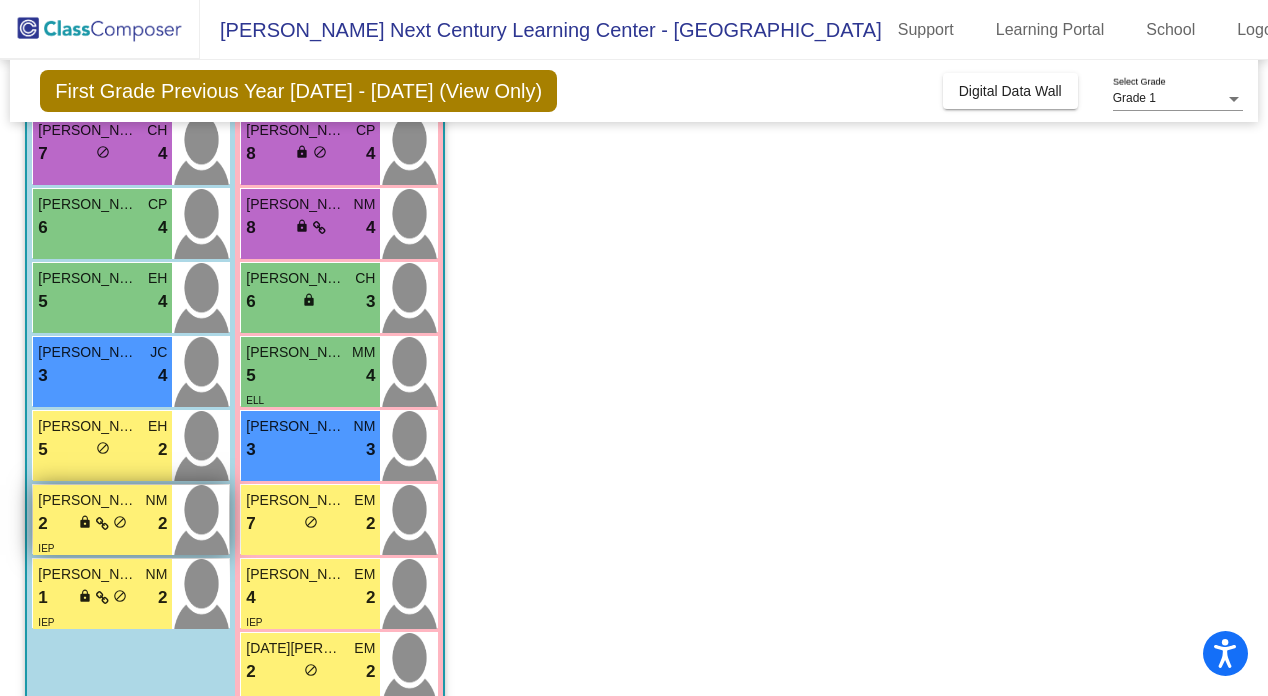 scroll, scrollTop: 461, scrollLeft: 0, axis: vertical 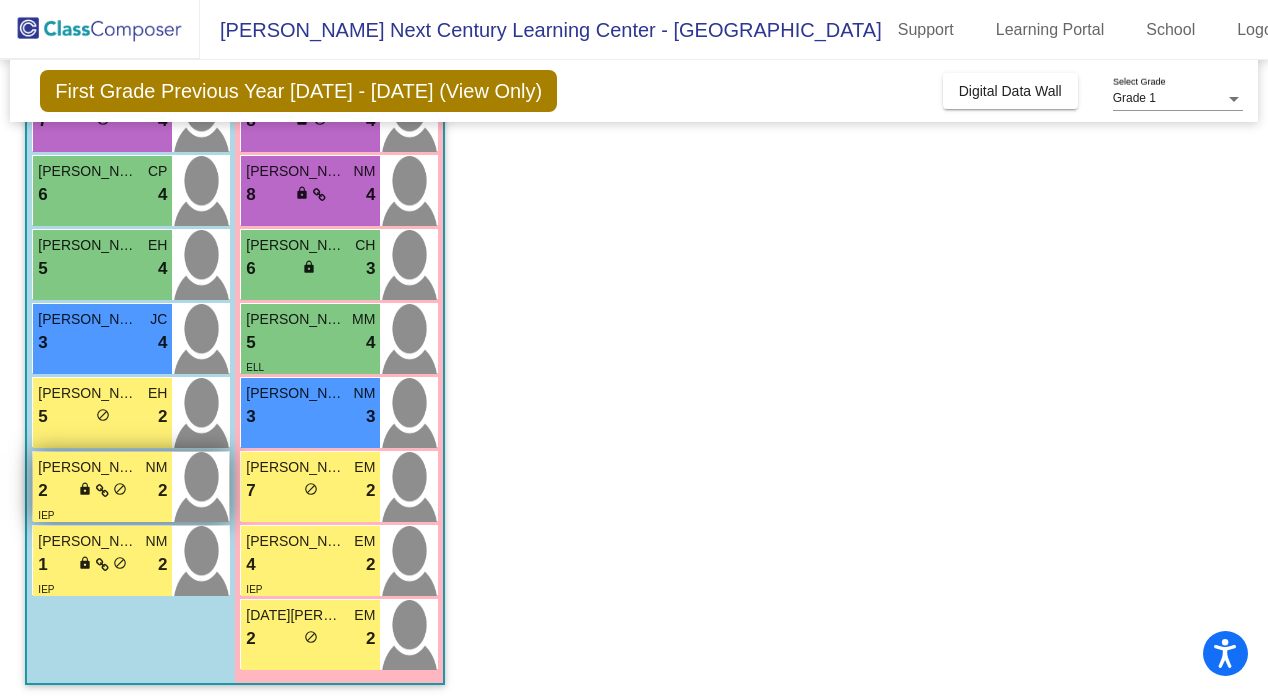 click on "2 lock do_not_disturb_alt 2" at bounding box center [102, 491] 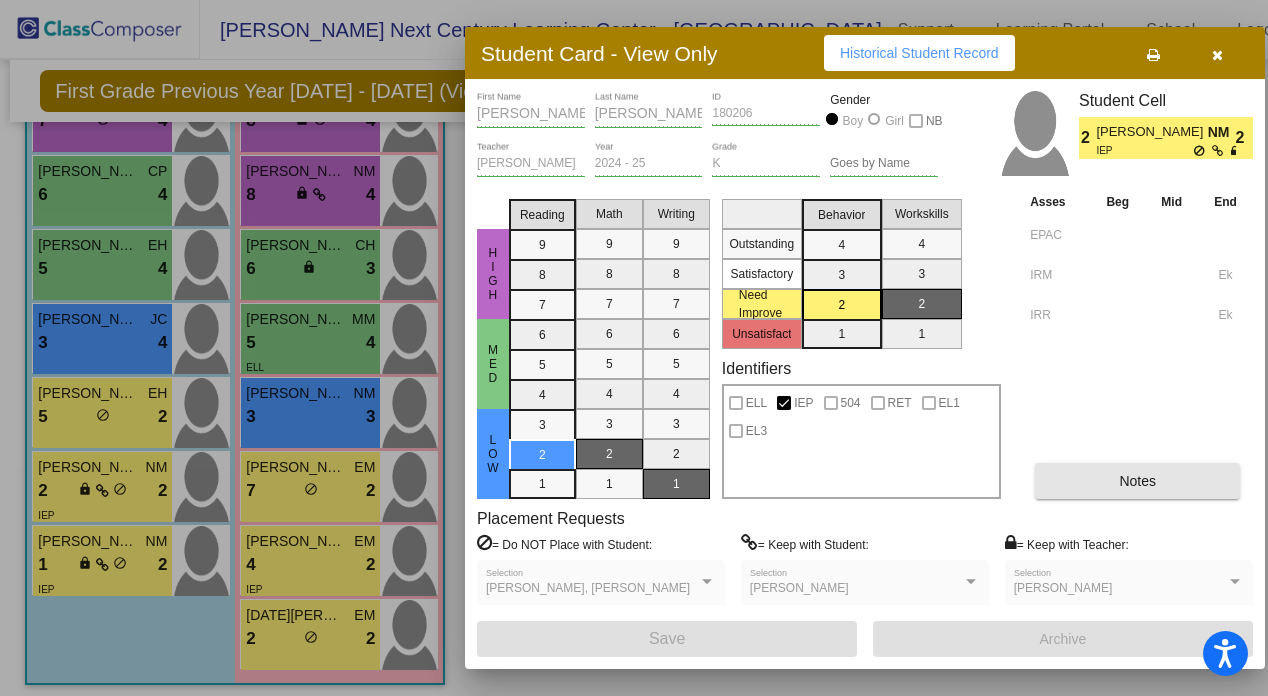 click on "Notes" at bounding box center [1137, 481] 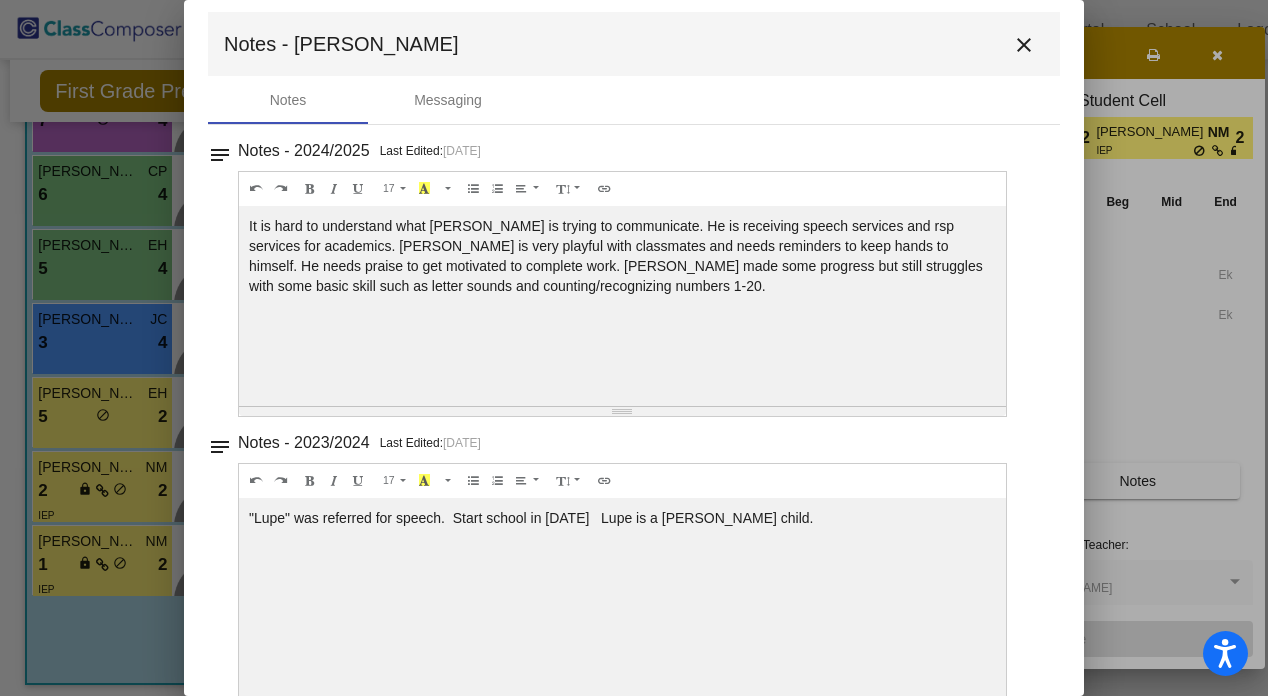 scroll, scrollTop: 0, scrollLeft: 0, axis: both 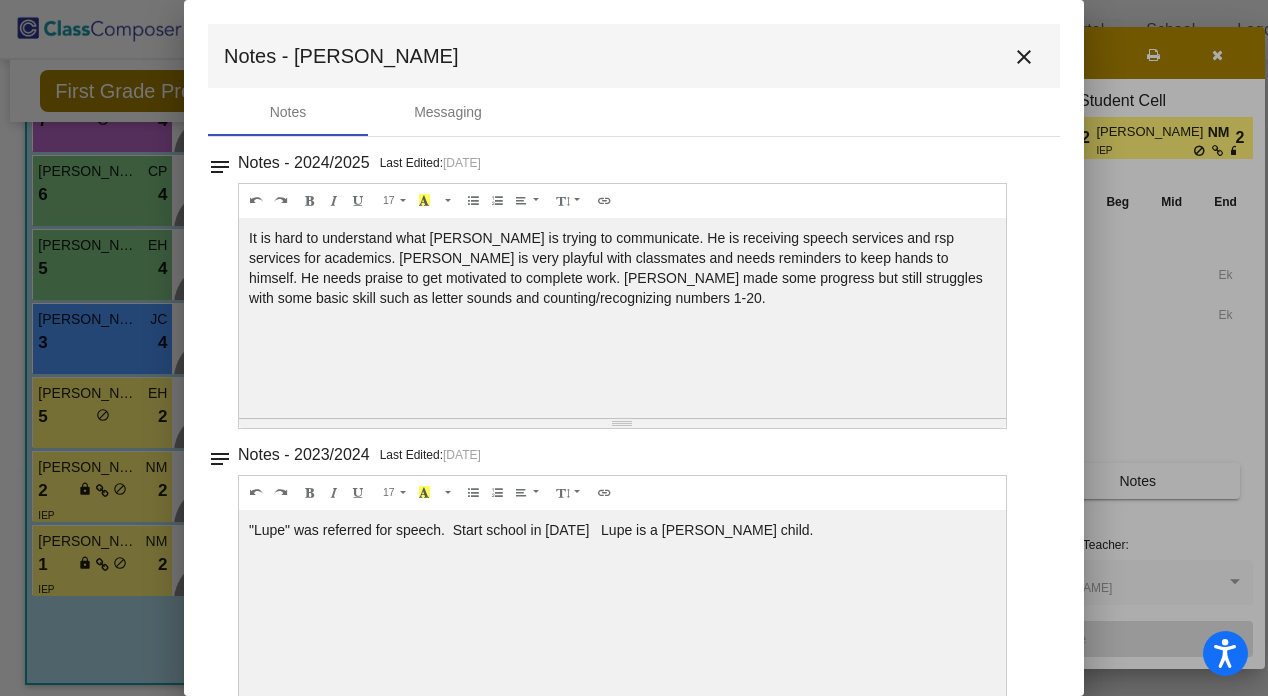click on "close" at bounding box center [1024, 56] 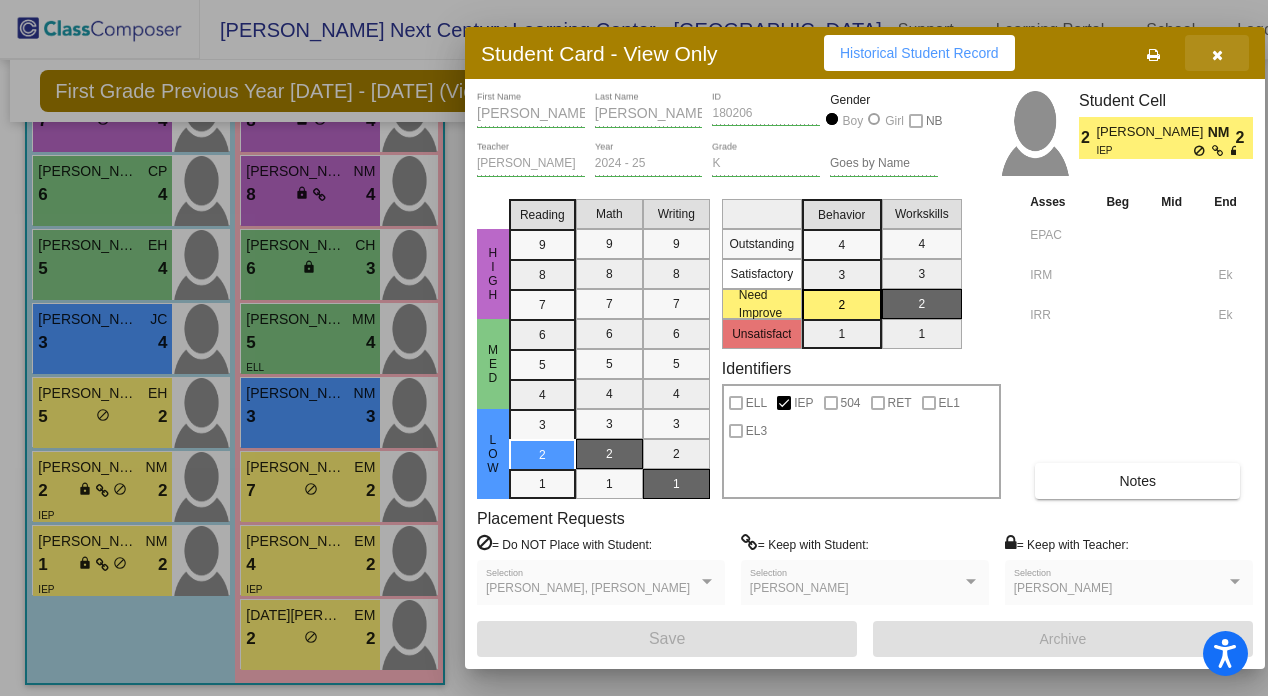 click at bounding box center [1217, 53] 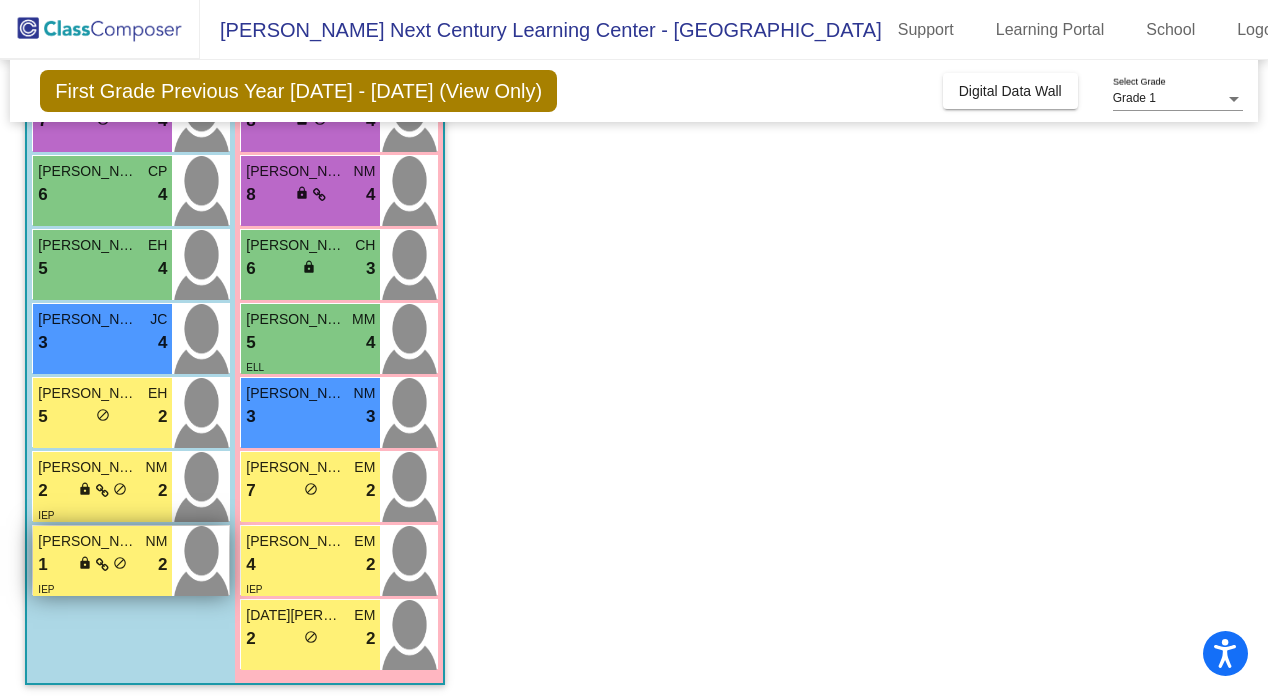 click on "1" at bounding box center [42, 565] 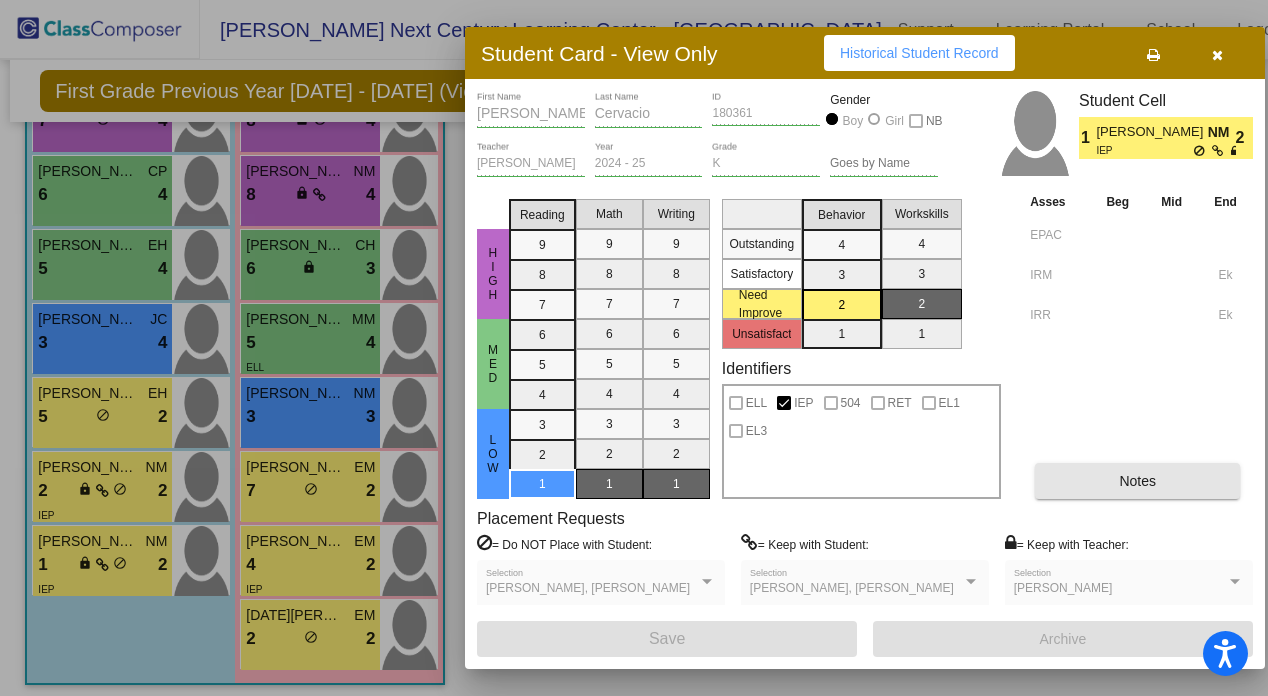 click on "Notes" at bounding box center (1137, 481) 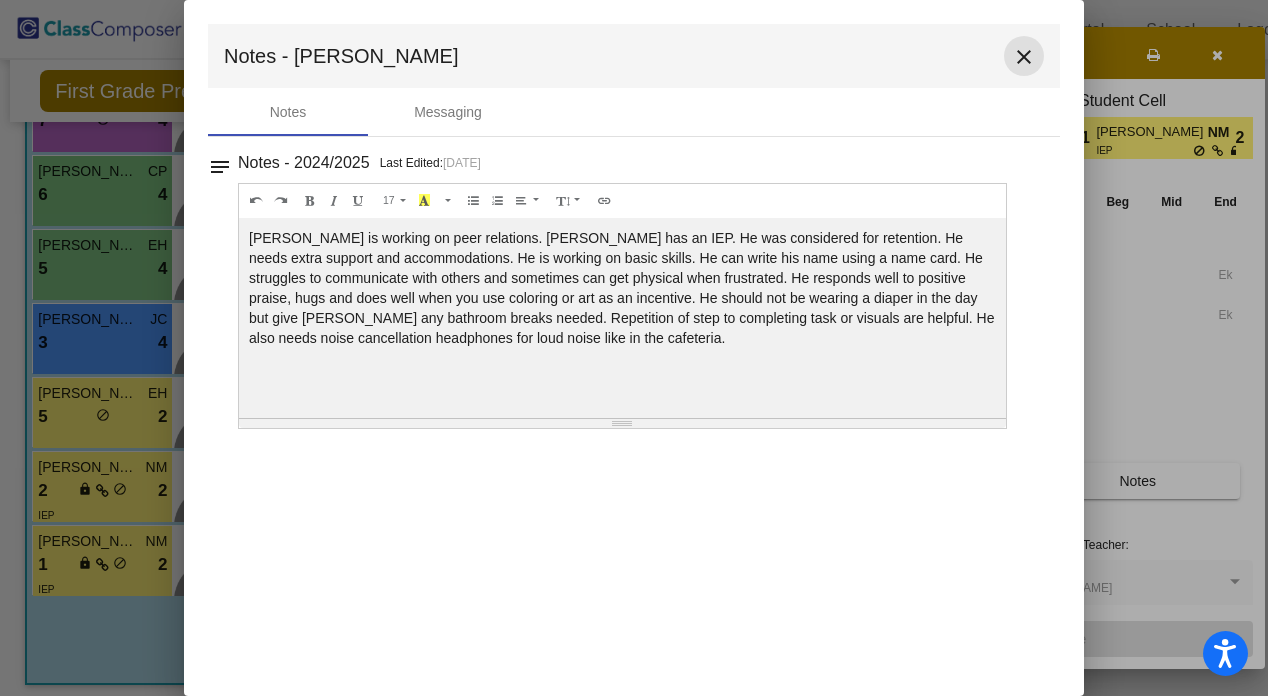 click on "close" at bounding box center (1024, 57) 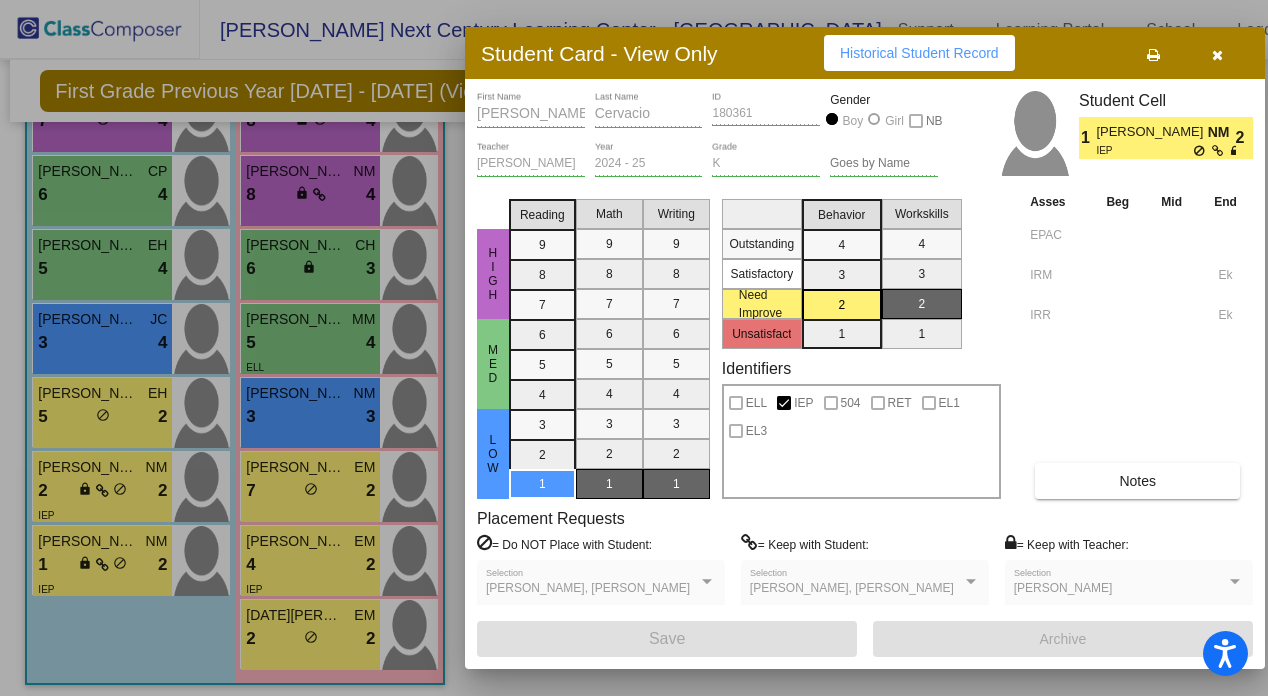 click at bounding box center [1217, 55] 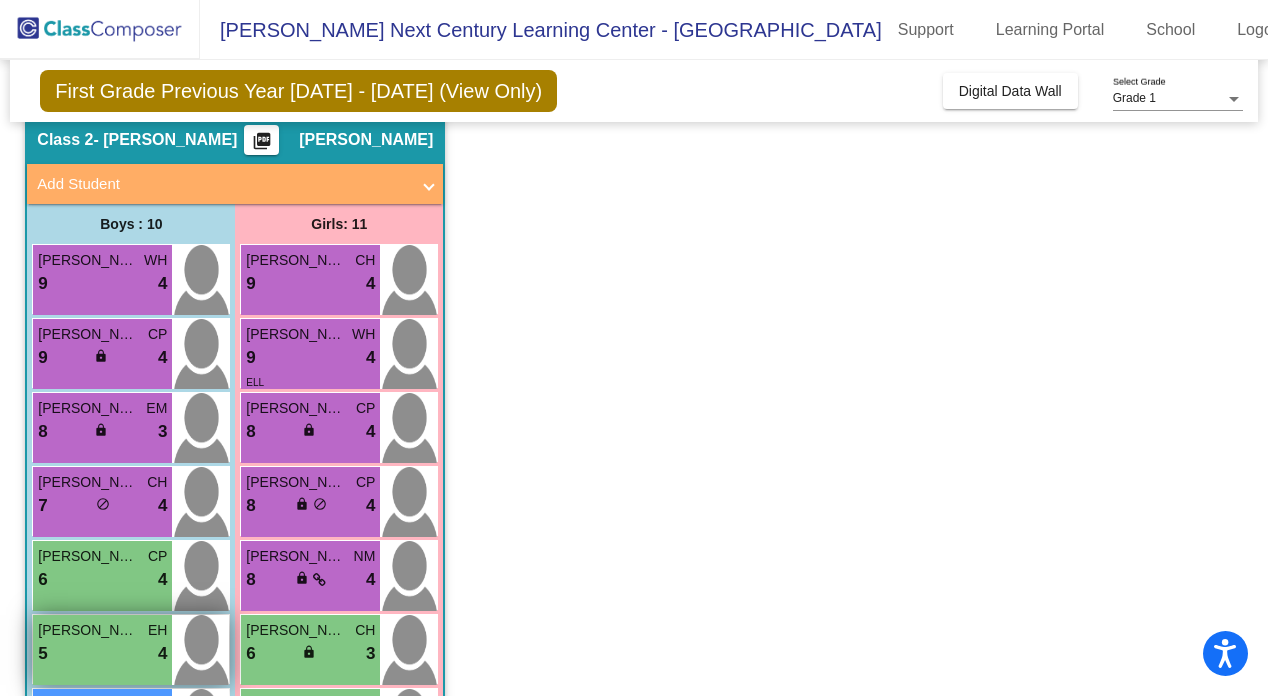 scroll, scrollTop: 96, scrollLeft: 0, axis: vertical 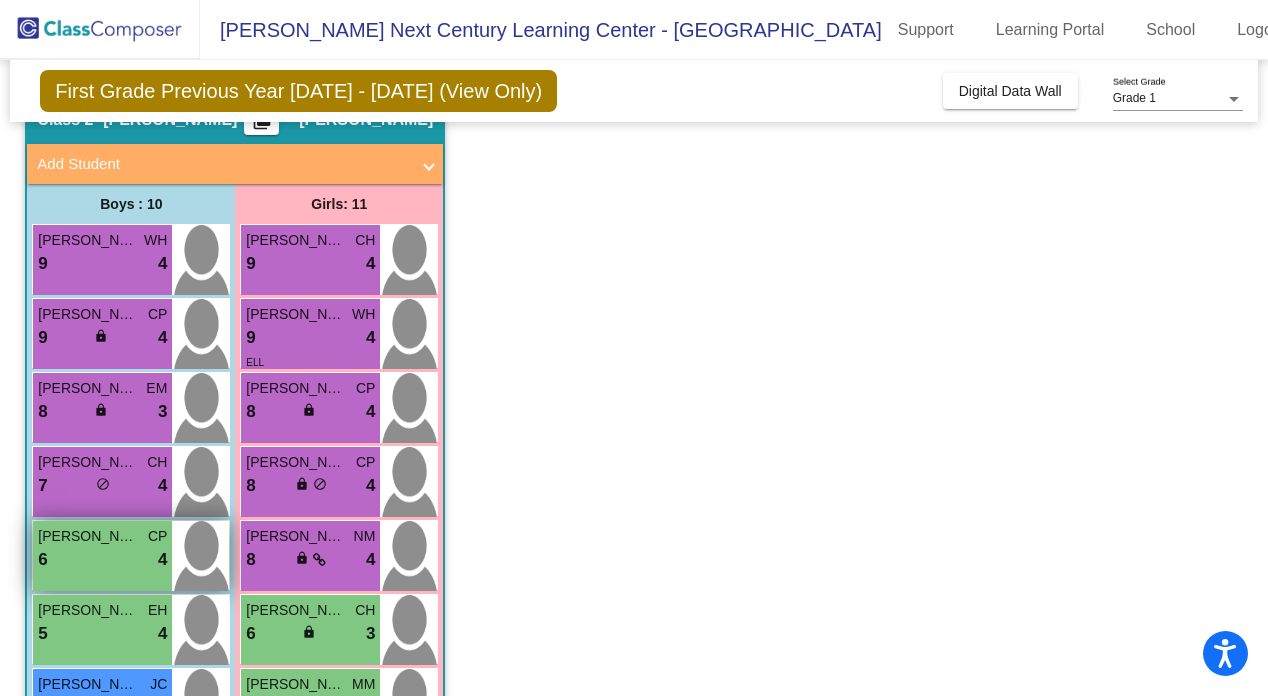 click on "David Flores" at bounding box center (88, 536) 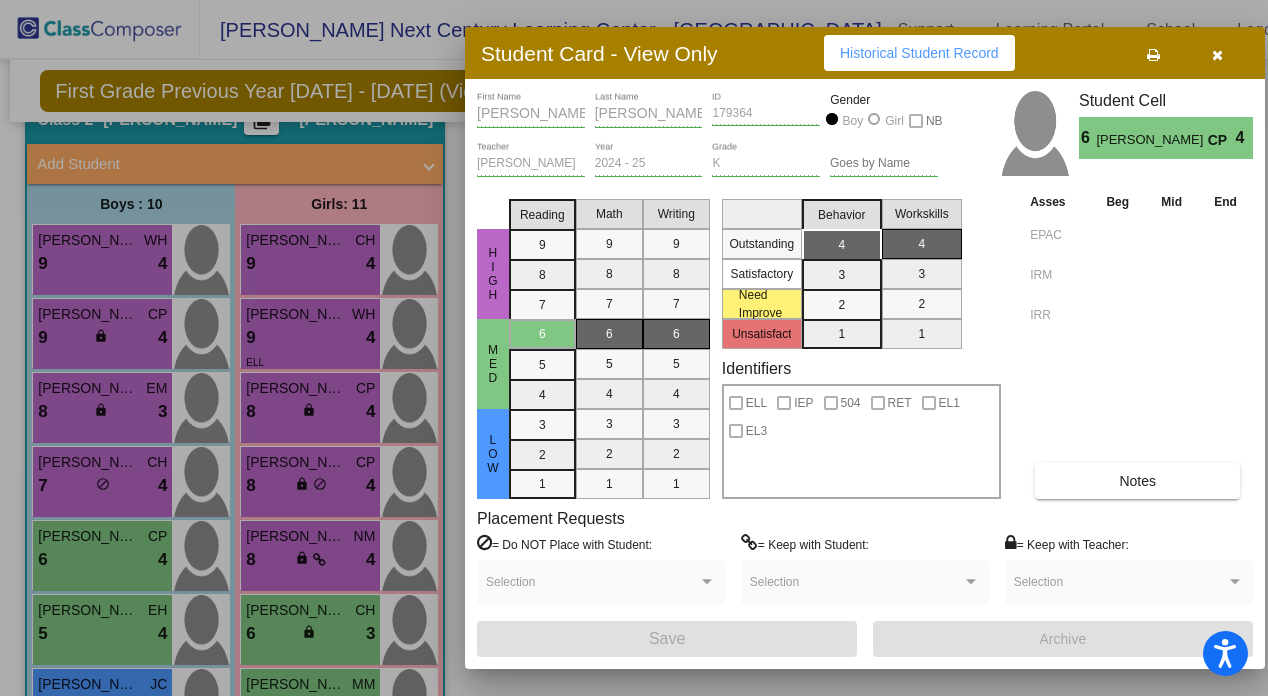 click on "Notes" at bounding box center (1137, 481) 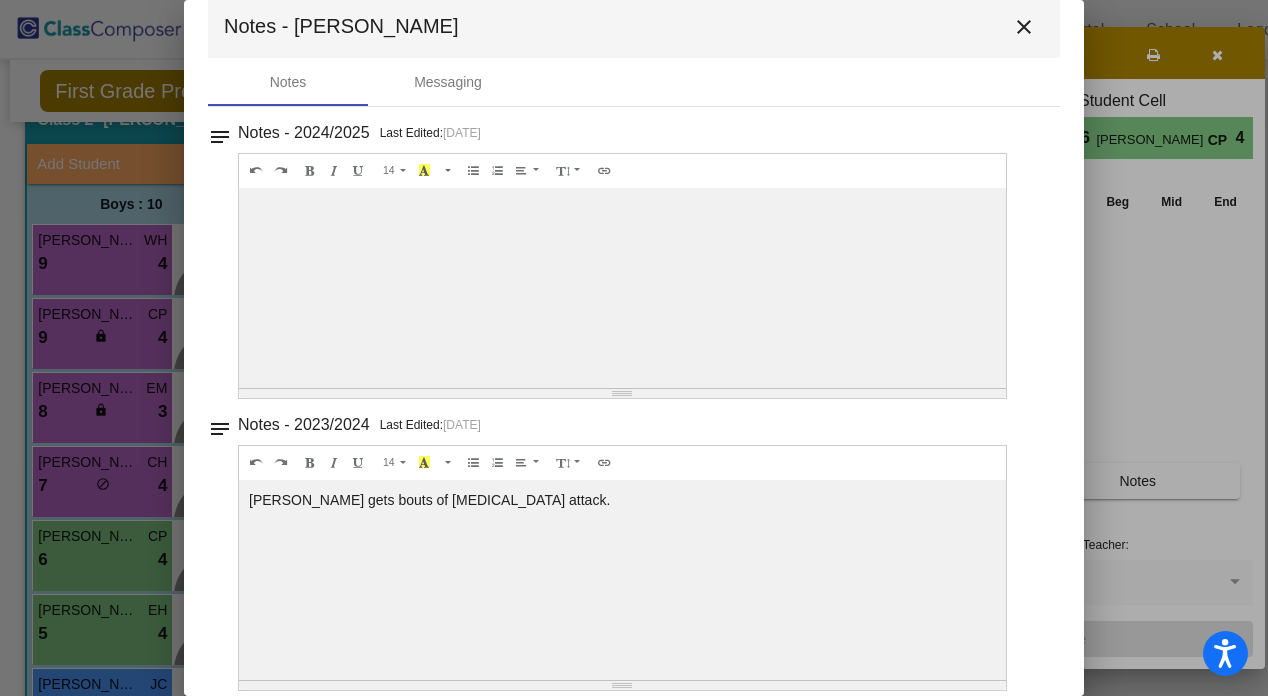 scroll, scrollTop: 47, scrollLeft: 0, axis: vertical 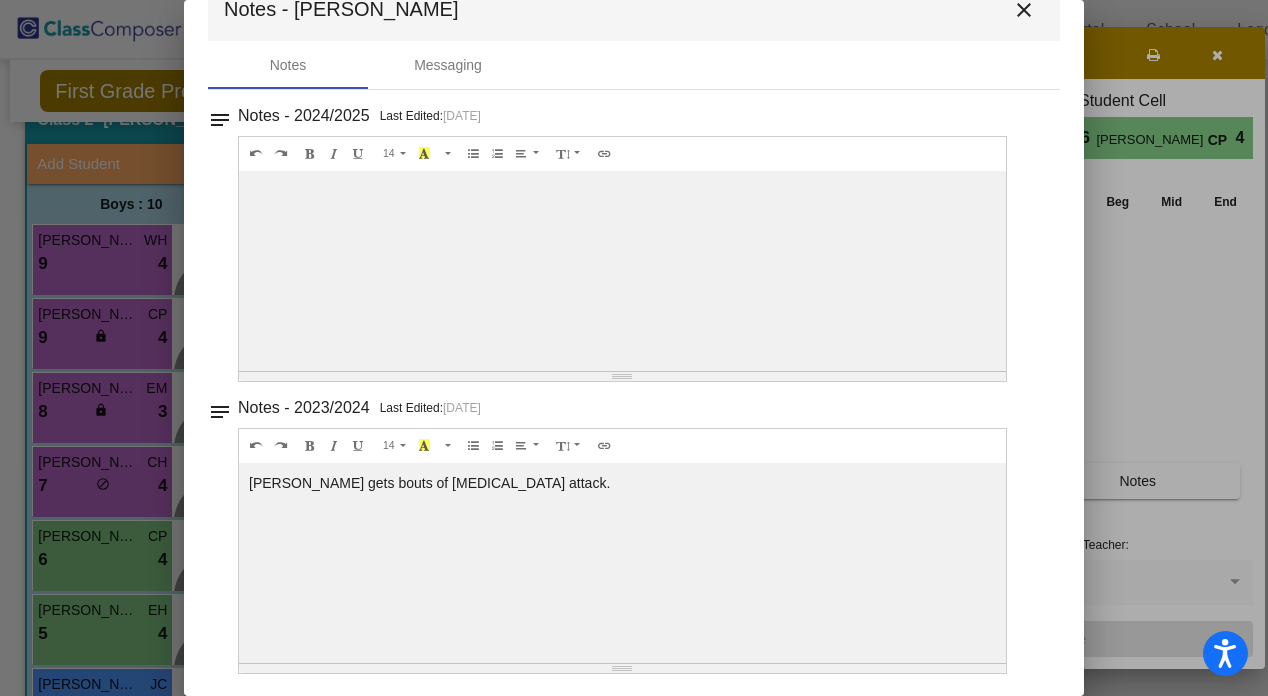 click on "David gets bouts of asthma attack." at bounding box center [622, 271] 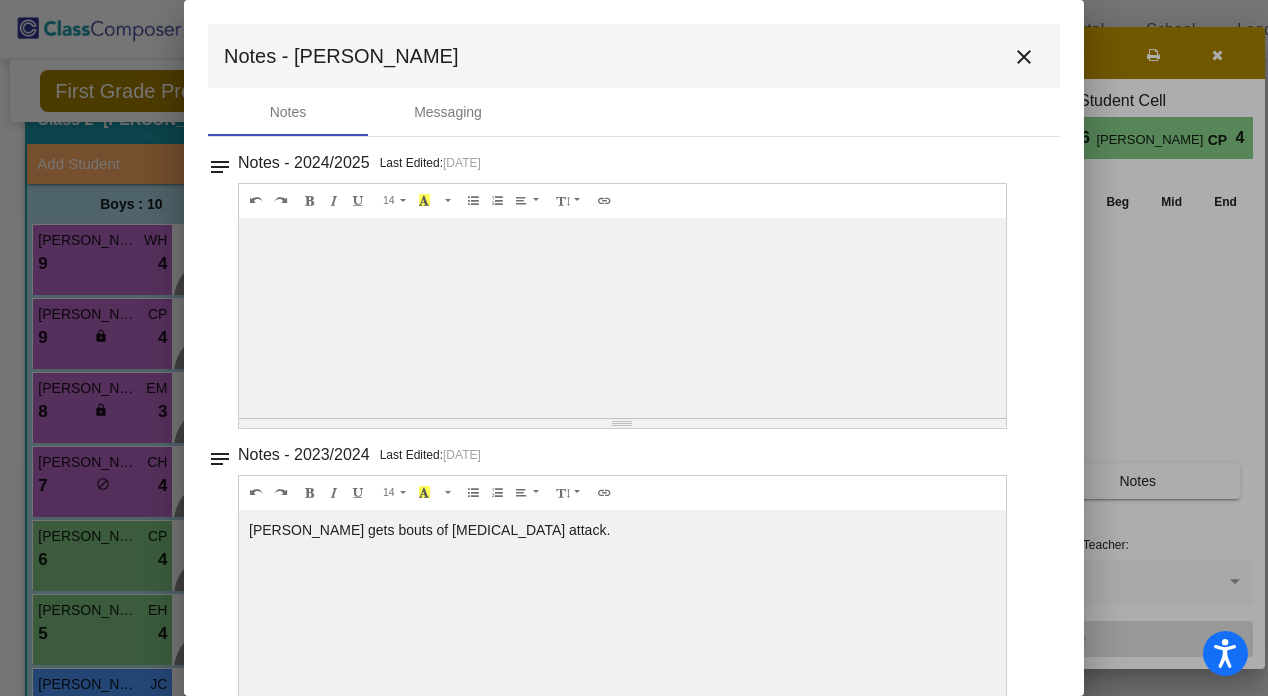 click on "close" at bounding box center (1024, 57) 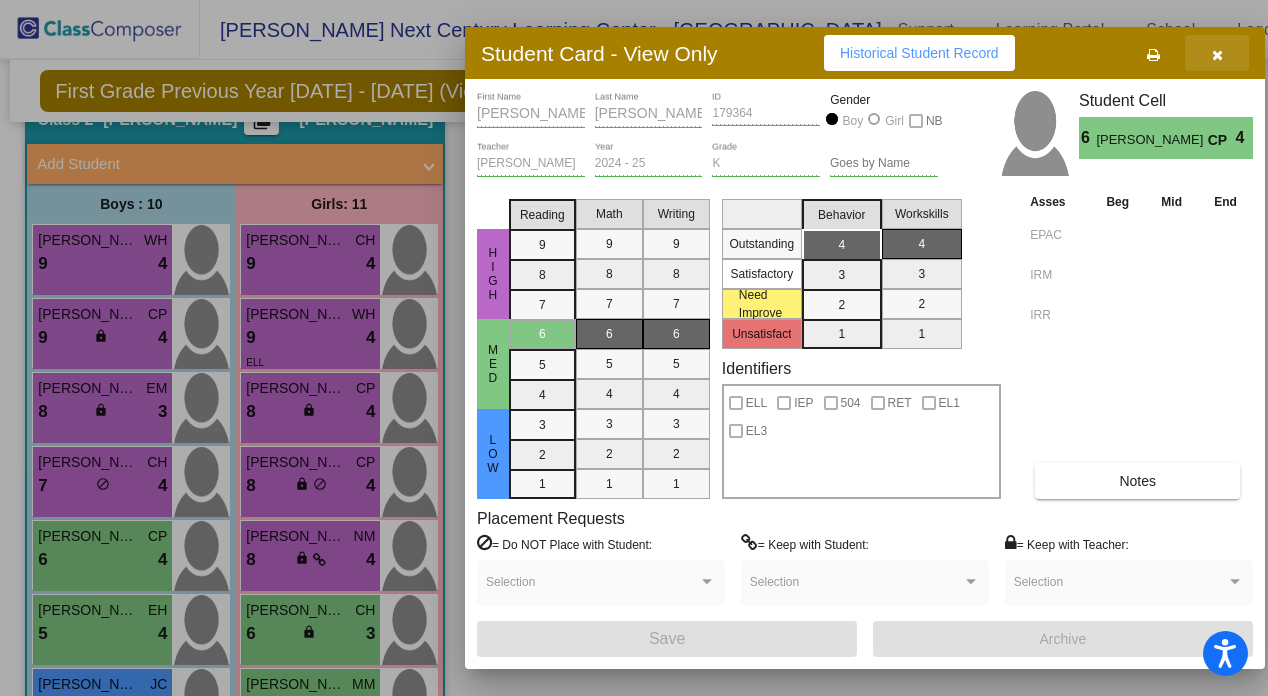 click at bounding box center (1217, 55) 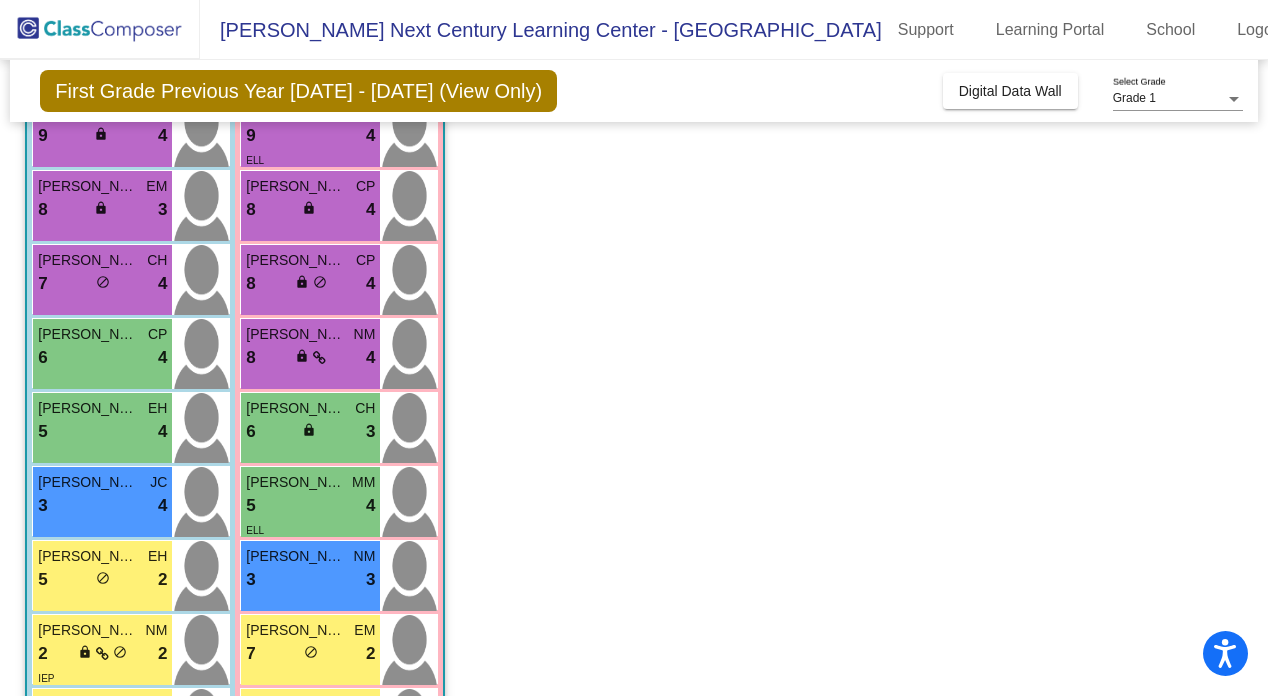 scroll, scrollTop: 340, scrollLeft: 0, axis: vertical 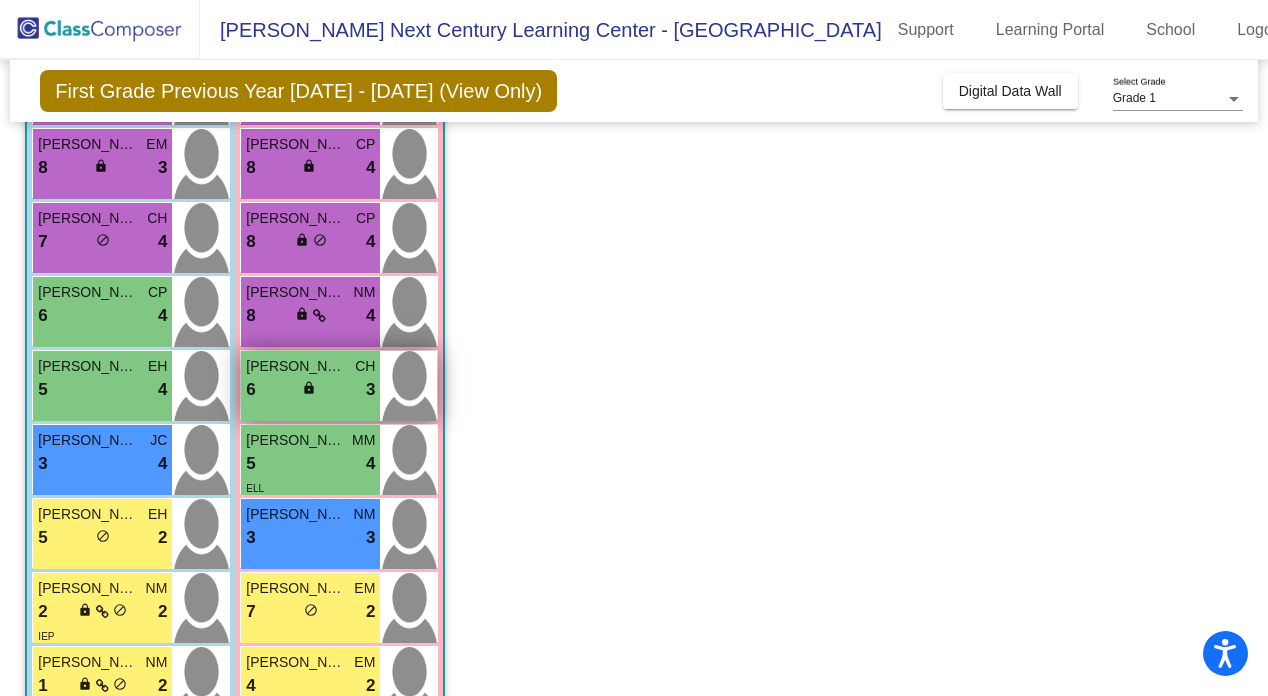 click on "Isabella Garzon" at bounding box center (296, 366) 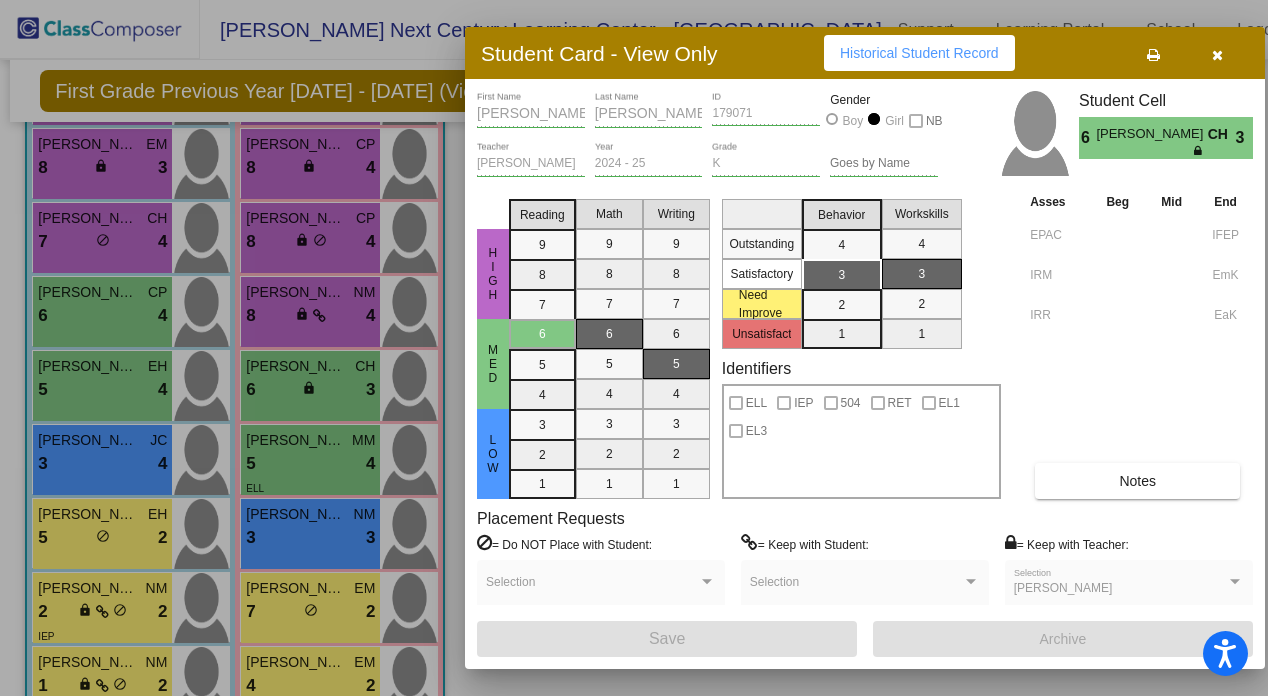 click on "Notes" at bounding box center (1137, 481) 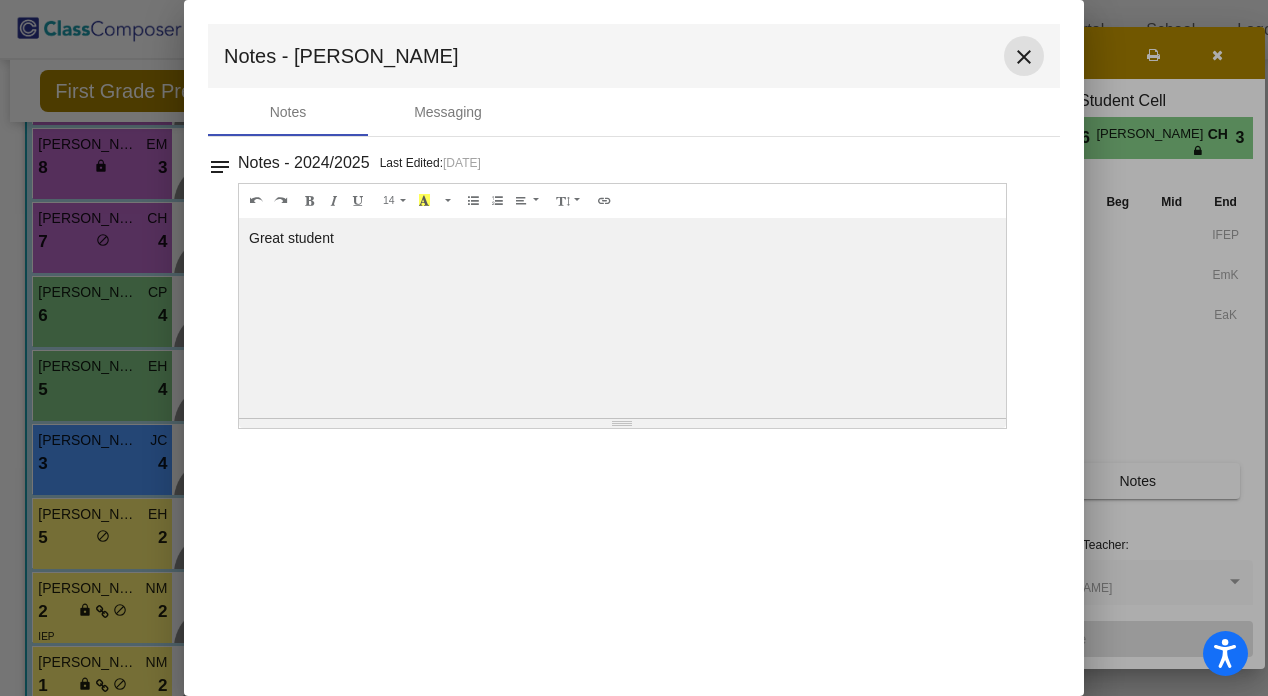 click on "close" at bounding box center [1024, 57] 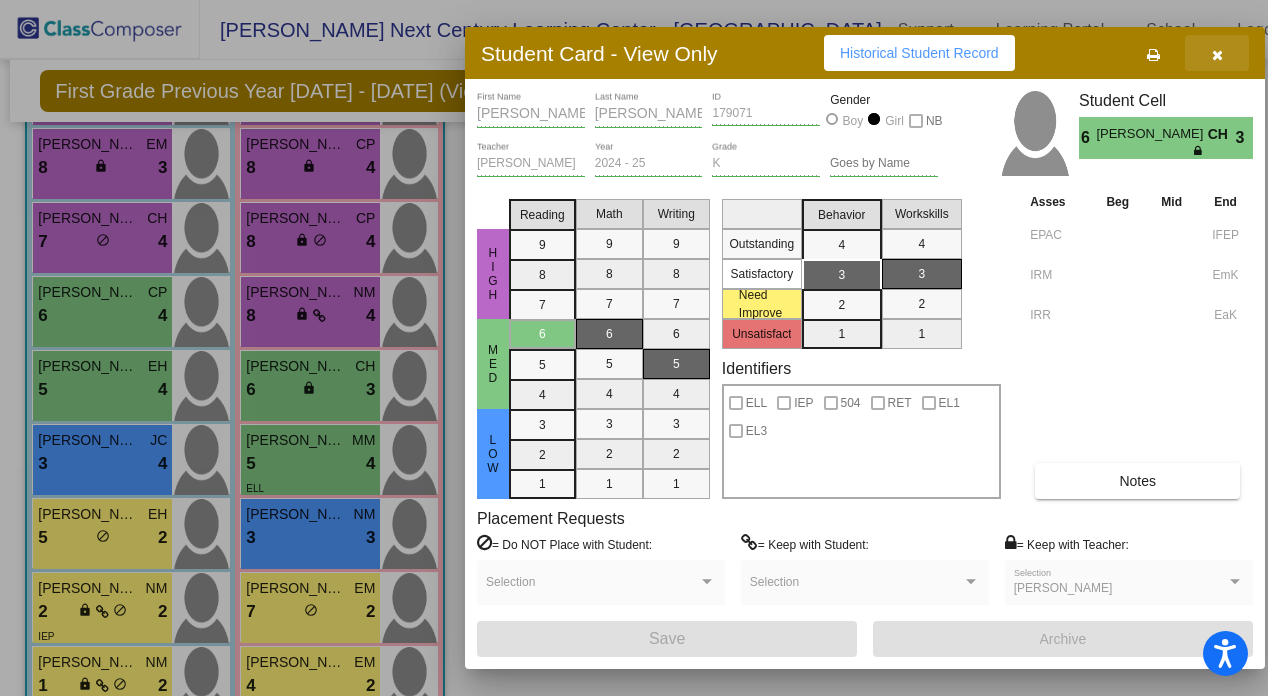 click at bounding box center [1217, 53] 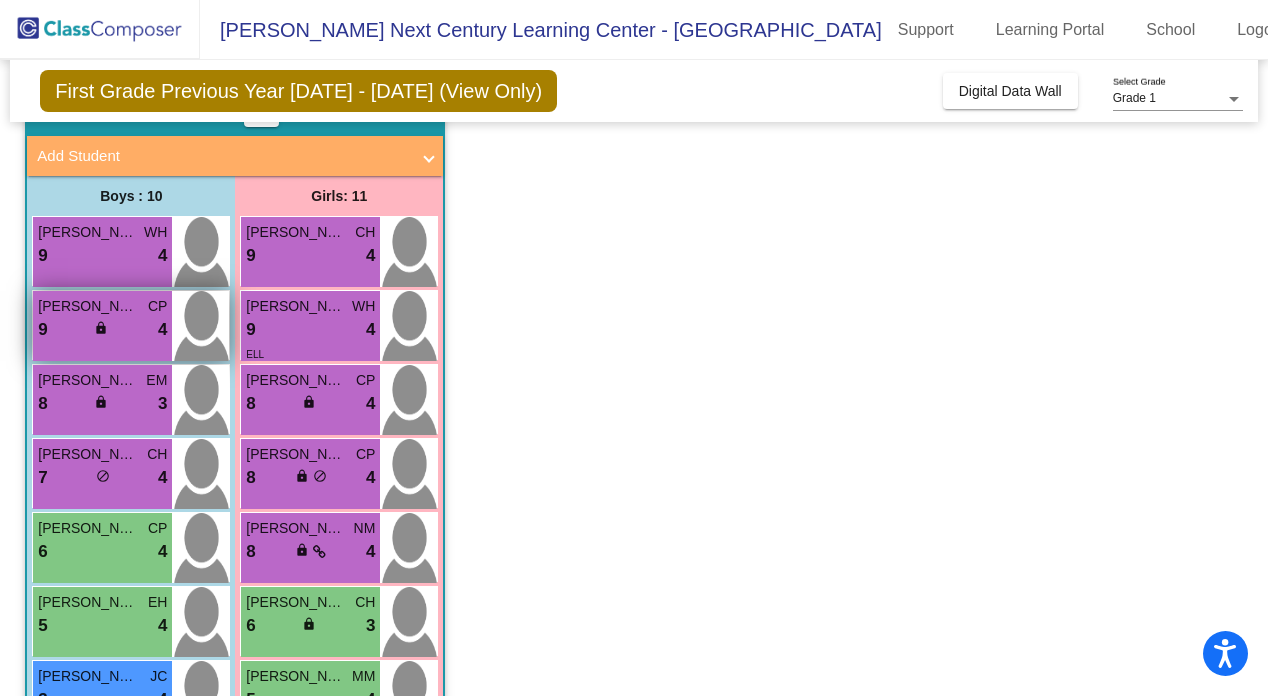 scroll, scrollTop: 75, scrollLeft: 0, axis: vertical 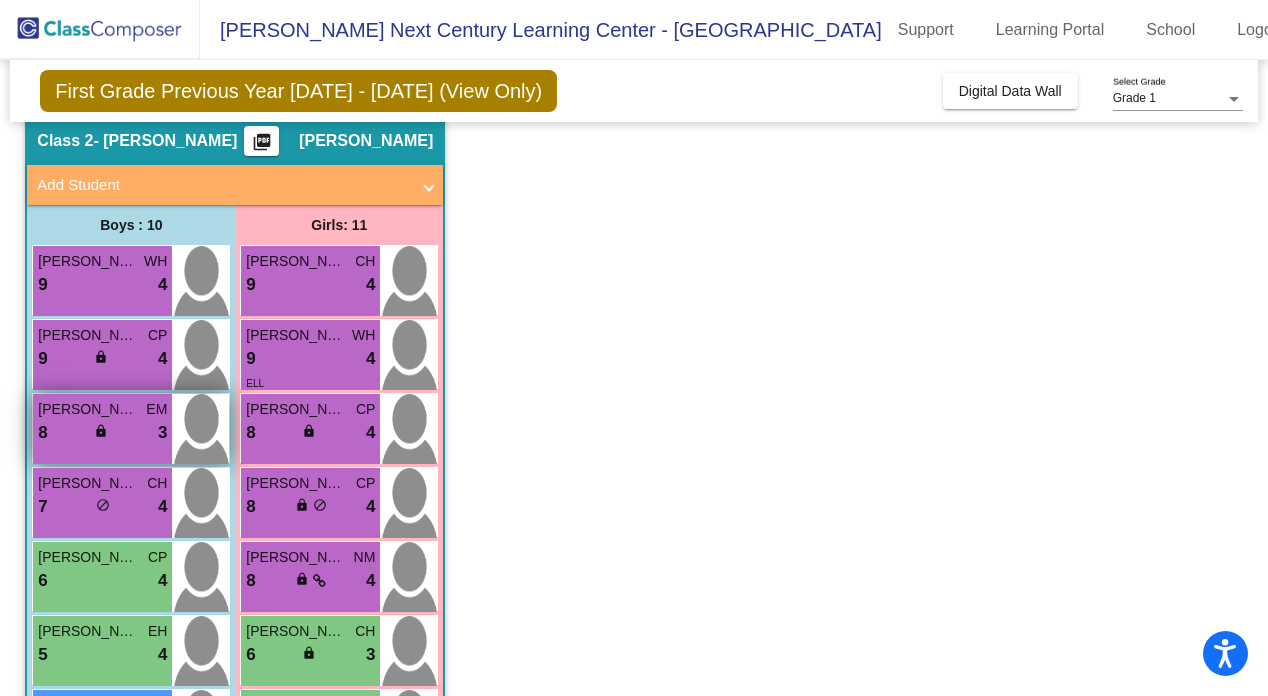 click on "Joseph Godoy" at bounding box center (88, 409) 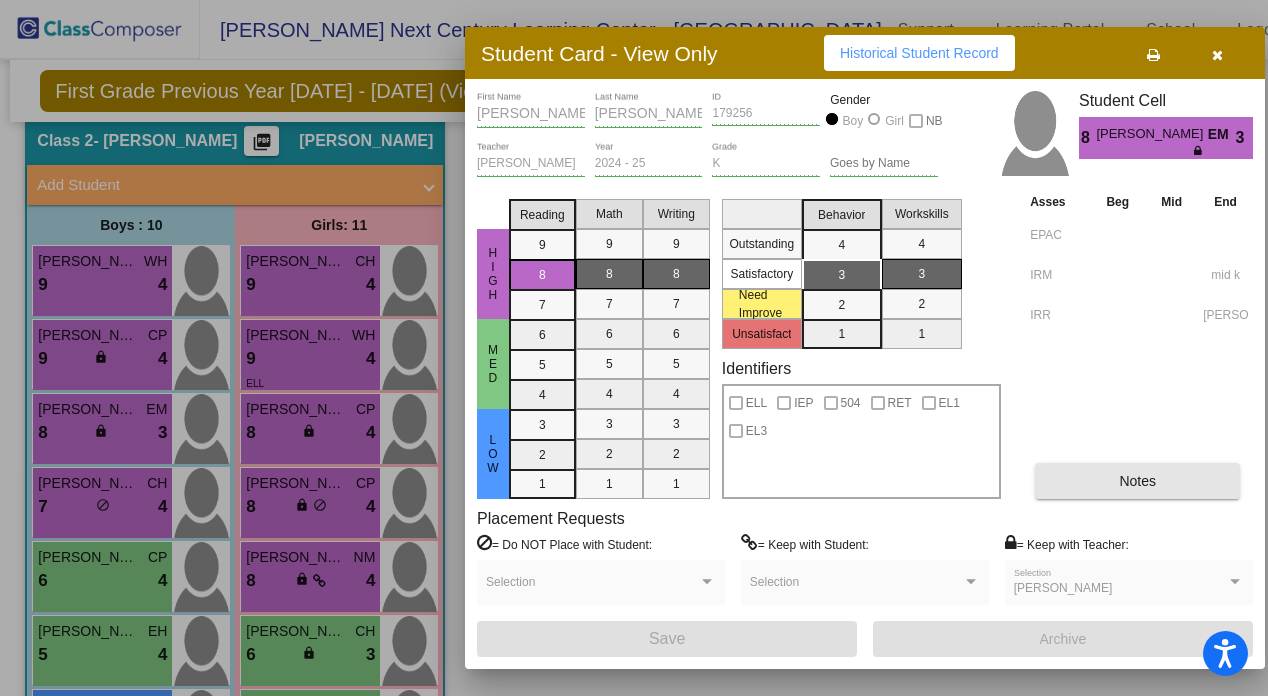 click on "Notes" at bounding box center (1137, 481) 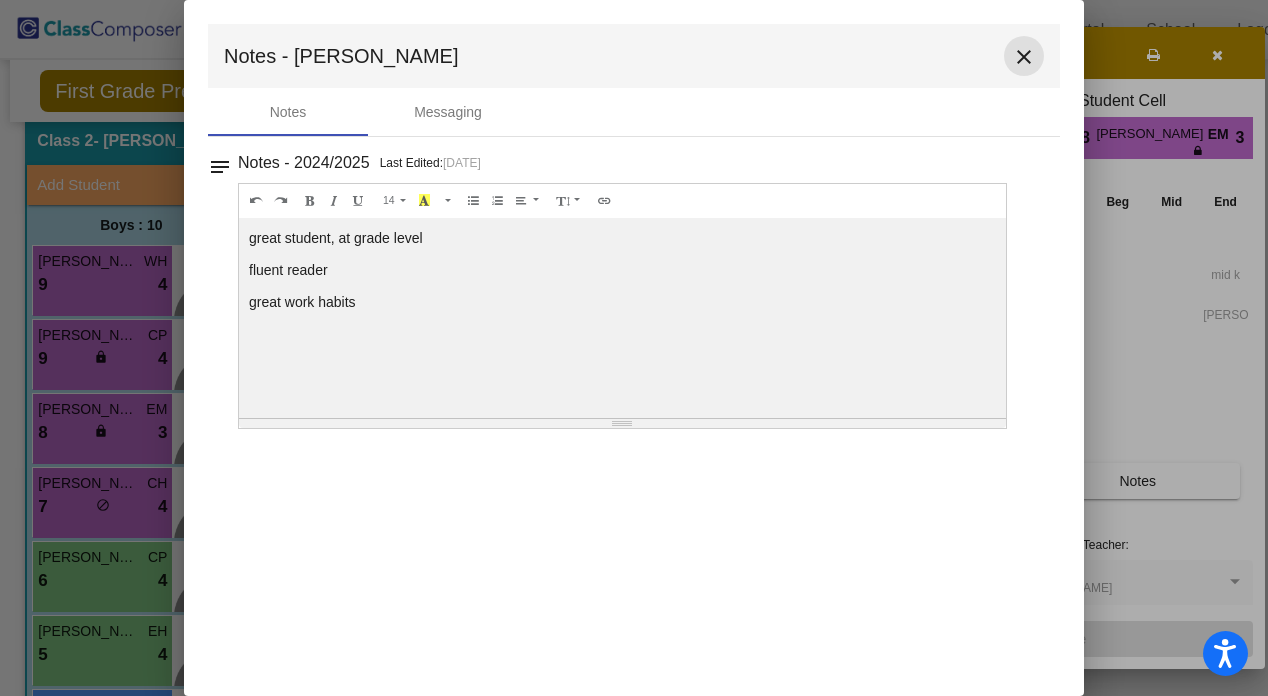 click on "close" at bounding box center (1024, 57) 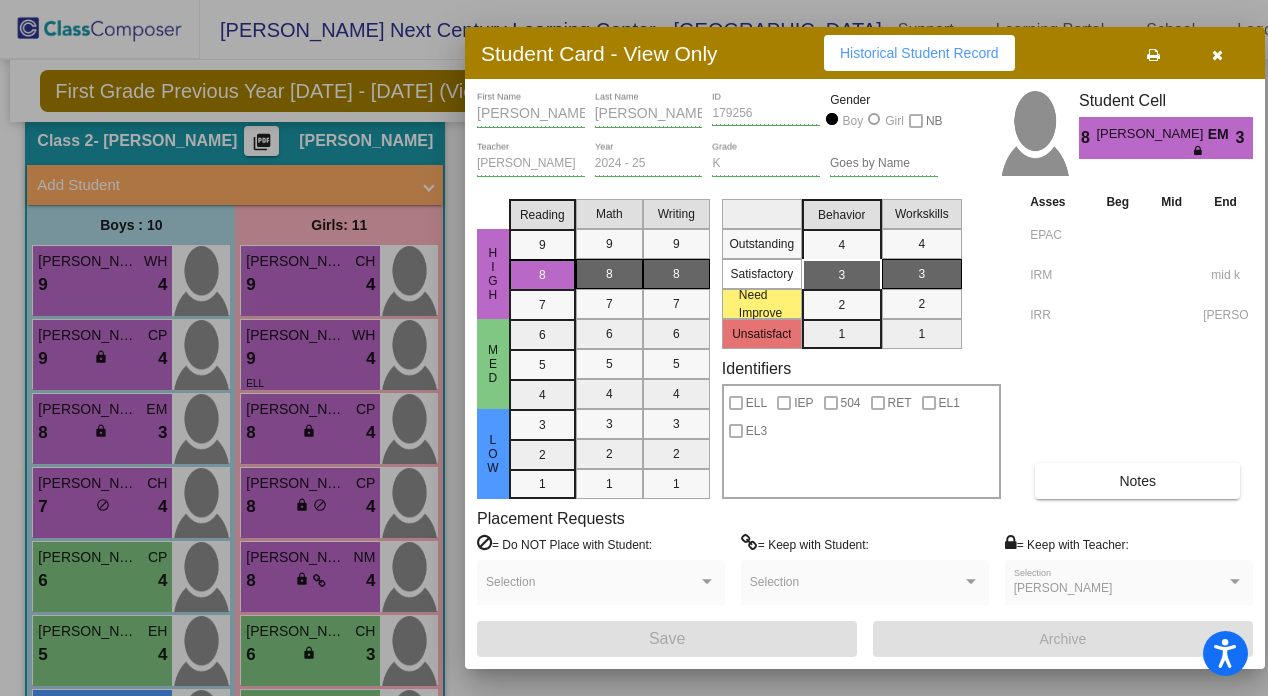 click at bounding box center (1217, 53) 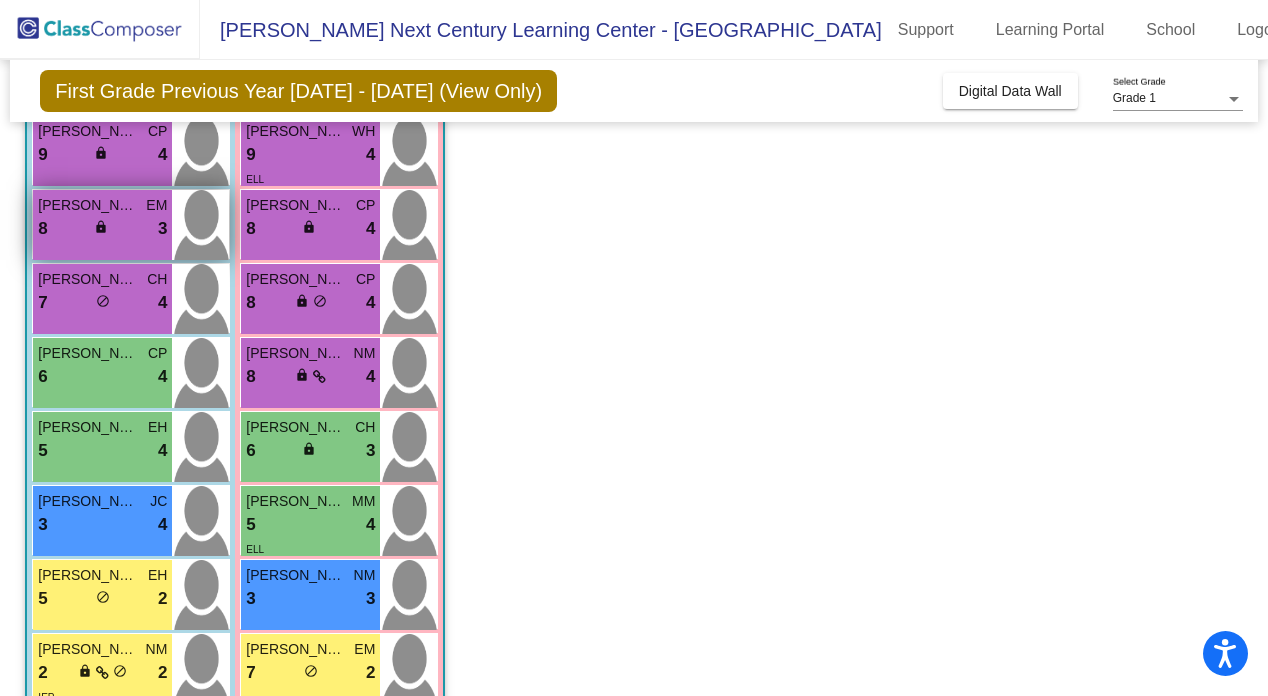 scroll, scrollTop: 284, scrollLeft: 0, axis: vertical 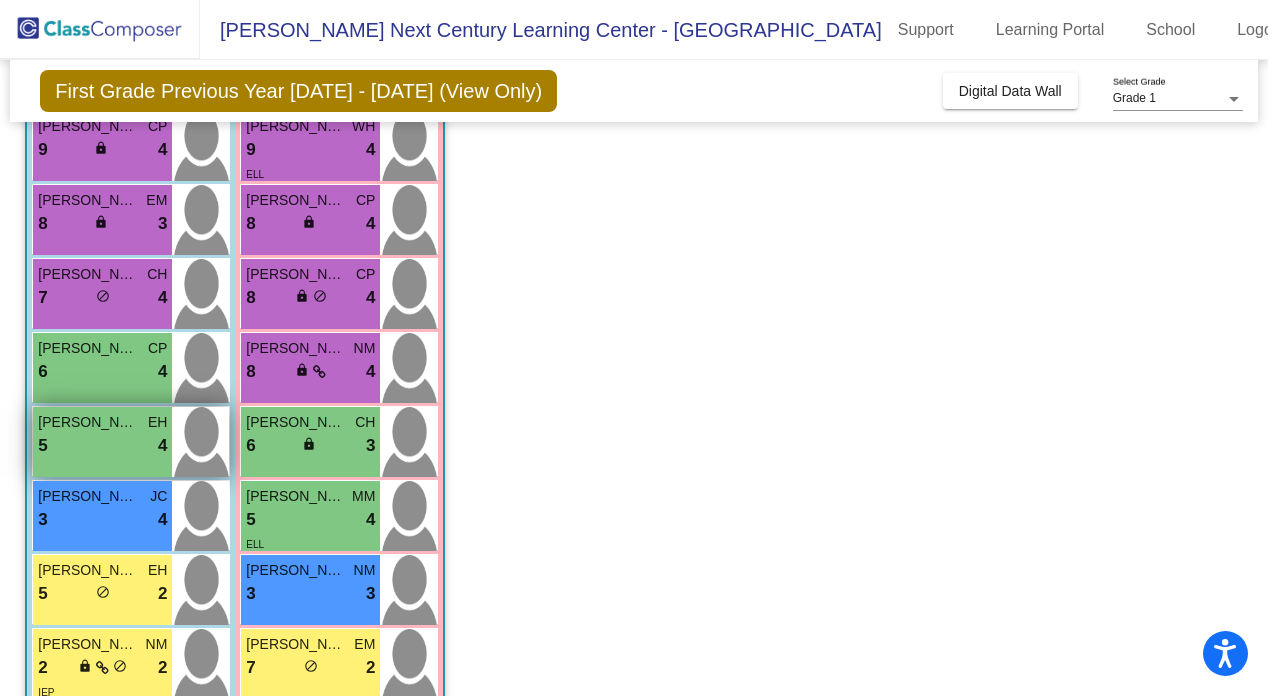 click on "5 lock do_not_disturb_alt 4" at bounding box center [102, 446] 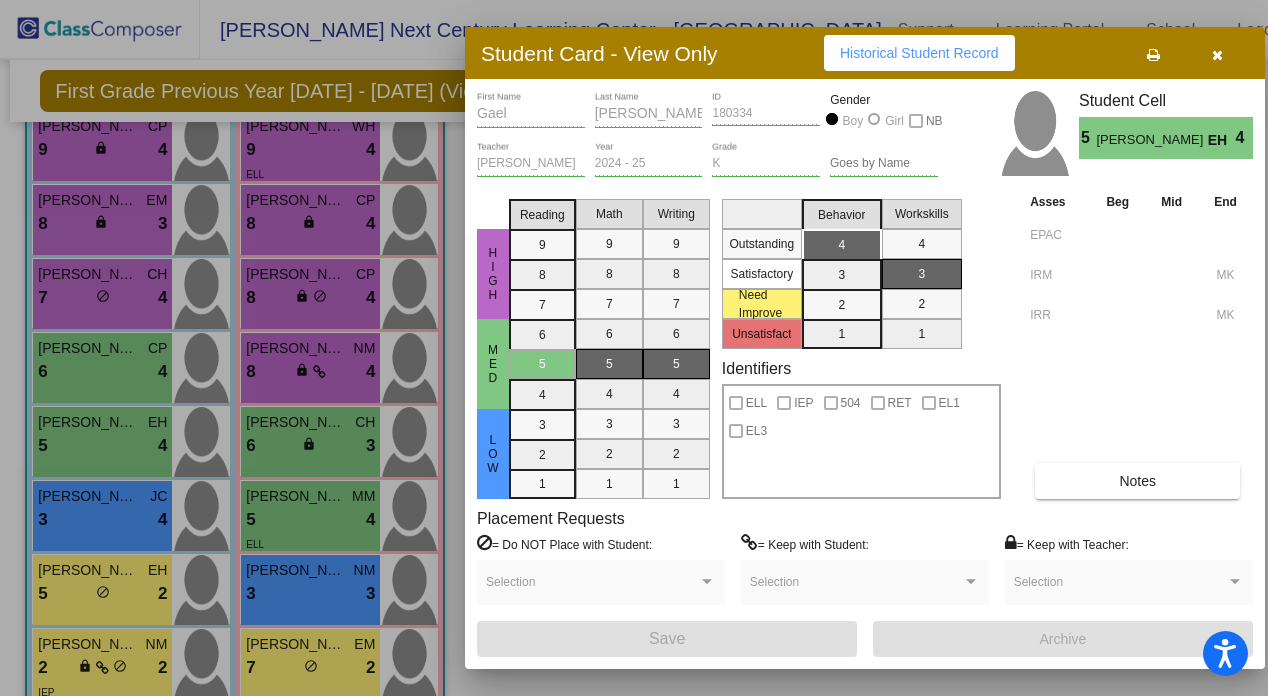 click on "Notes" at bounding box center [1137, 481] 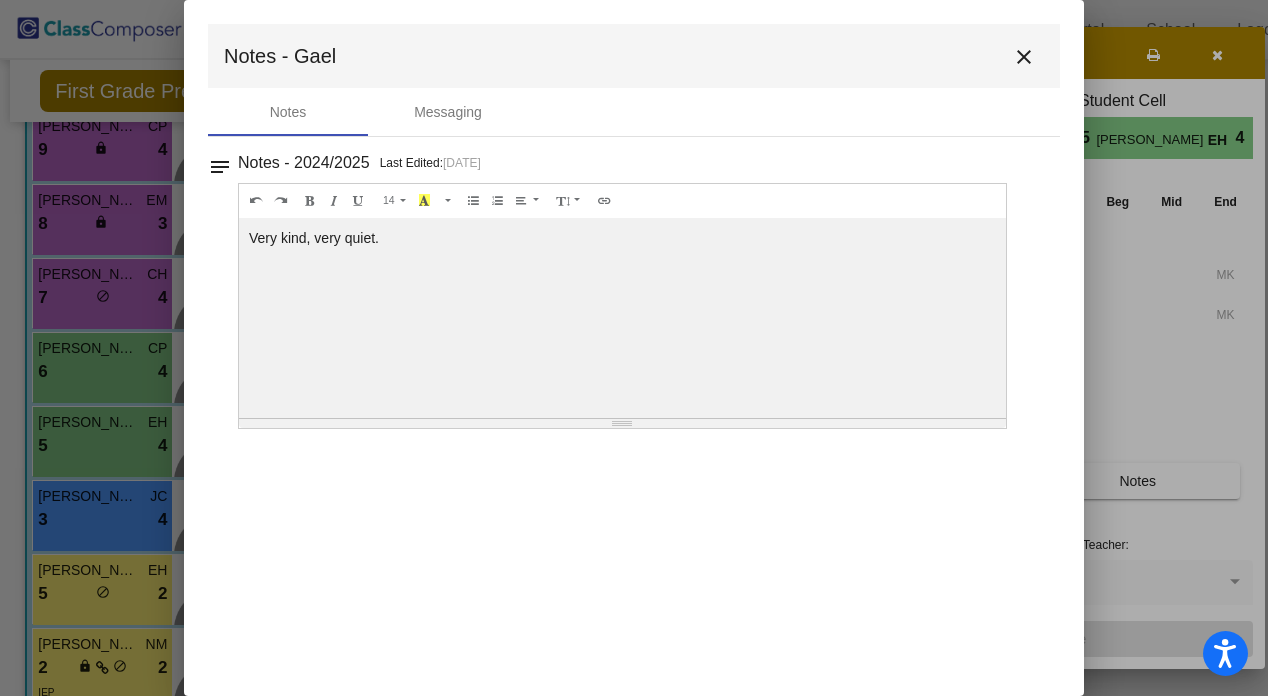 click on "close" at bounding box center [1024, 57] 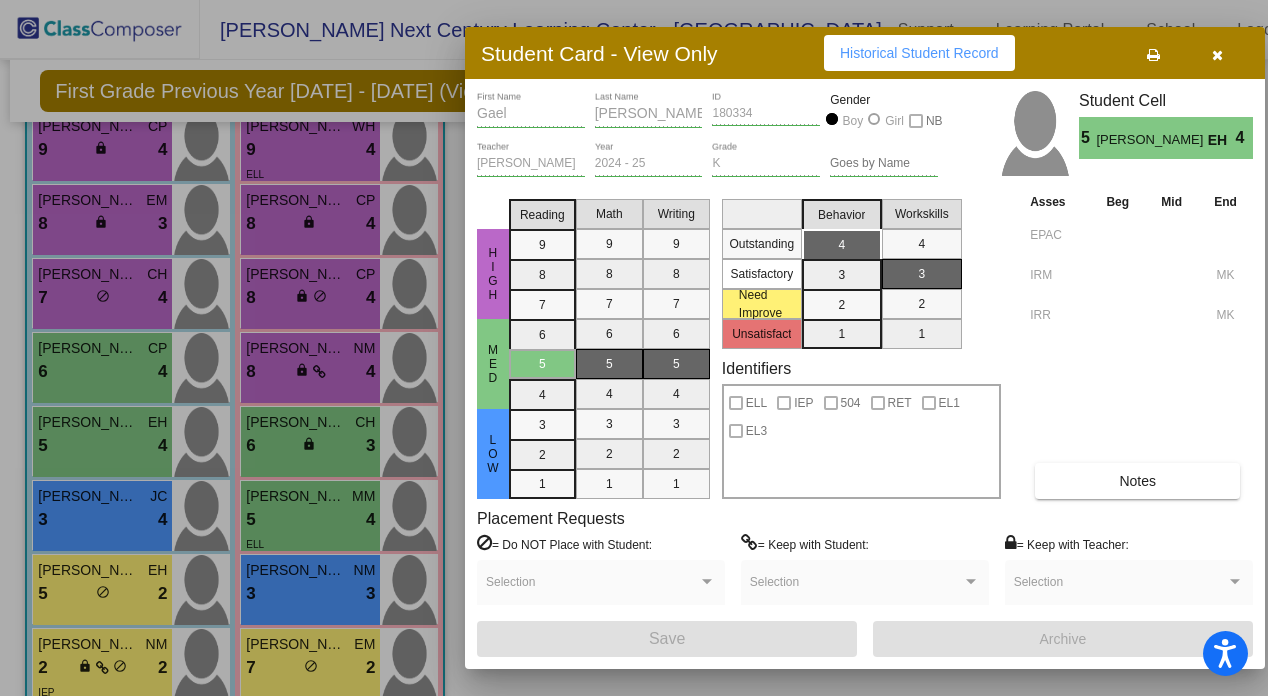 click at bounding box center [1217, 53] 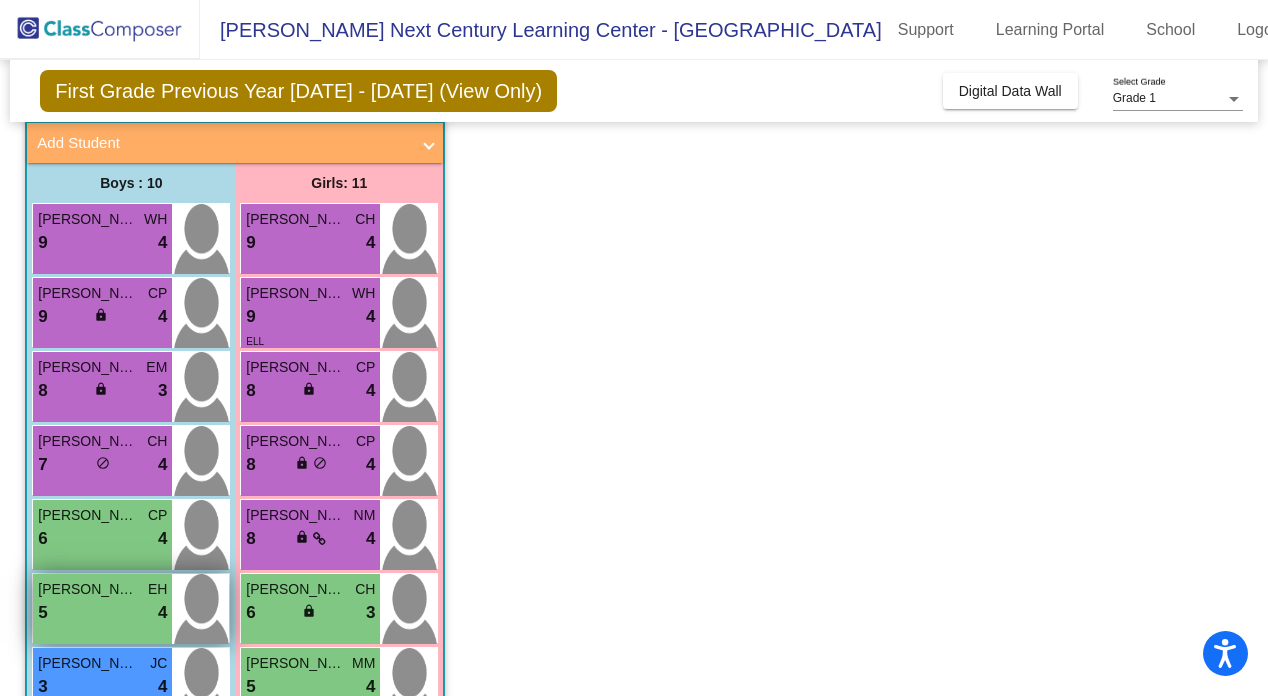 scroll, scrollTop: 116, scrollLeft: 0, axis: vertical 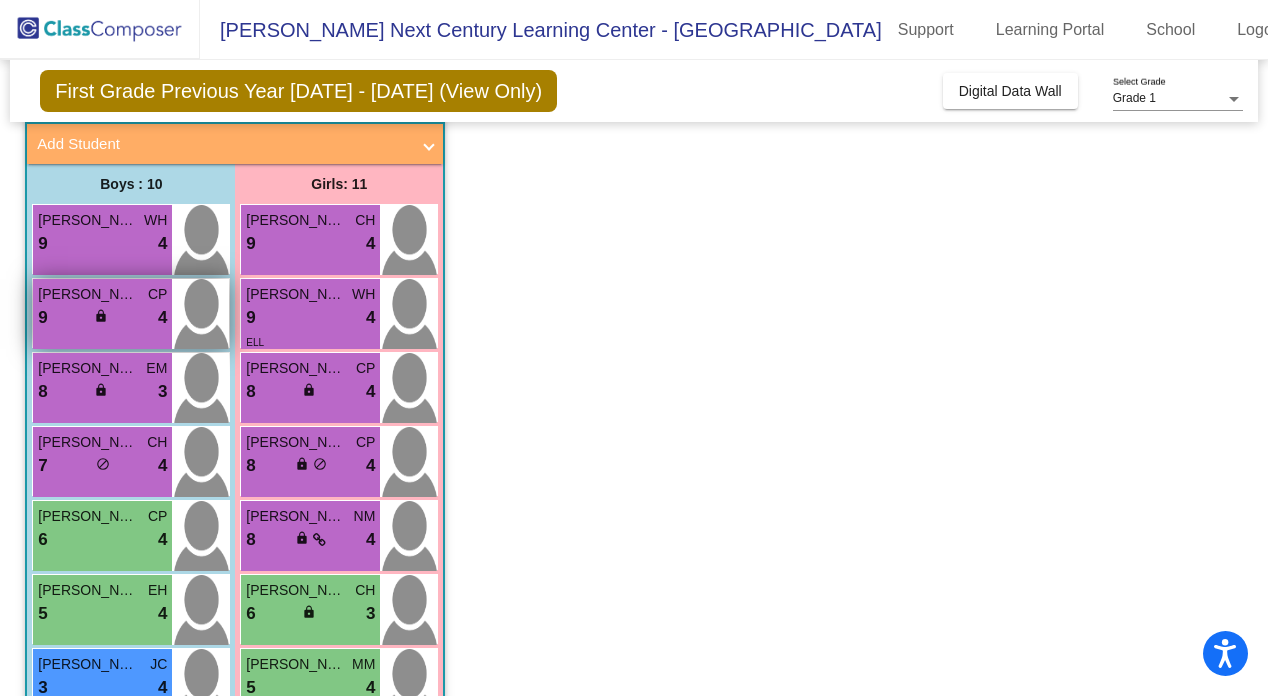 click on "9 lock do_not_disturb_alt 4" at bounding box center [102, 318] 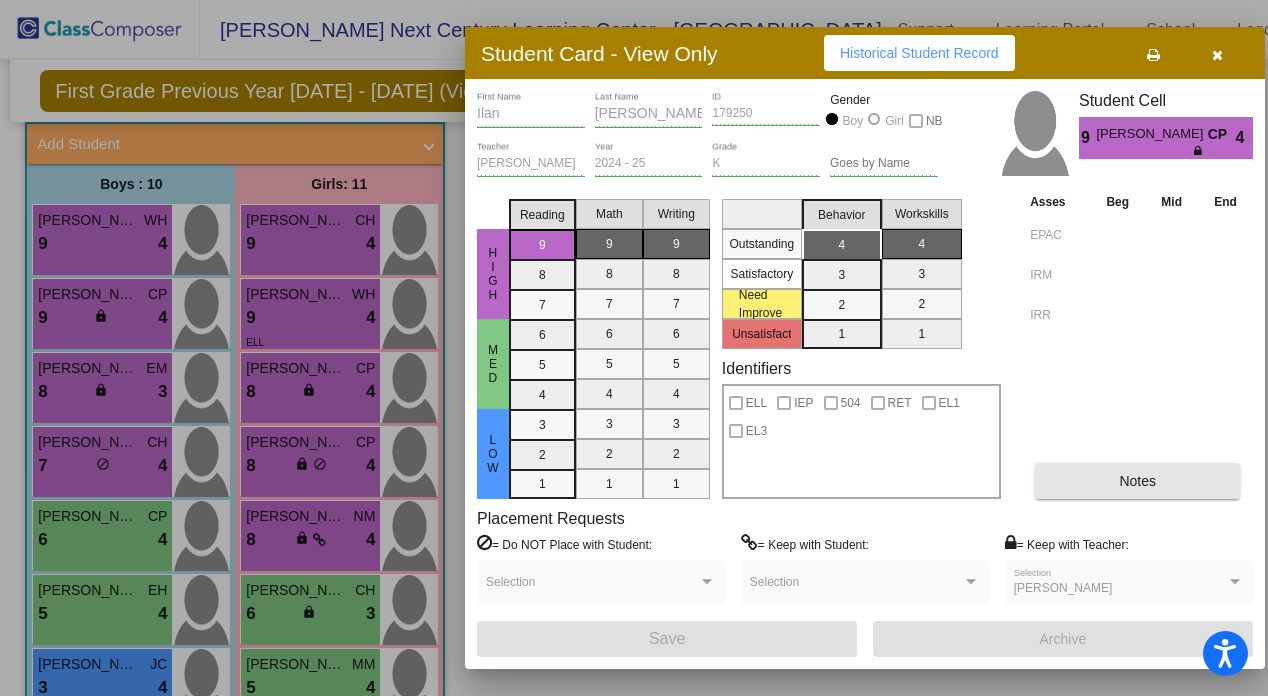 click on "Notes" at bounding box center [1137, 481] 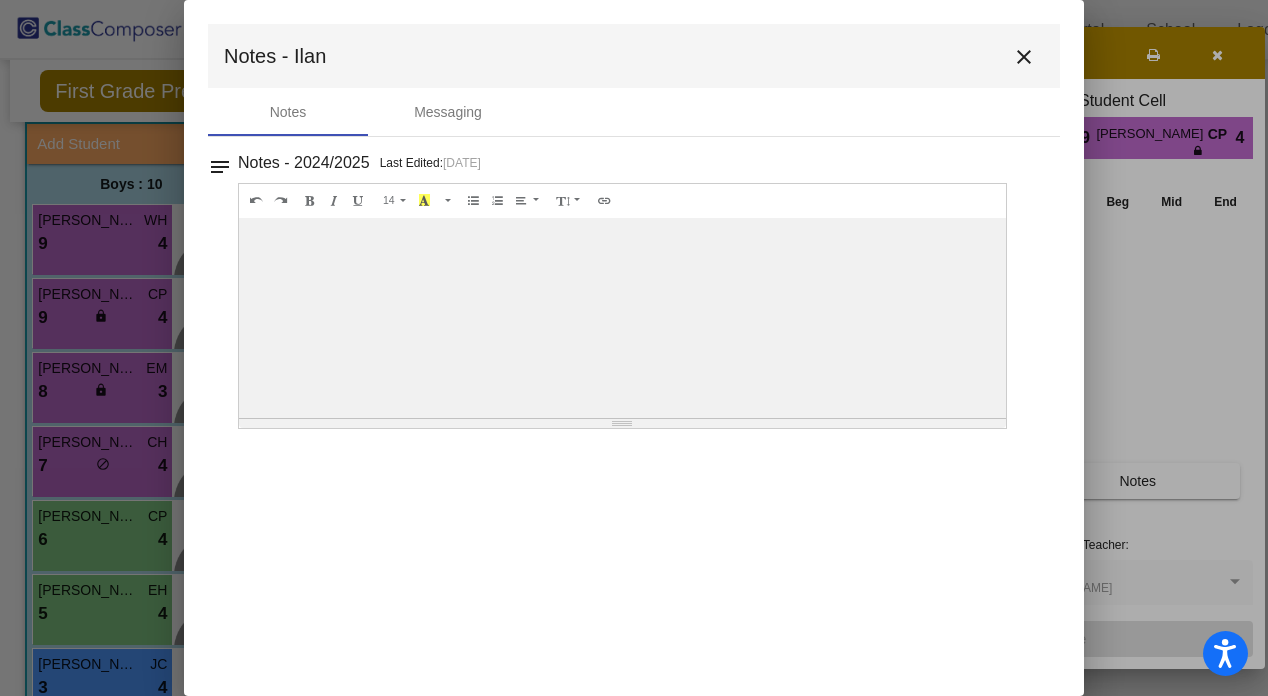 click on "close" at bounding box center (1024, 57) 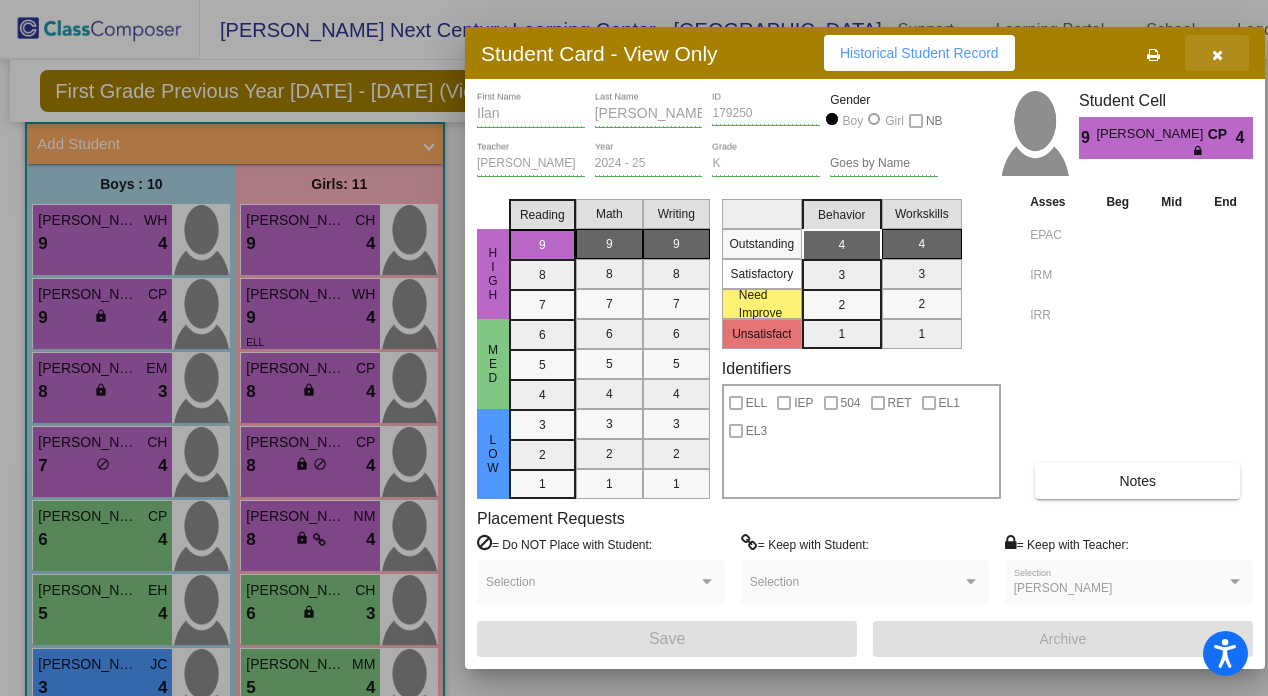 click at bounding box center (1217, 53) 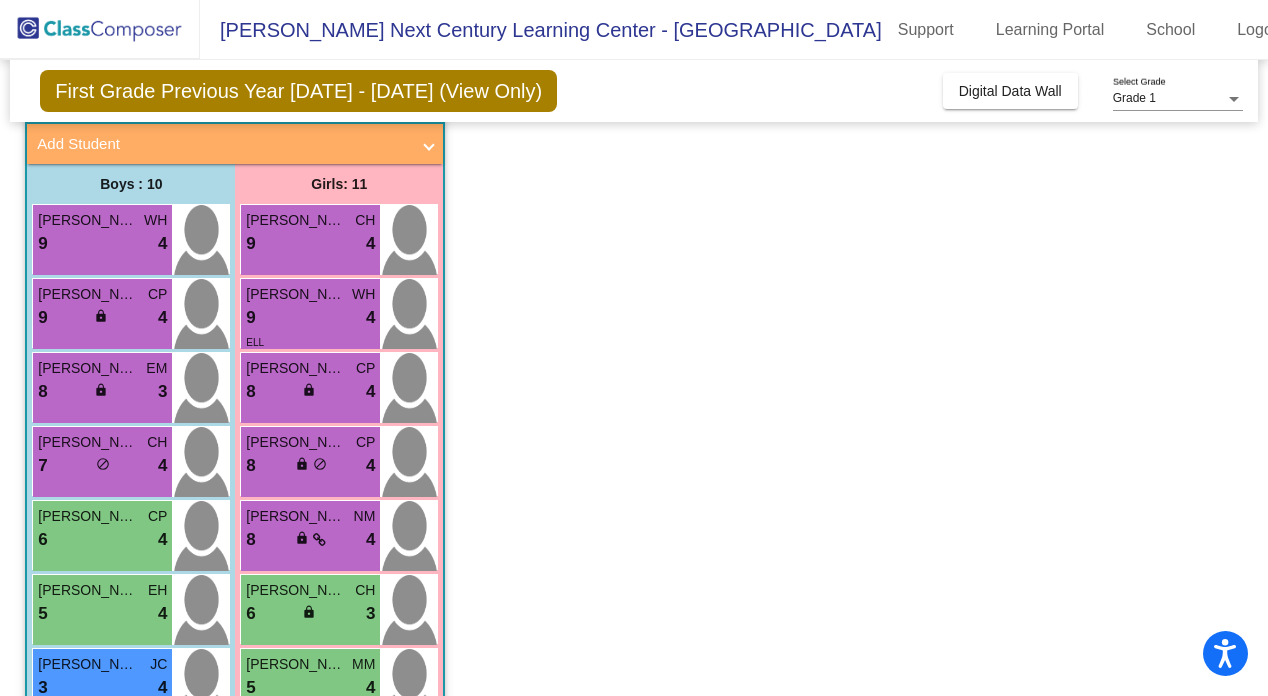 scroll, scrollTop: 0, scrollLeft: 0, axis: both 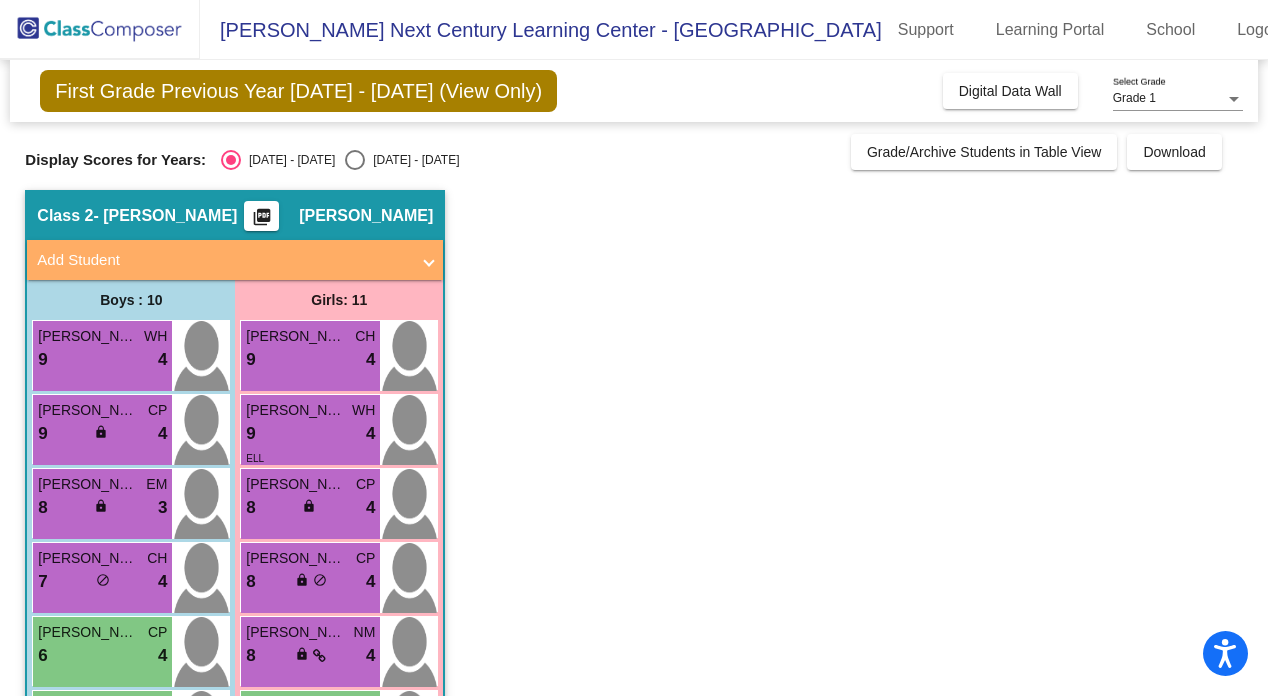 drag, startPoint x: 127, startPoint y: 437, endPoint x: 194, endPoint y: 159, distance: 285.95978 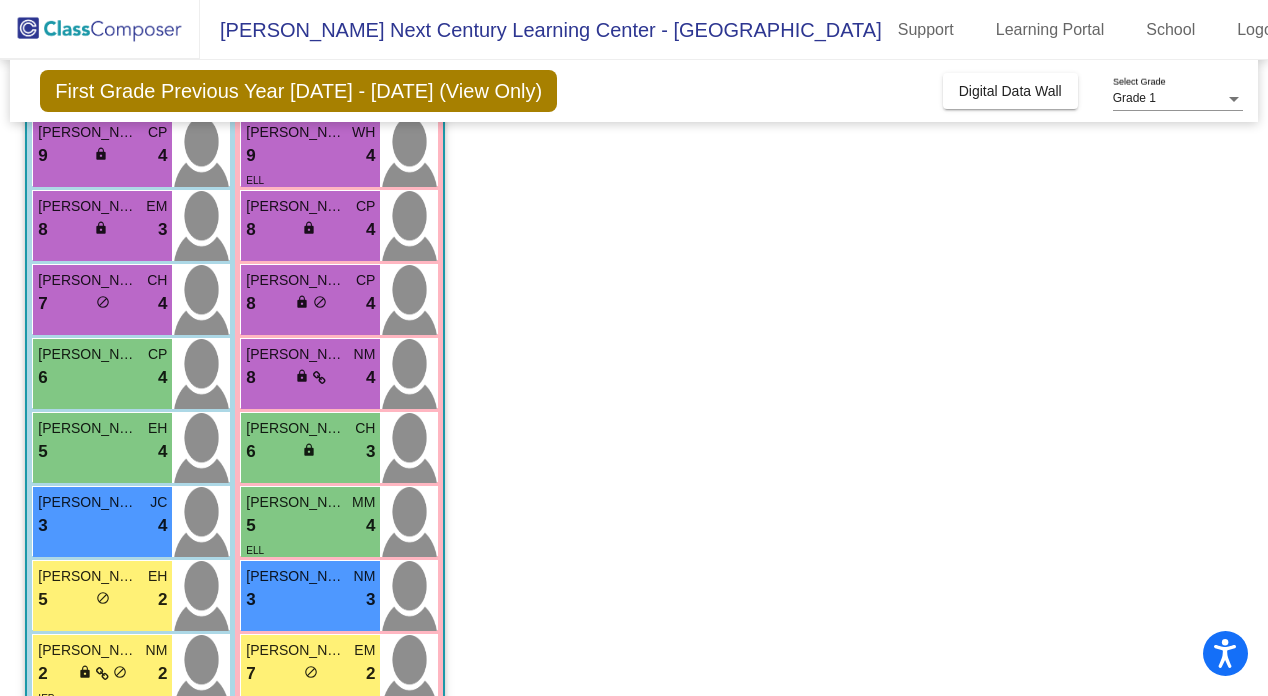 scroll, scrollTop: 468, scrollLeft: 0, axis: vertical 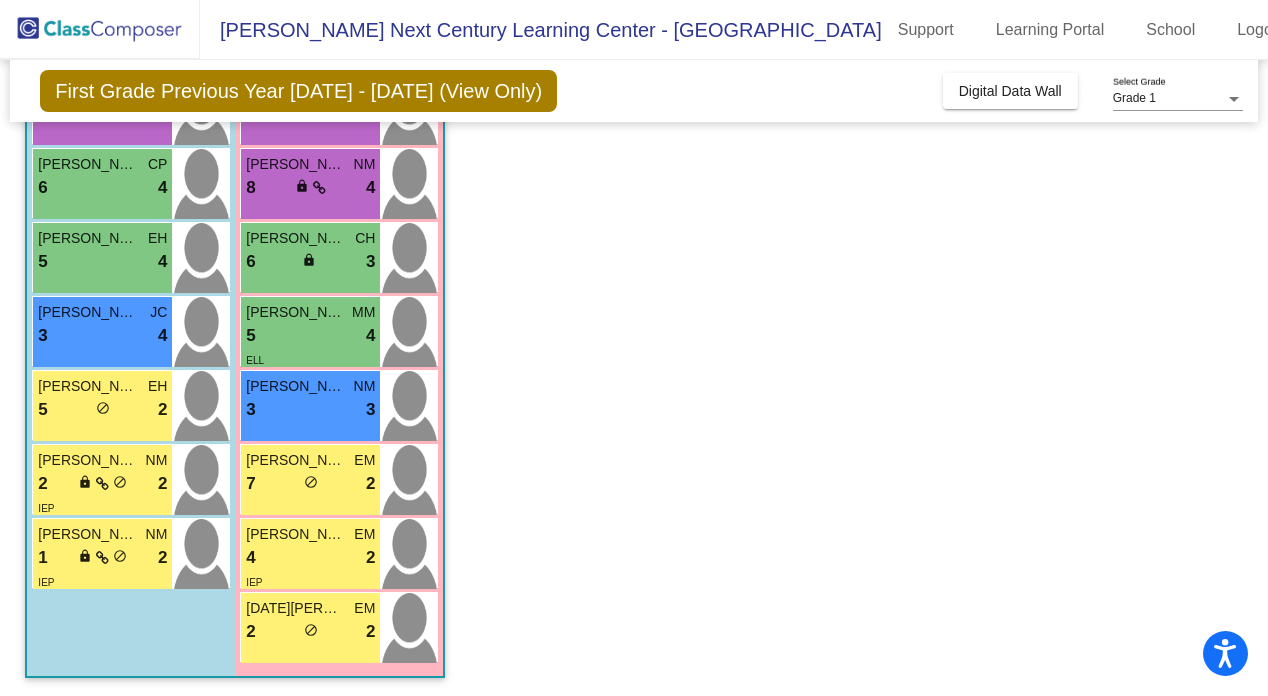 click on "Class 2   - Avalos   picture_as_pdf Zania Avalos  Add Student  First Name Last Name Student Id  (Recommended)   Boy   Girl   Non Binary Add Close  Boys : 10  Edgar Hernandez Rodriguez WH 9 lock do_not_disturb_alt 4 Ilan Guerrero CP 9 lock do_not_disturb_alt 4 Joseph Godoy EM 8 lock do_not_disturb_alt 3 Isaac Lopez CH 7 lock do_not_disturb_alt 4 David Flores CP 6 lock do_not_disturb_alt 4 Gael Gonzalez EH 5 lock do_not_disturb_alt 4 Elijah Hernandez JC 3 lock do_not_disturb_alt 4 Anthony Juarez EH 5 lock do_not_disturb_alt 2 Guadalupe Chaidez NM 2 lock do_not_disturb_alt 2 IEP Jonathan Cervacio NM 1 lock do_not_disturb_alt 2 IEP Girls: 11 D'Lila Silva CH 9 lock do_not_disturb_alt 4 Yaretzi Palomera WH 9 lock do_not_disturb_alt 4 ELL Giselle Sanchez CP 8 lock do_not_disturb_alt 4 Mia Huerta CP 8 lock do_not_disturb_alt 4 Valeria Salas NM 8 lock do_not_disturb_alt 4 Isabella Garzon CH 6 lock do_not_disturb_alt 3 Aitana Vieyra MM 5 lock do_not_disturb_alt 4 ELL Estella Rocha NM 3 lock do_not_disturb_alt 3 EM 7" 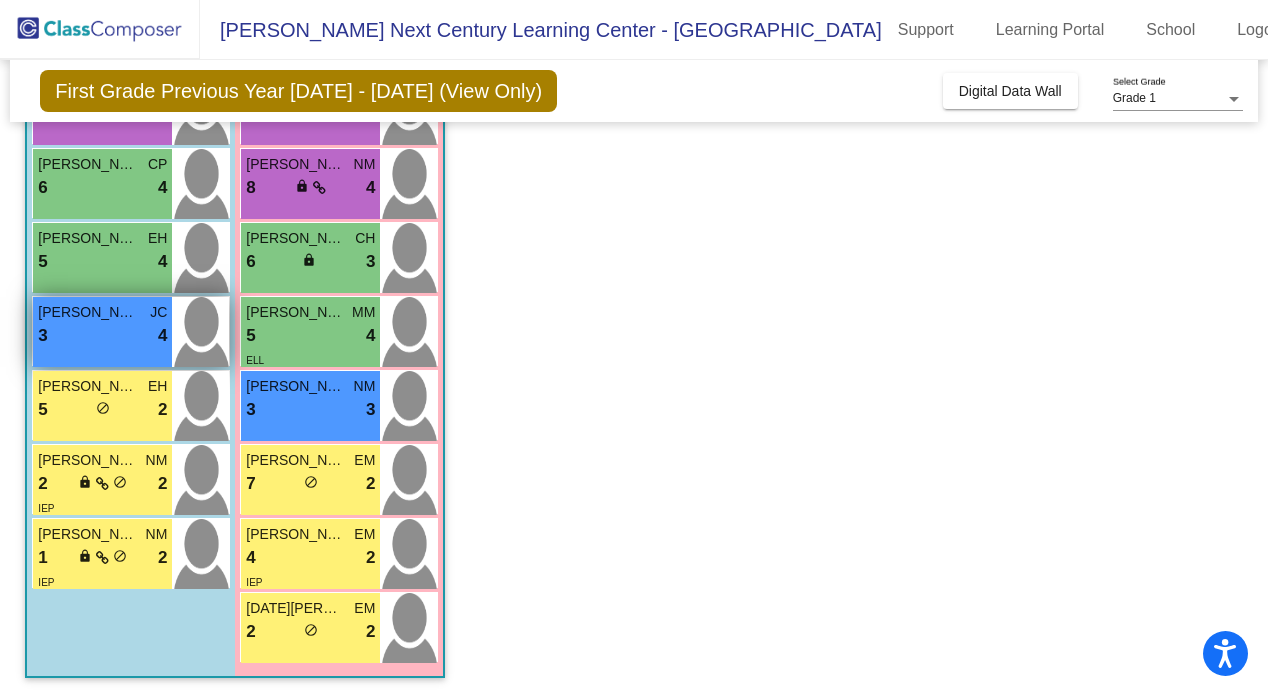 click on "Elijah Hernandez" at bounding box center [88, 312] 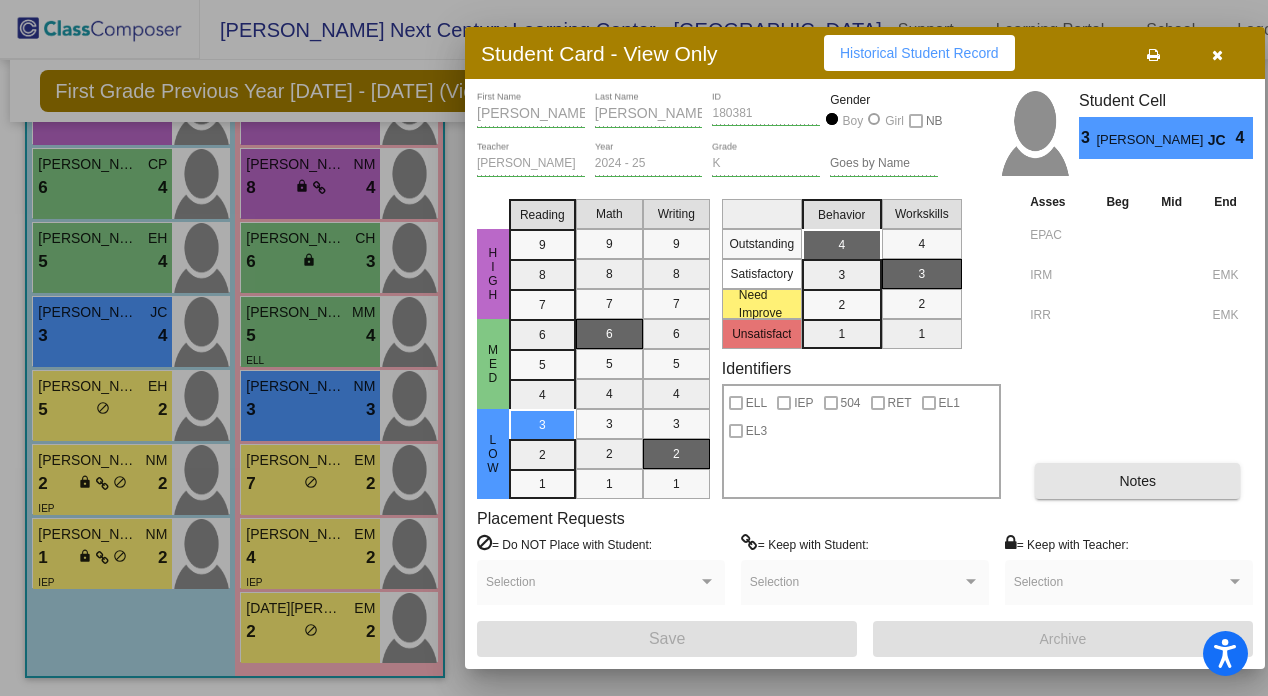 click on "Notes" at bounding box center (1137, 481) 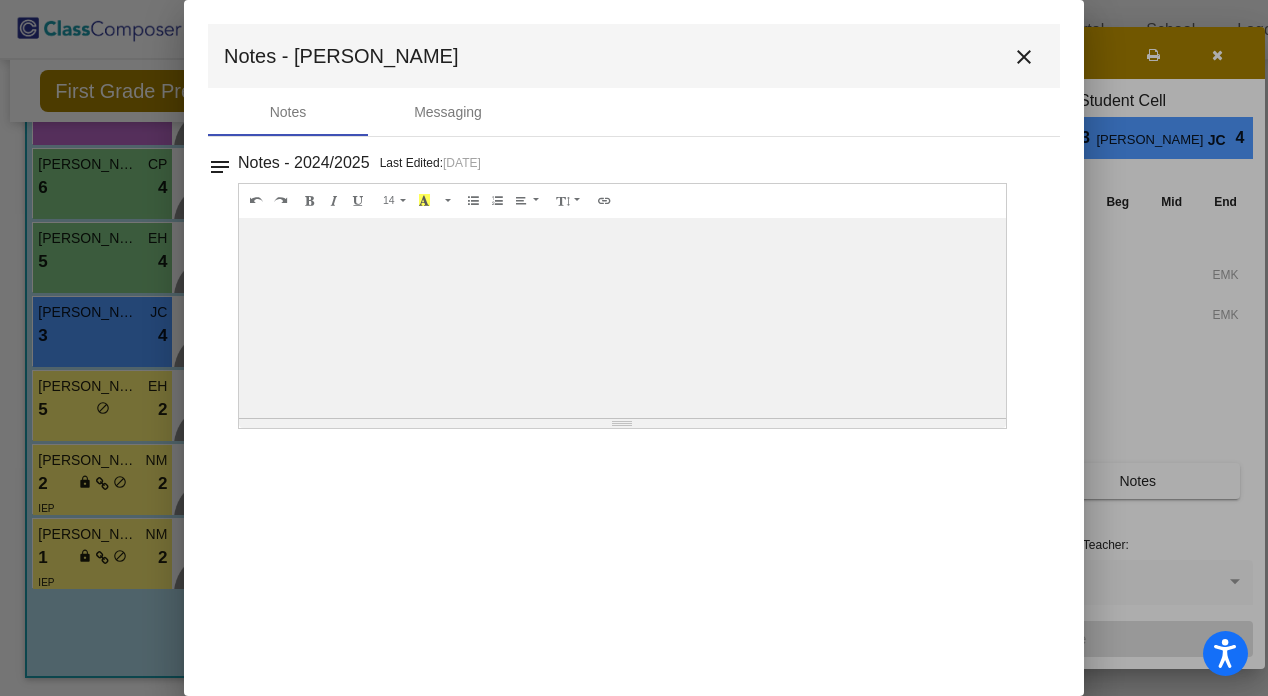 click on "close" at bounding box center (1024, 57) 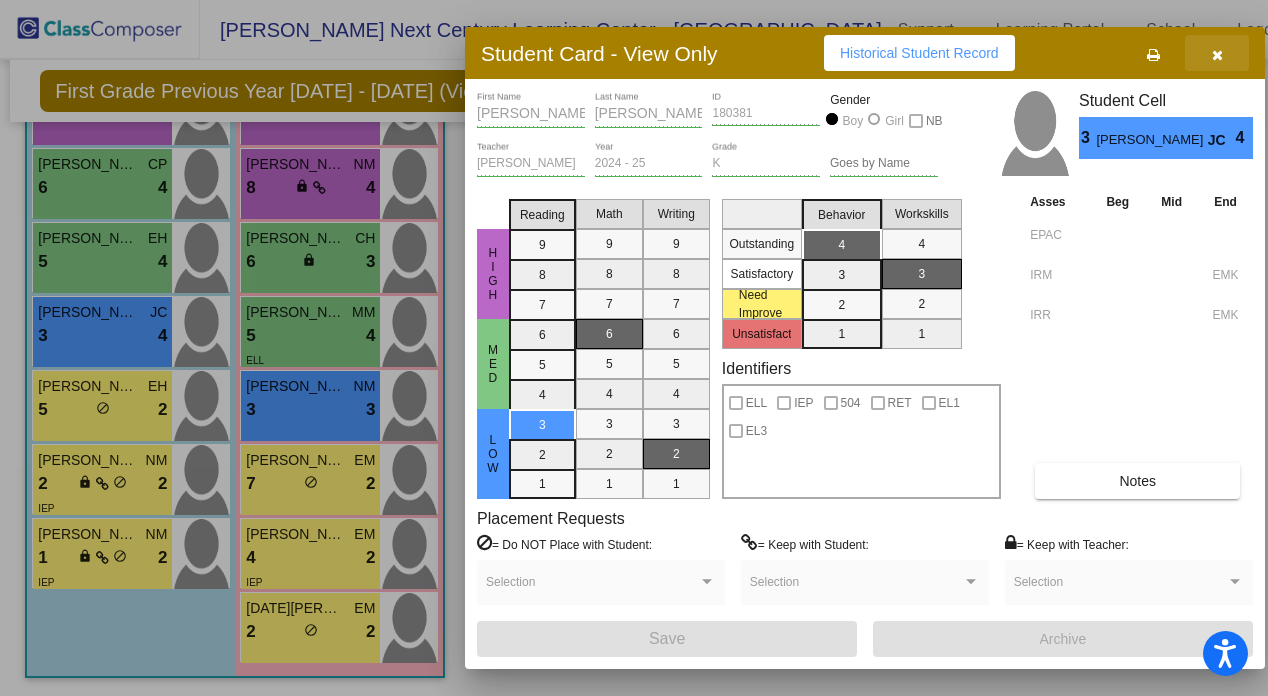 click at bounding box center [1217, 53] 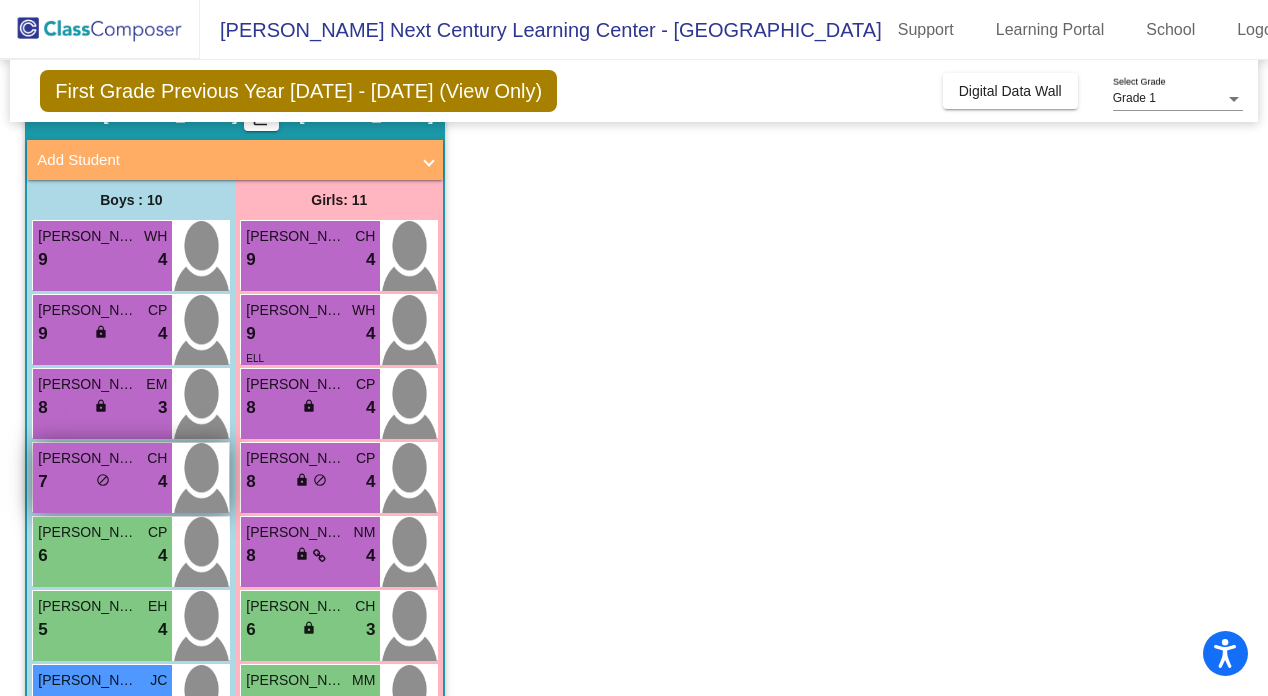 scroll, scrollTop: 70, scrollLeft: 0, axis: vertical 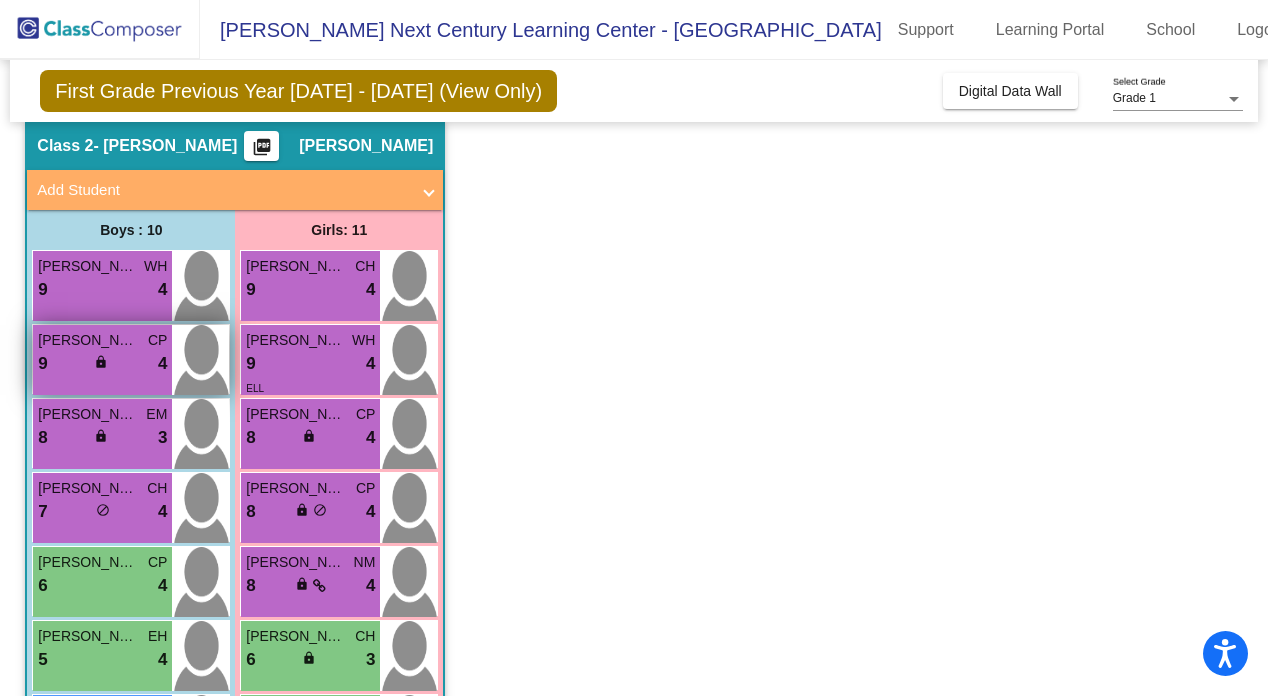 click on "Ilan Guerrero" at bounding box center (88, 340) 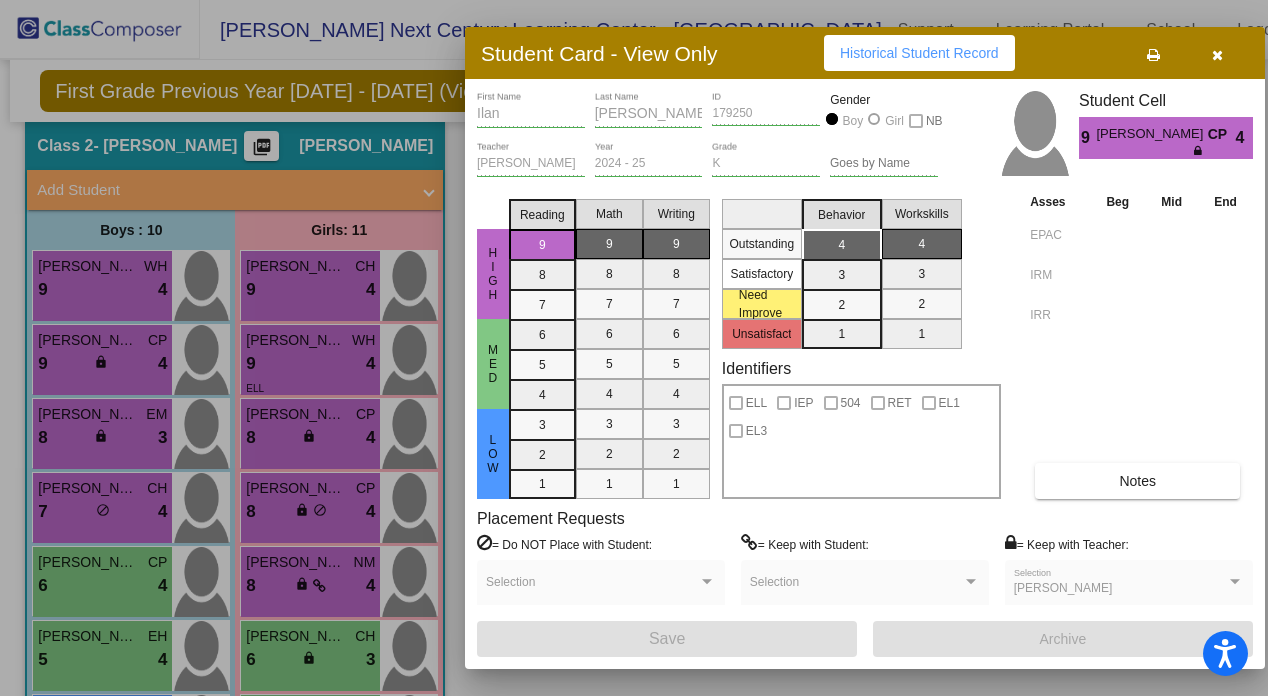 click at bounding box center (1217, 53) 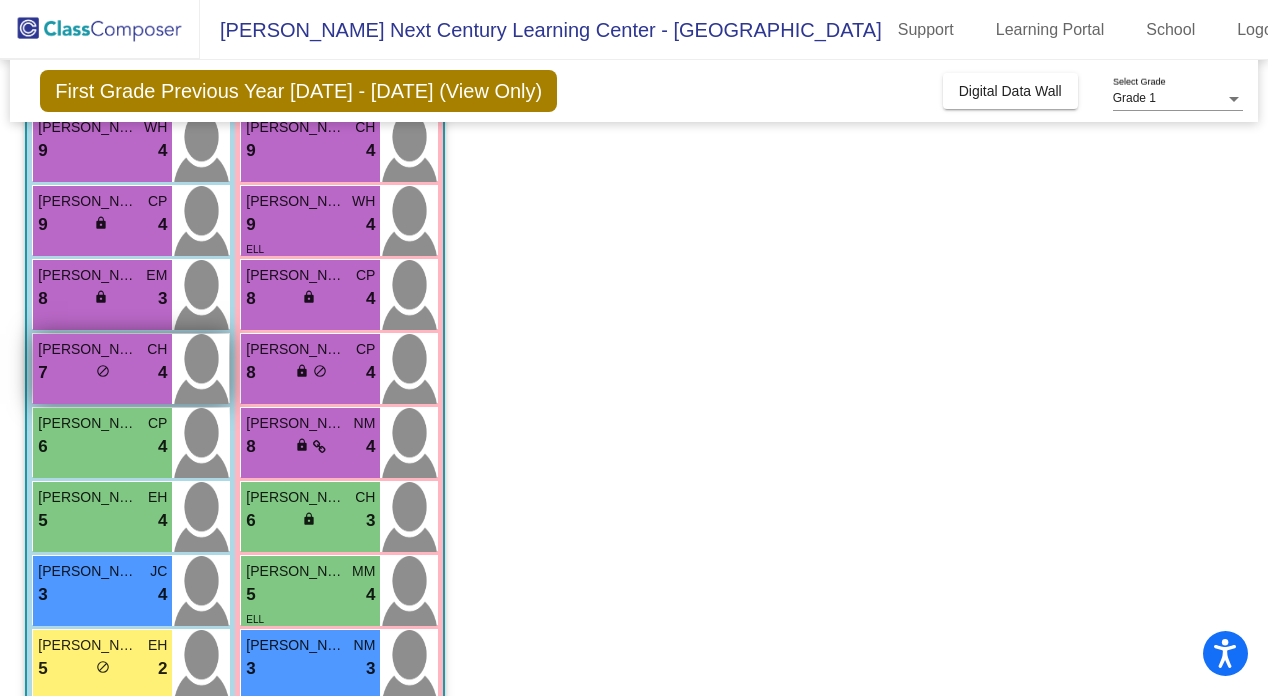 scroll, scrollTop: 210, scrollLeft: 0, axis: vertical 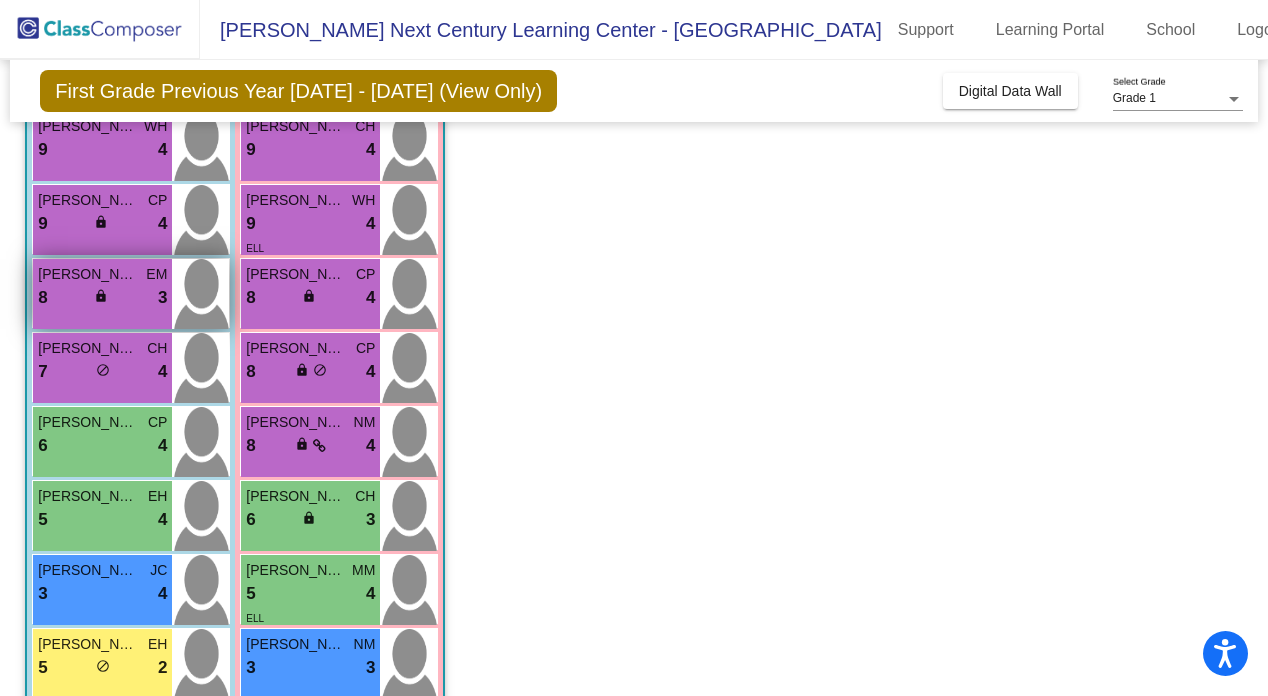 click on "Joseph Godoy" at bounding box center [88, 274] 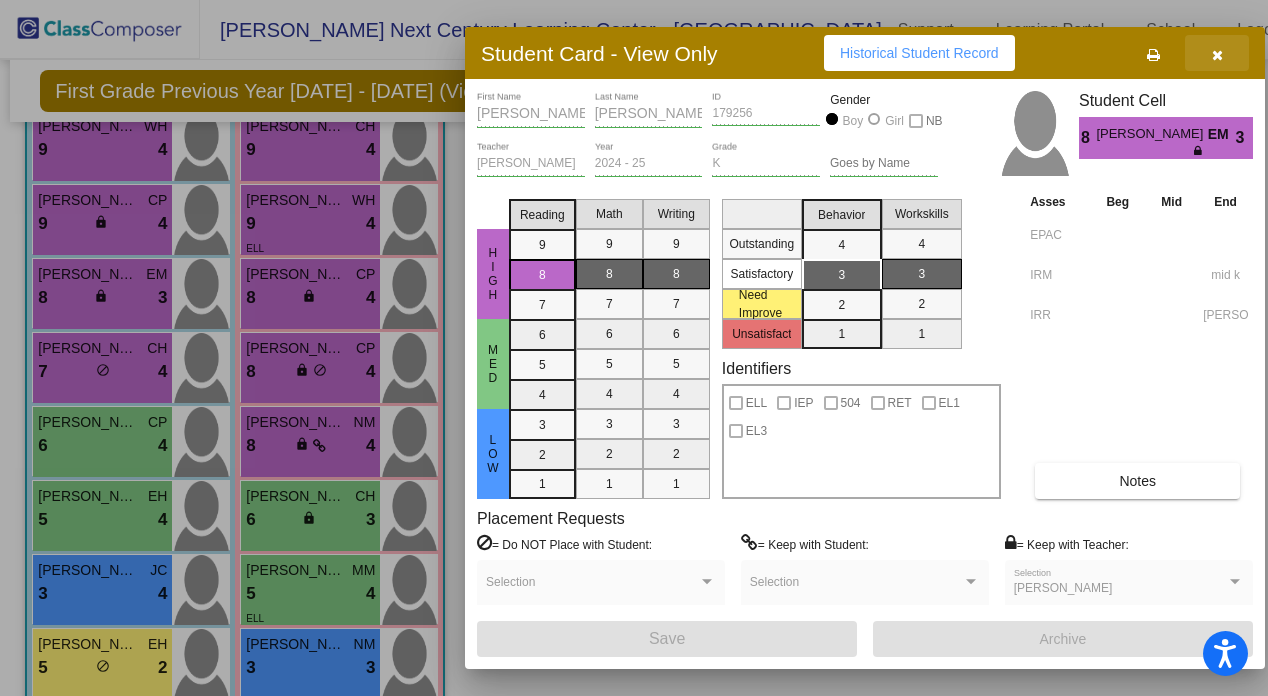 click at bounding box center (1217, 53) 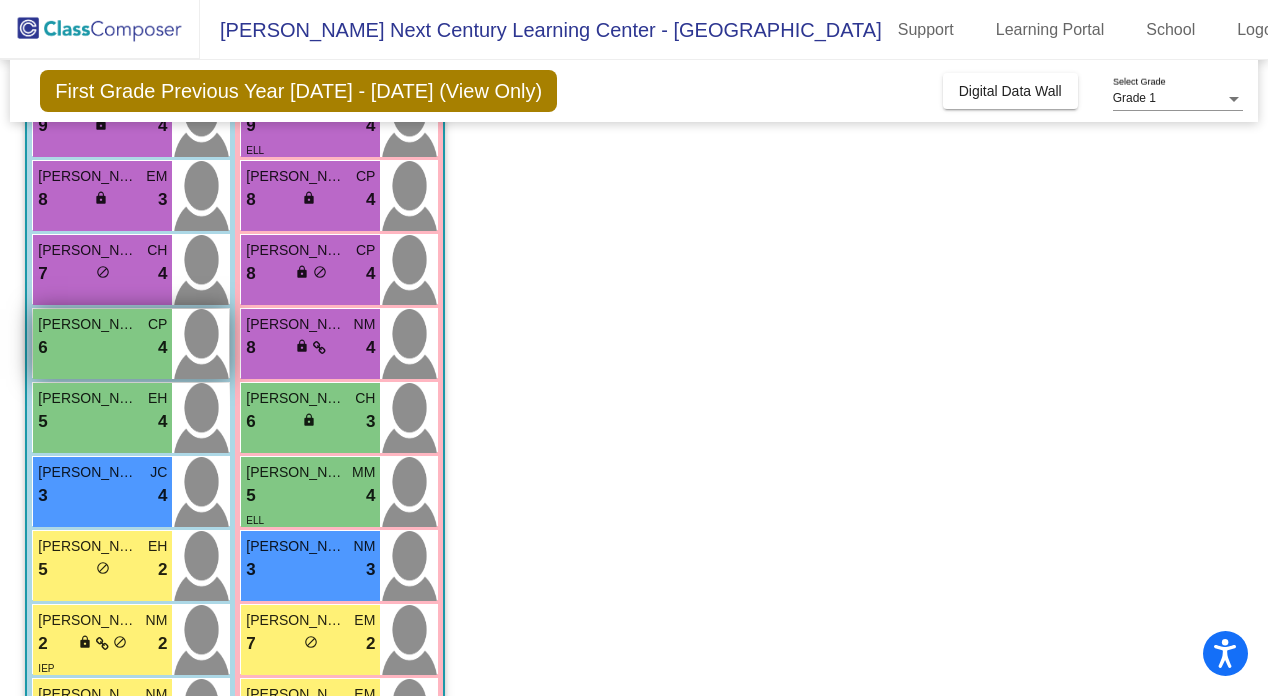 scroll, scrollTop: 321, scrollLeft: 0, axis: vertical 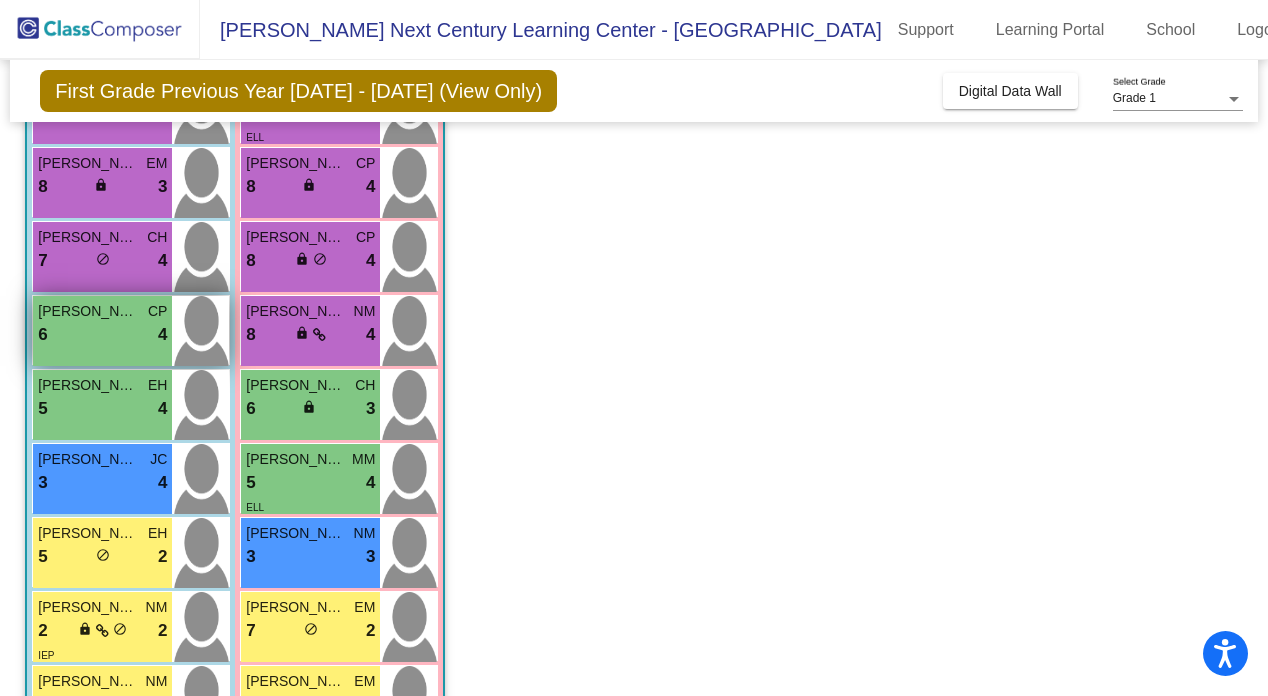 click on "6 lock do_not_disturb_alt 4" at bounding box center [102, 335] 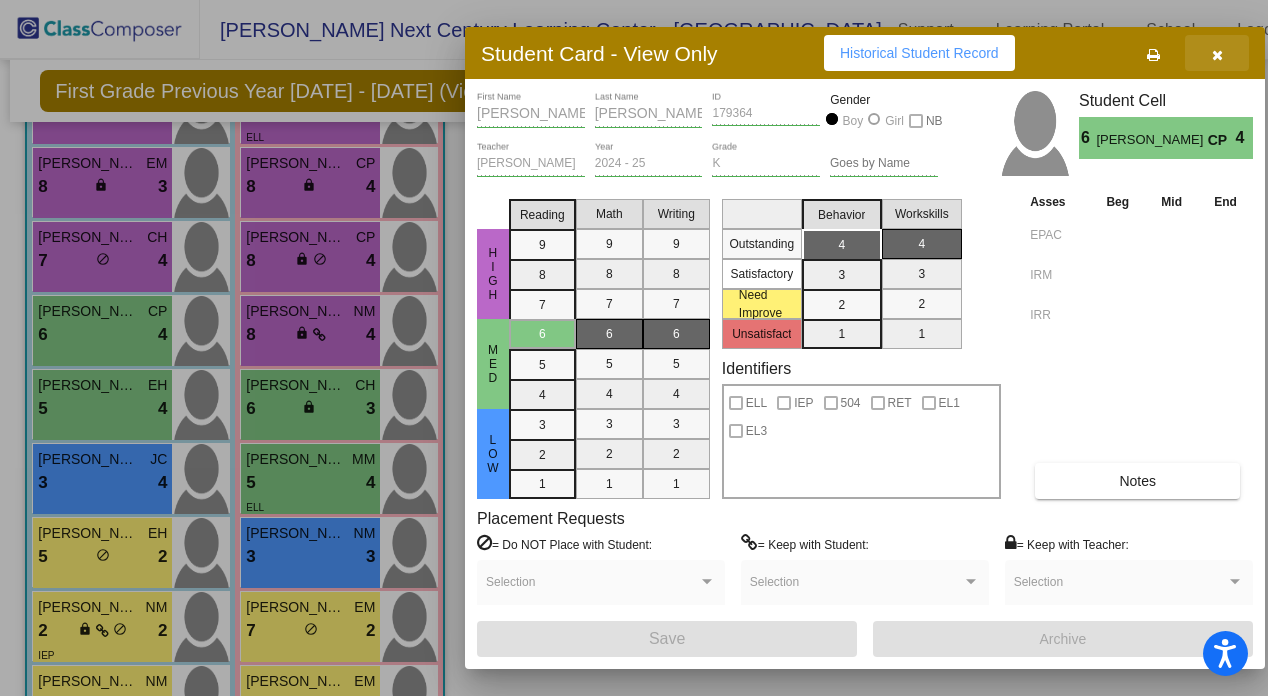 click at bounding box center (1217, 55) 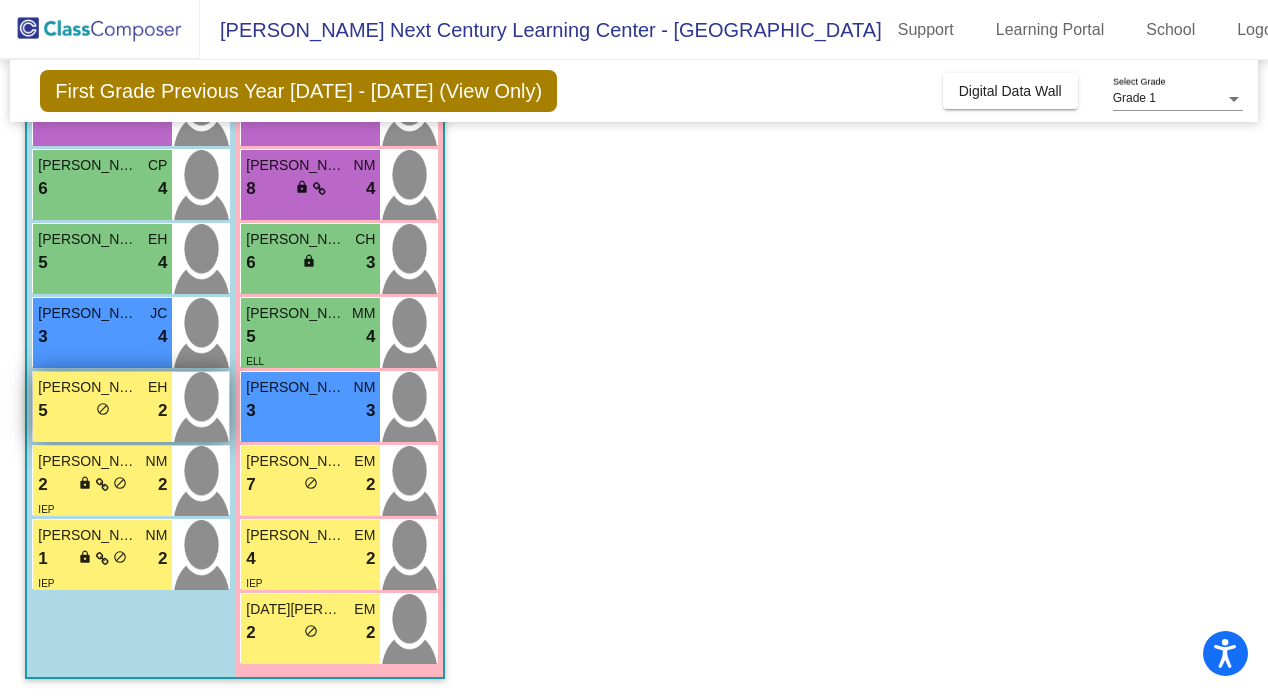 scroll, scrollTop: 468, scrollLeft: 0, axis: vertical 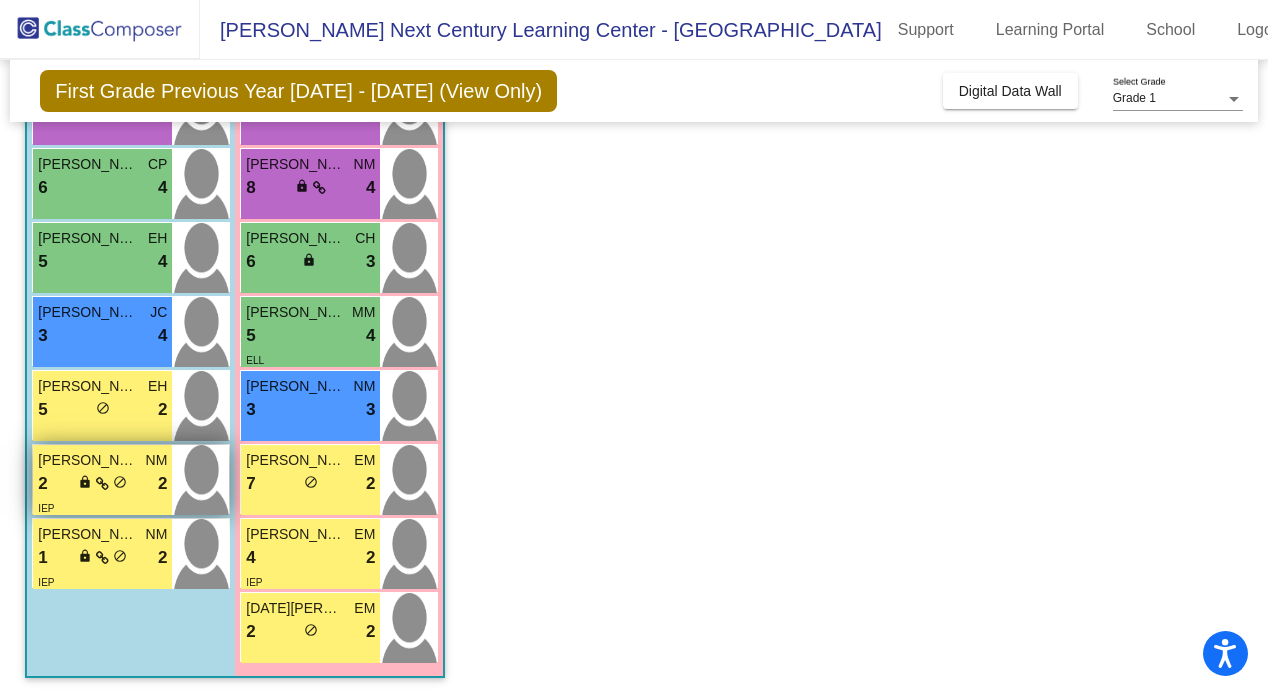 click on "IEP" at bounding box center (102, 507) 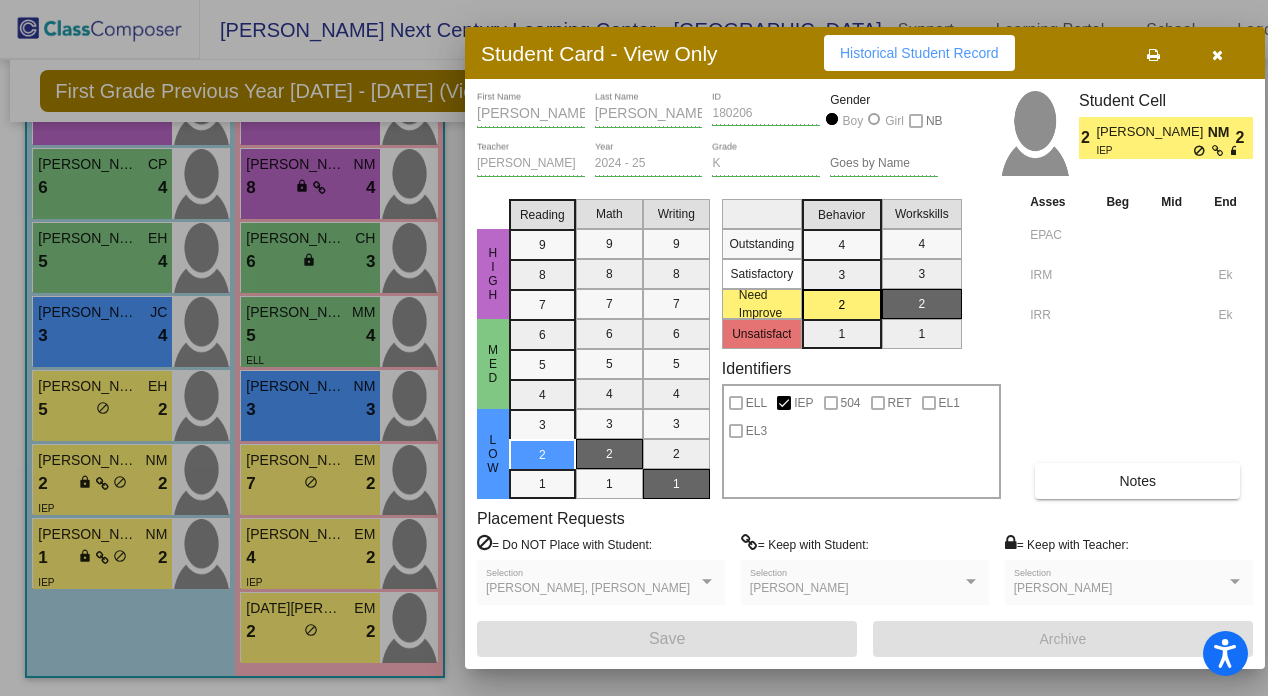 click at bounding box center (1217, 55) 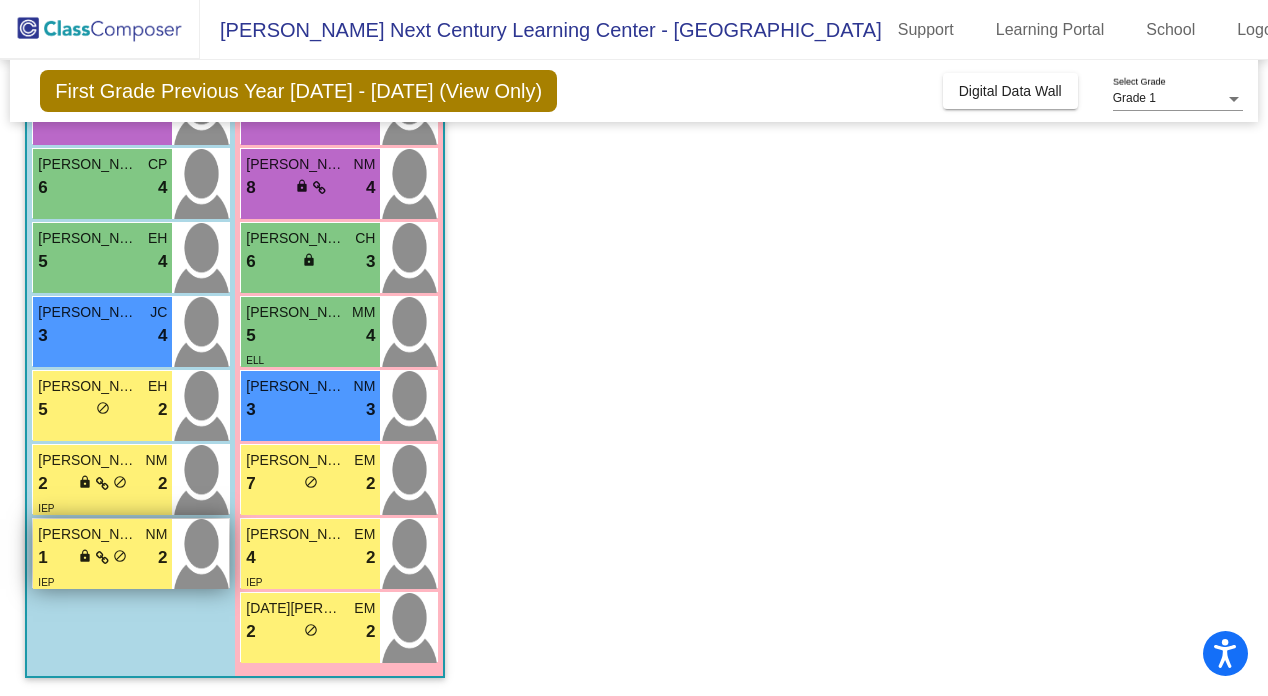click on "Jonathan Cervacio" at bounding box center (88, 534) 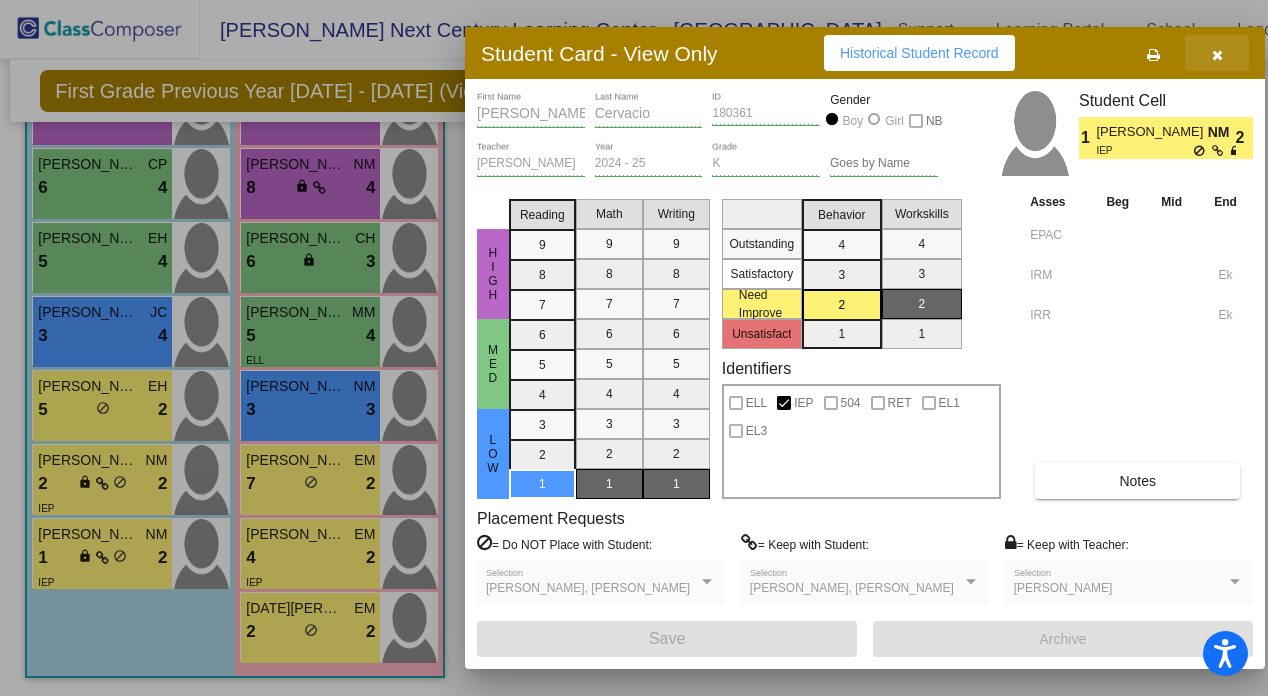 click at bounding box center (1217, 53) 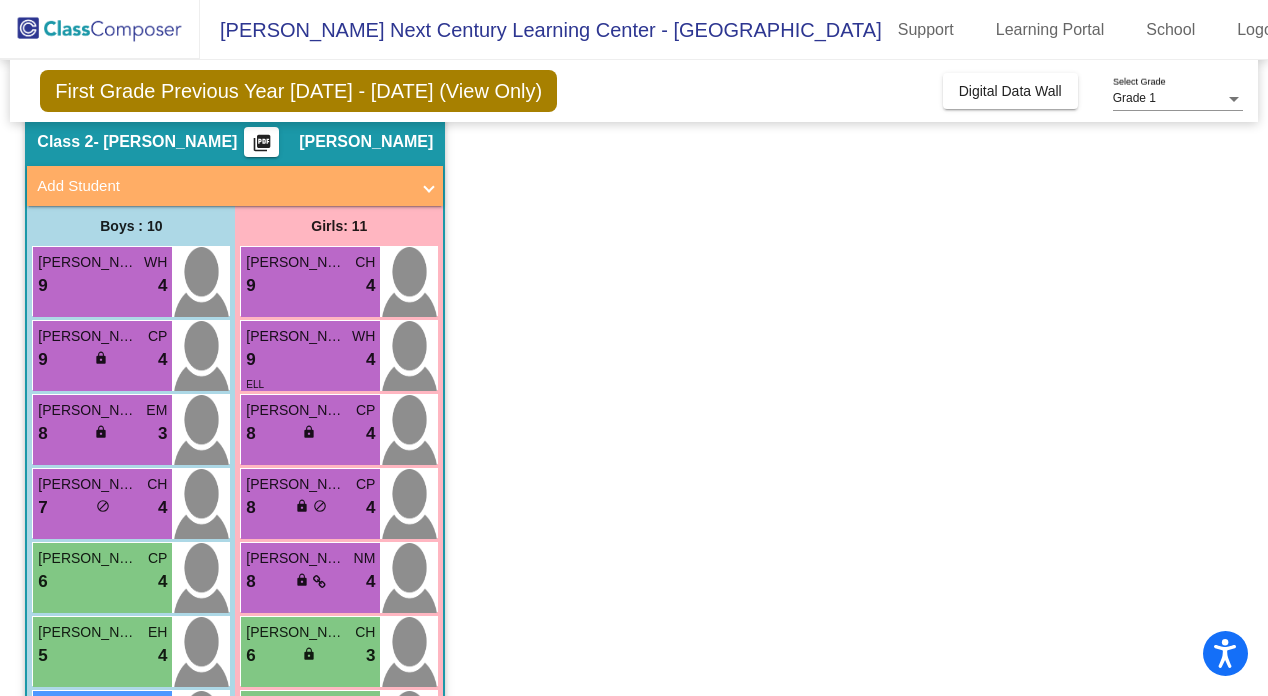 scroll, scrollTop: 42, scrollLeft: 0, axis: vertical 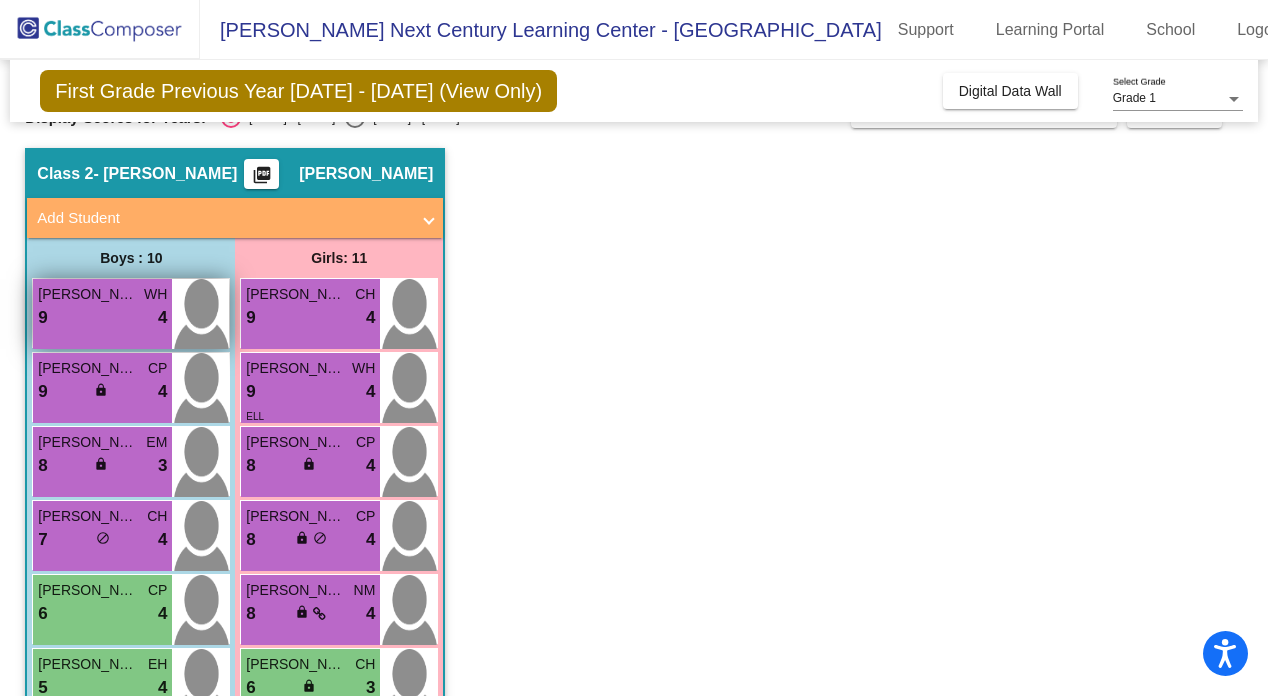 click on "Edgar Hernandez Rodriguez WH 9 lock do_not_disturb_alt 4" at bounding box center [102, 314] 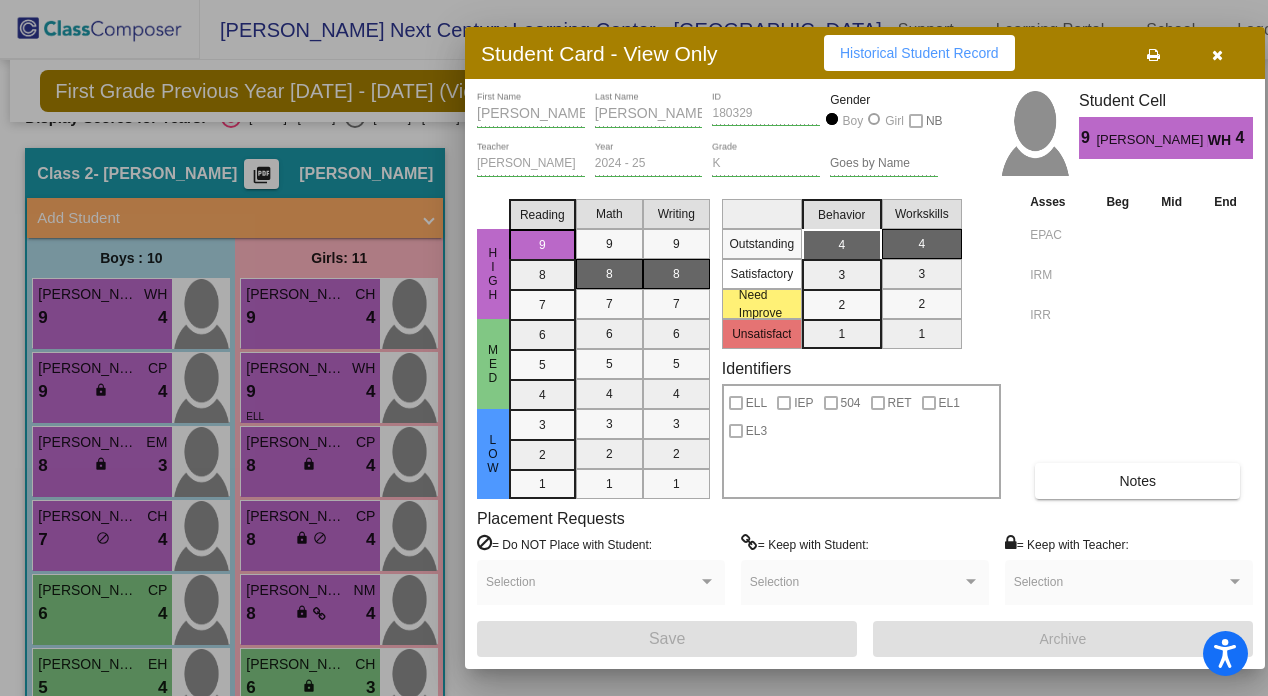 click on "Notes" at bounding box center (1137, 481) 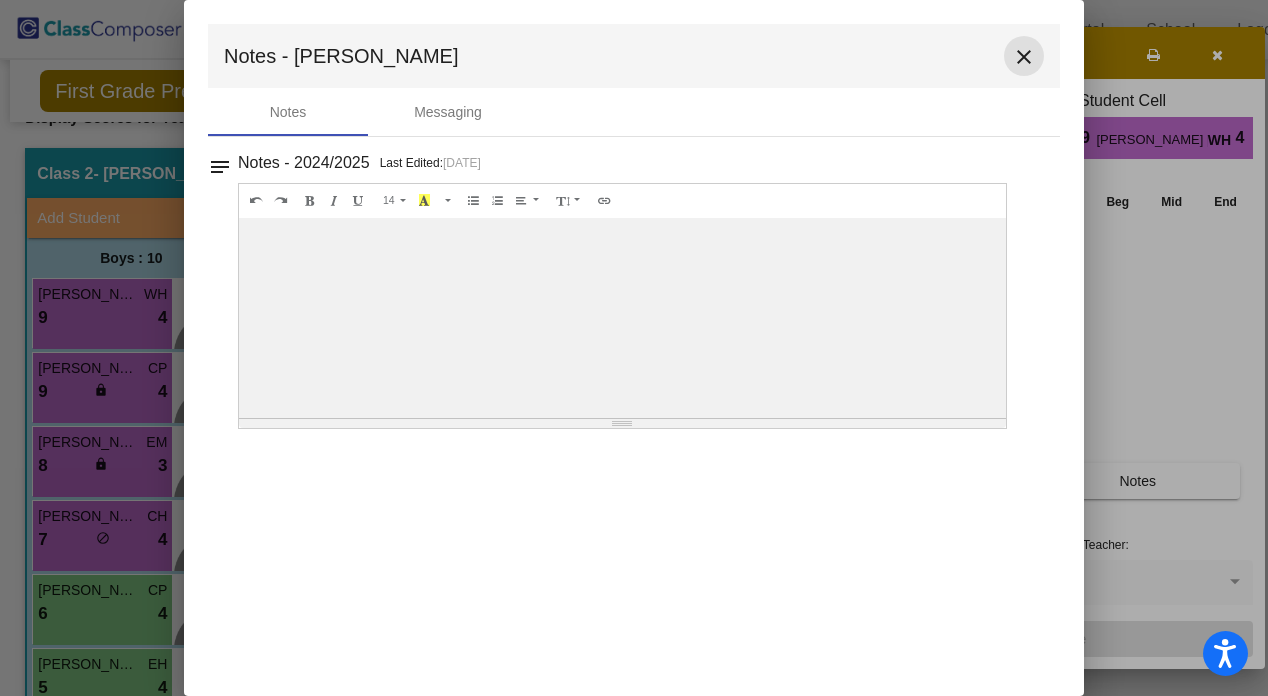 click on "close" at bounding box center [1024, 57] 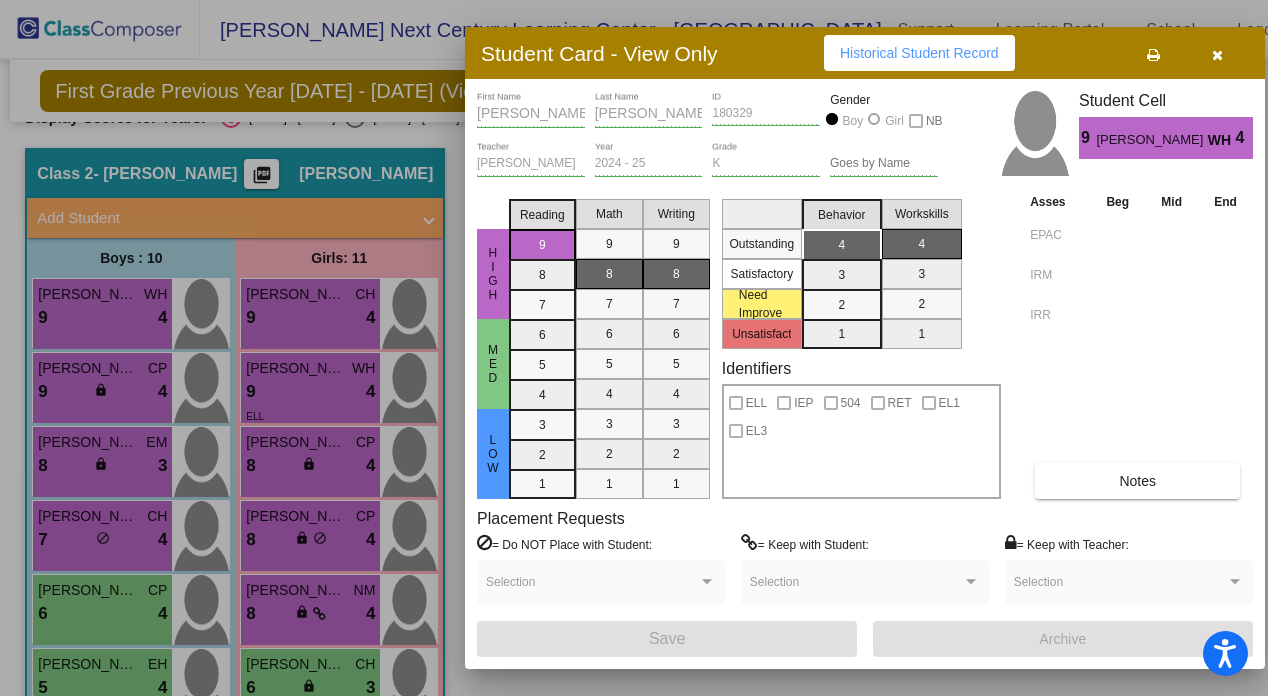 click at bounding box center [1217, 55] 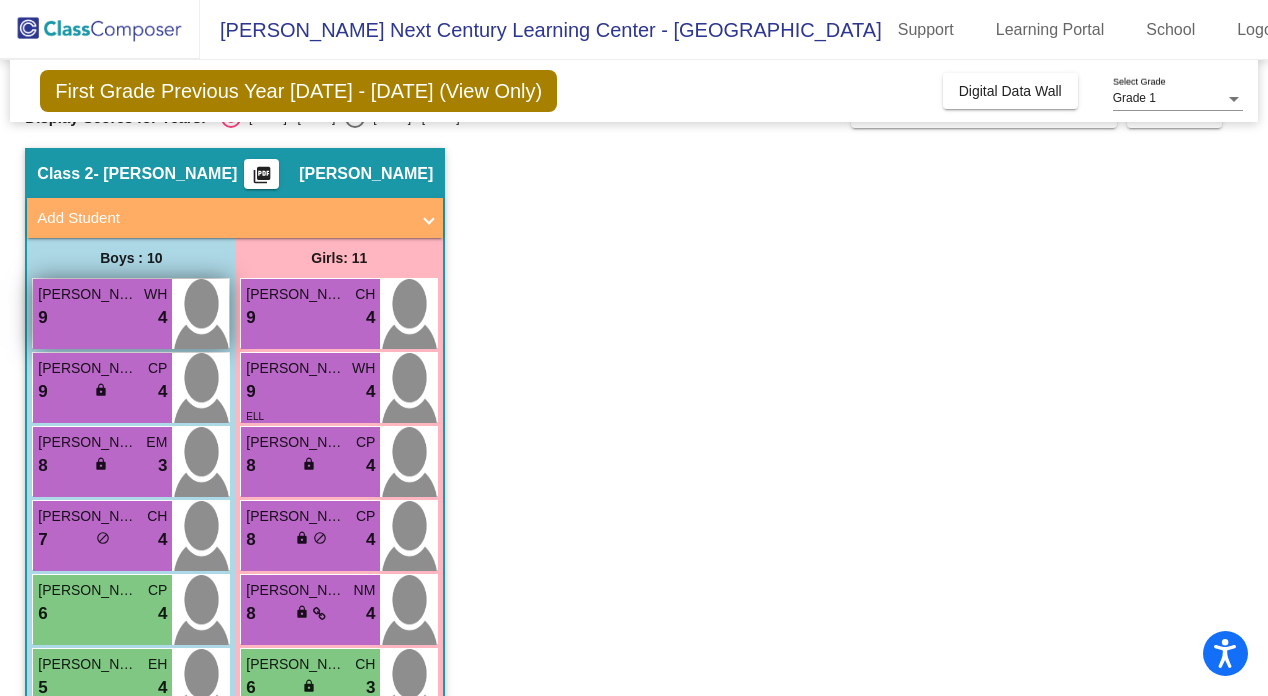 click on "9 lock do_not_disturb_alt 4" at bounding box center (102, 318) 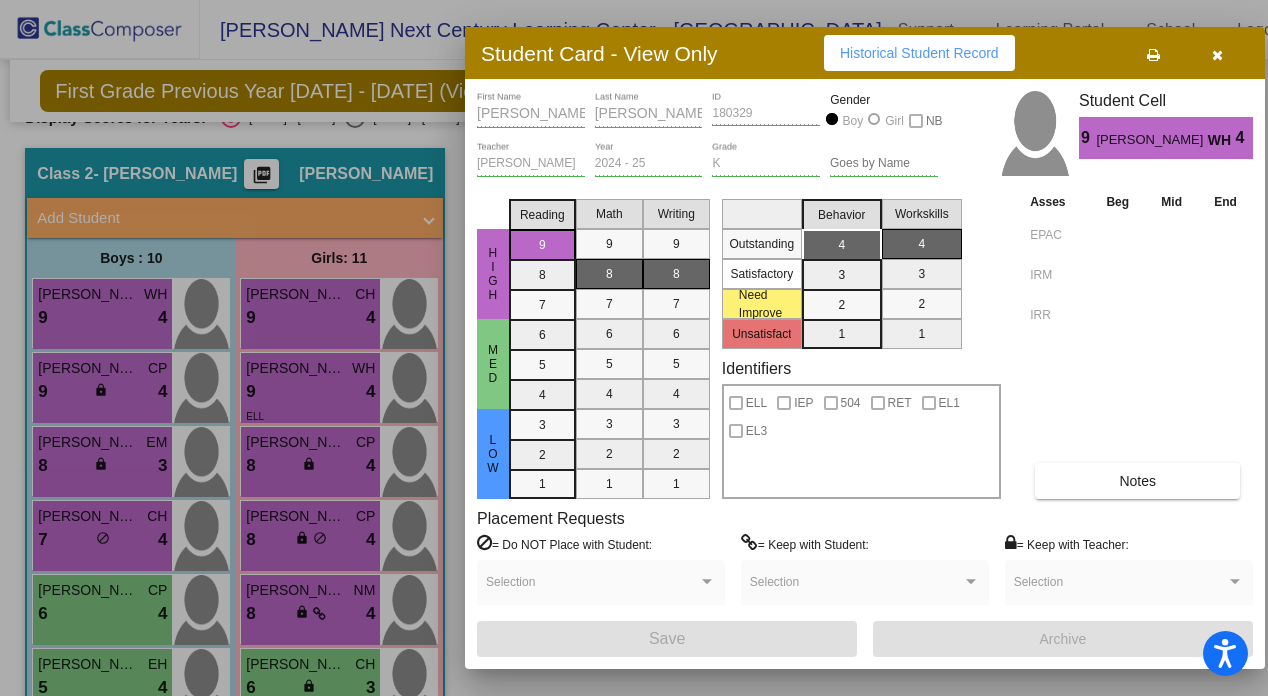 click at bounding box center [1217, 53] 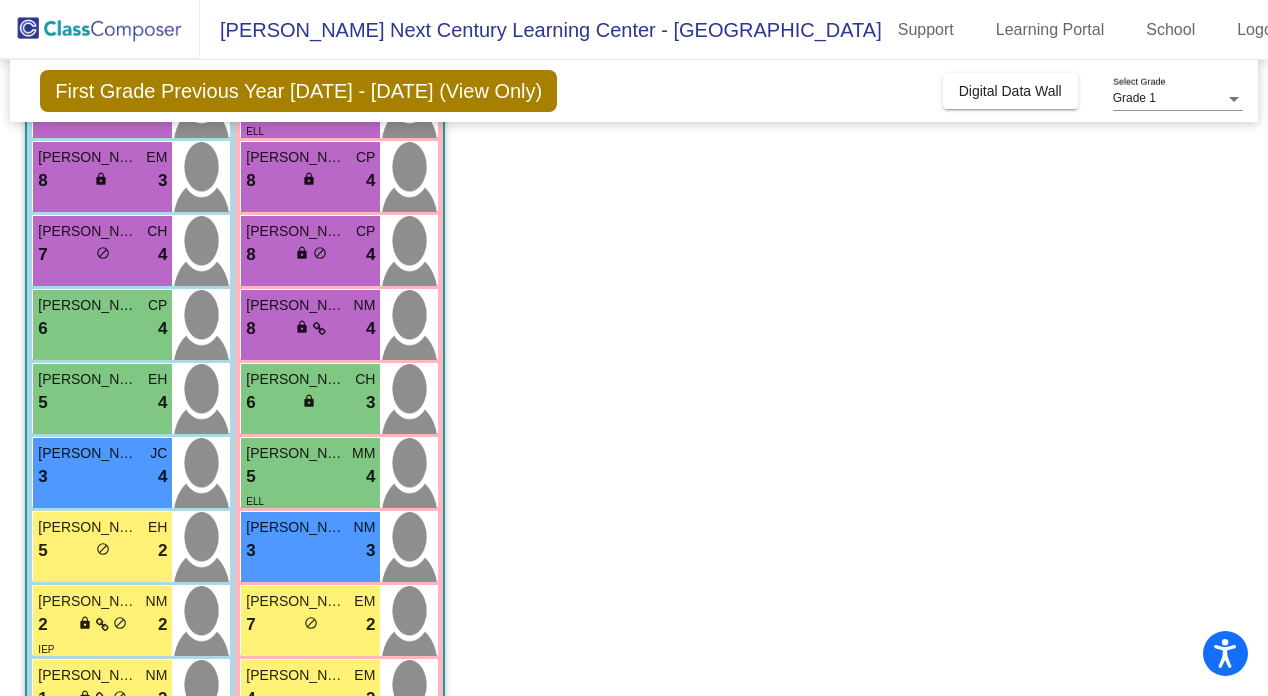 scroll, scrollTop: 386, scrollLeft: 0, axis: vertical 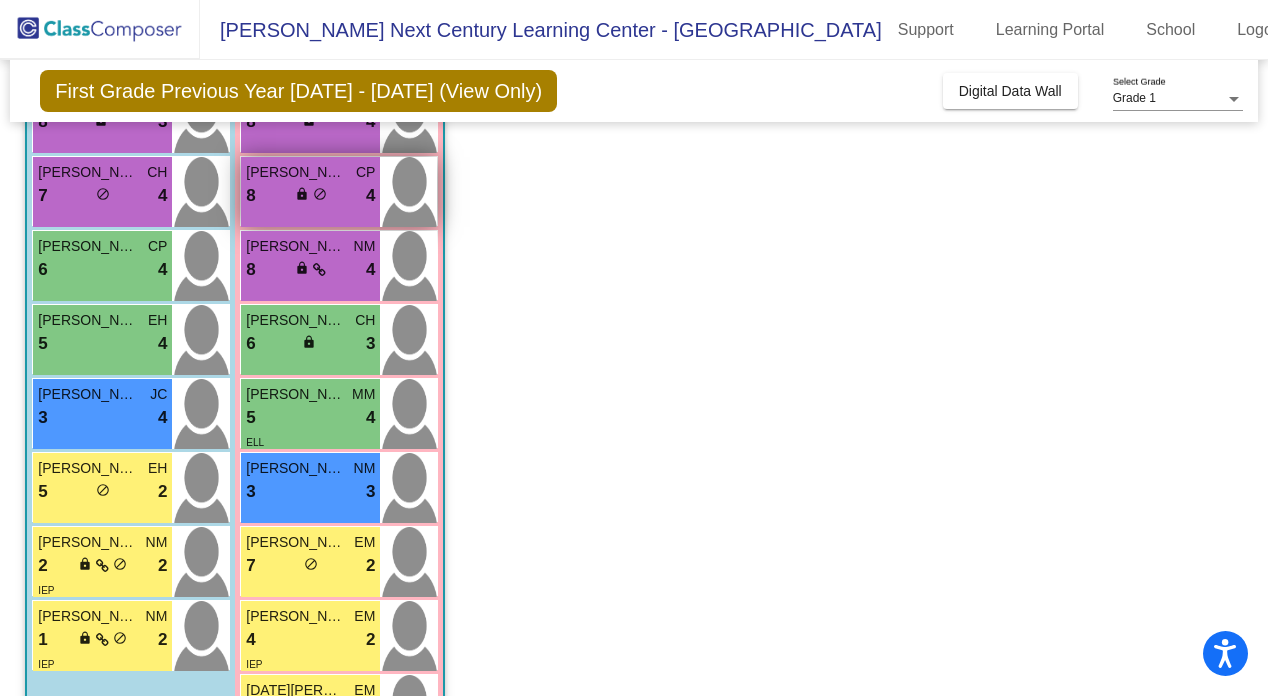 click on "Mia Huerta CP 8 lock do_not_disturb_alt 4" at bounding box center [310, 192] 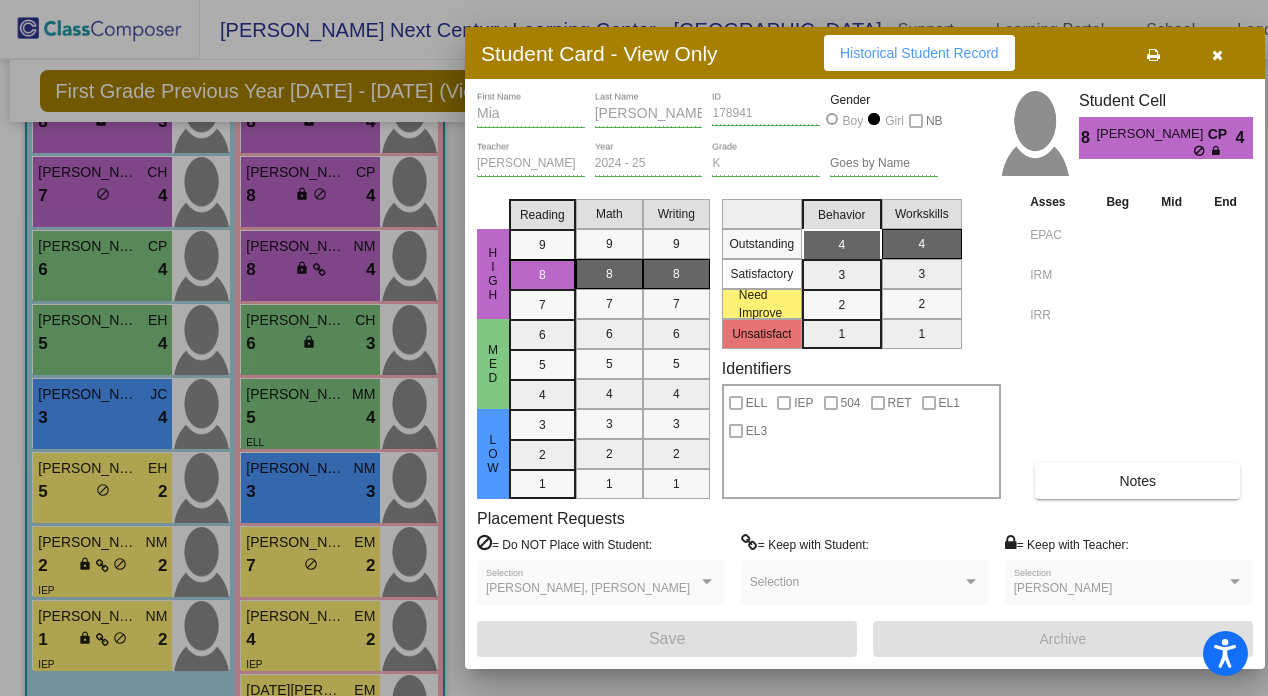 click on "Notes" at bounding box center [1137, 481] 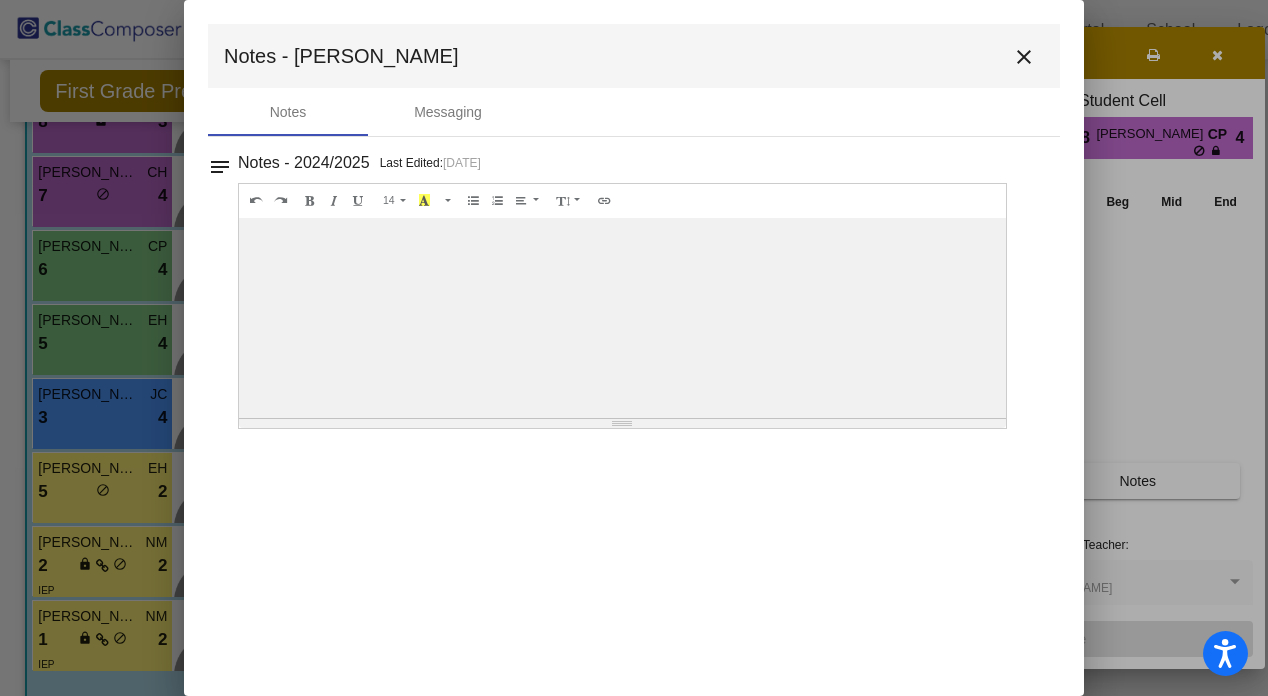 click on "close" at bounding box center [1024, 57] 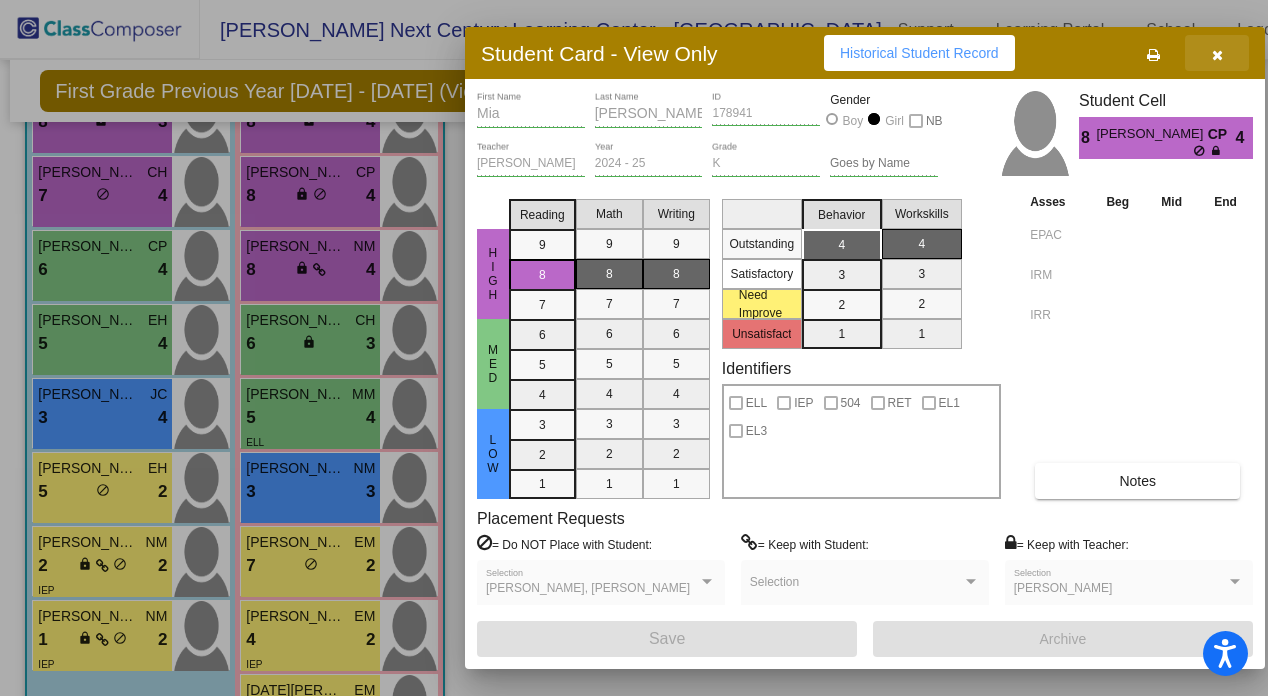 click at bounding box center [1217, 53] 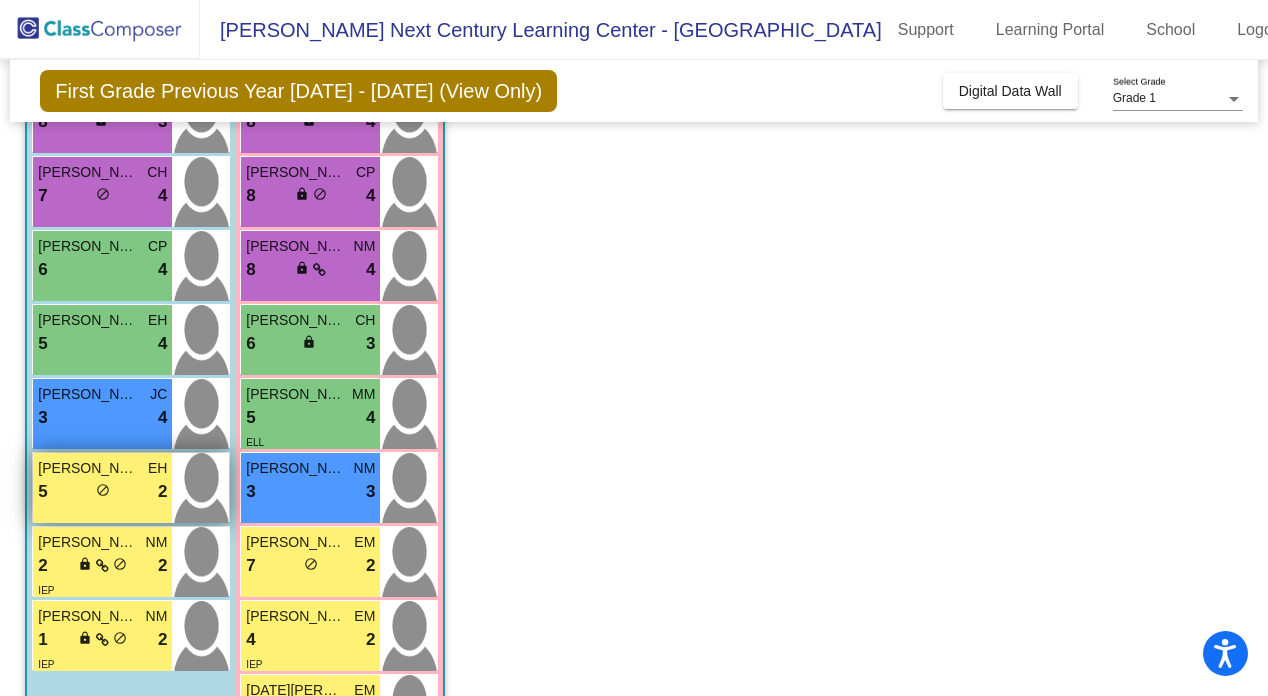 click on "Anthony Juarez EH 5 lock do_not_disturb_alt 2" at bounding box center (102, 488) 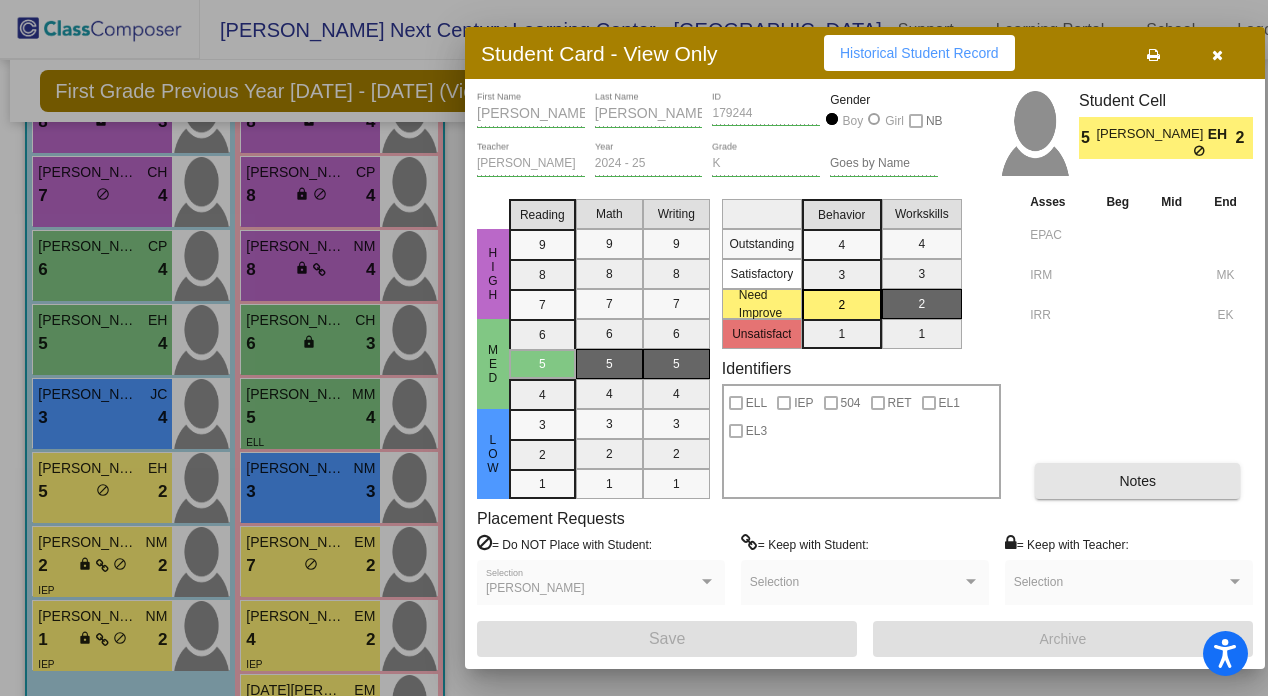 click on "Notes" at bounding box center [1137, 481] 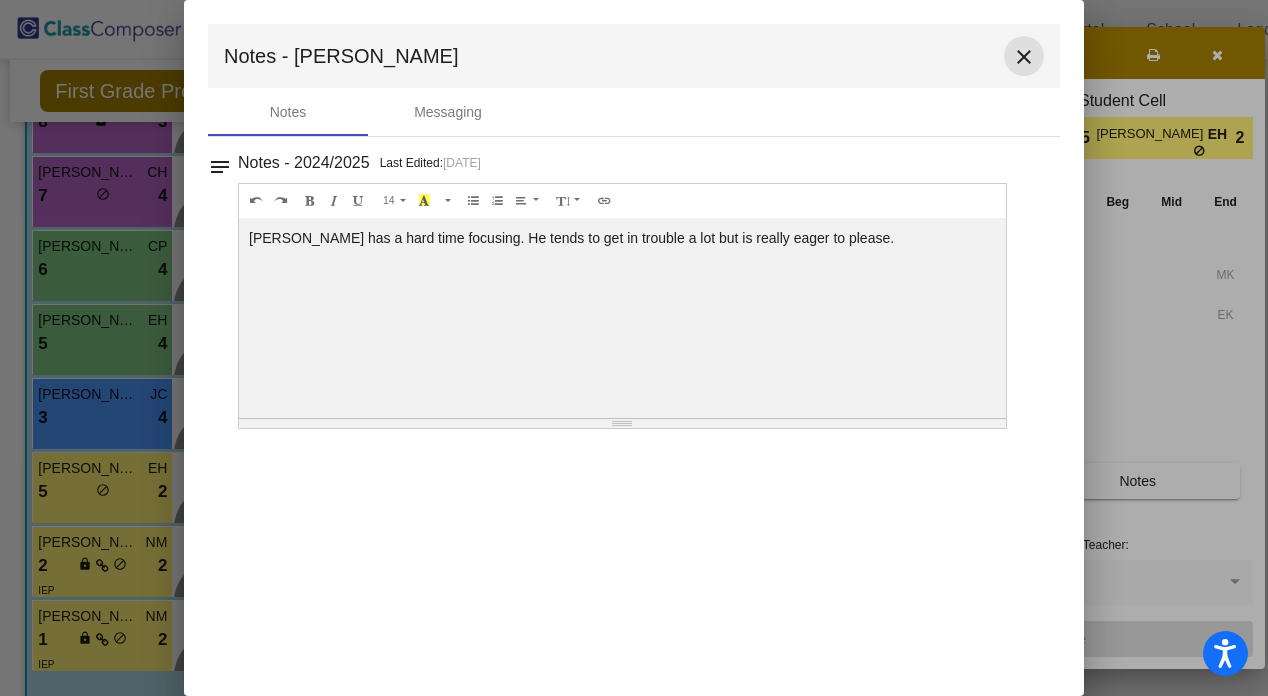 click on "close" at bounding box center (1024, 57) 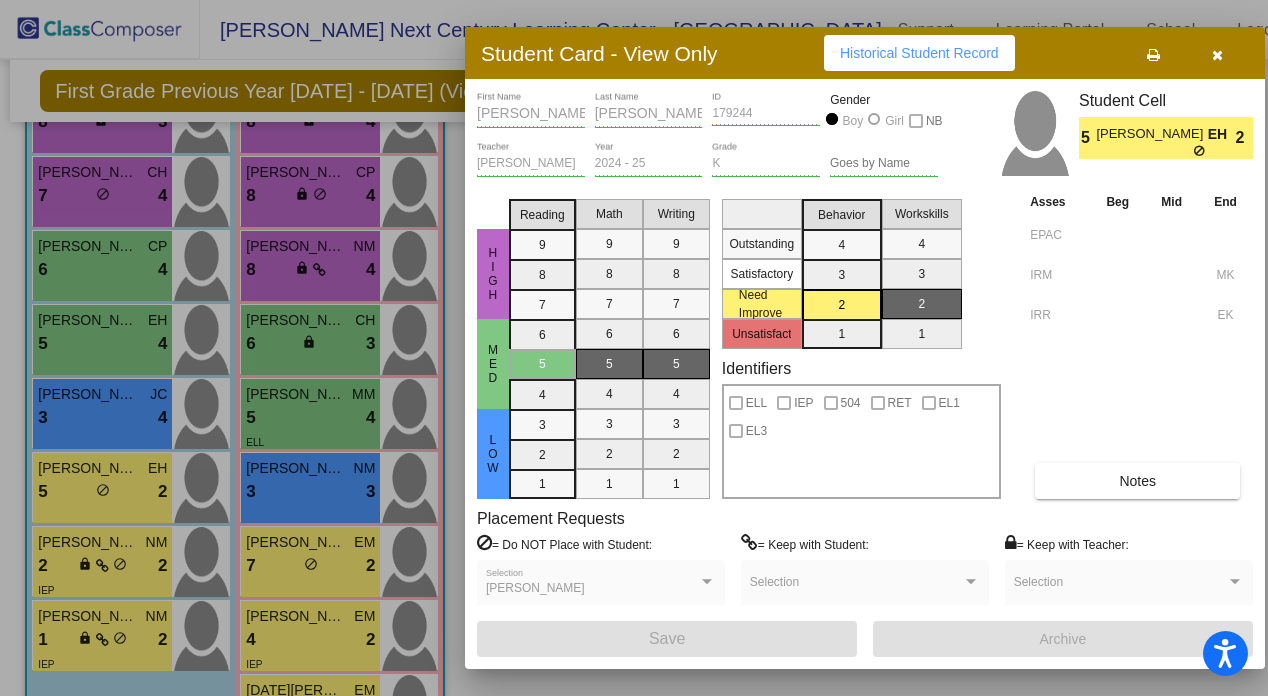 click at bounding box center (1217, 55) 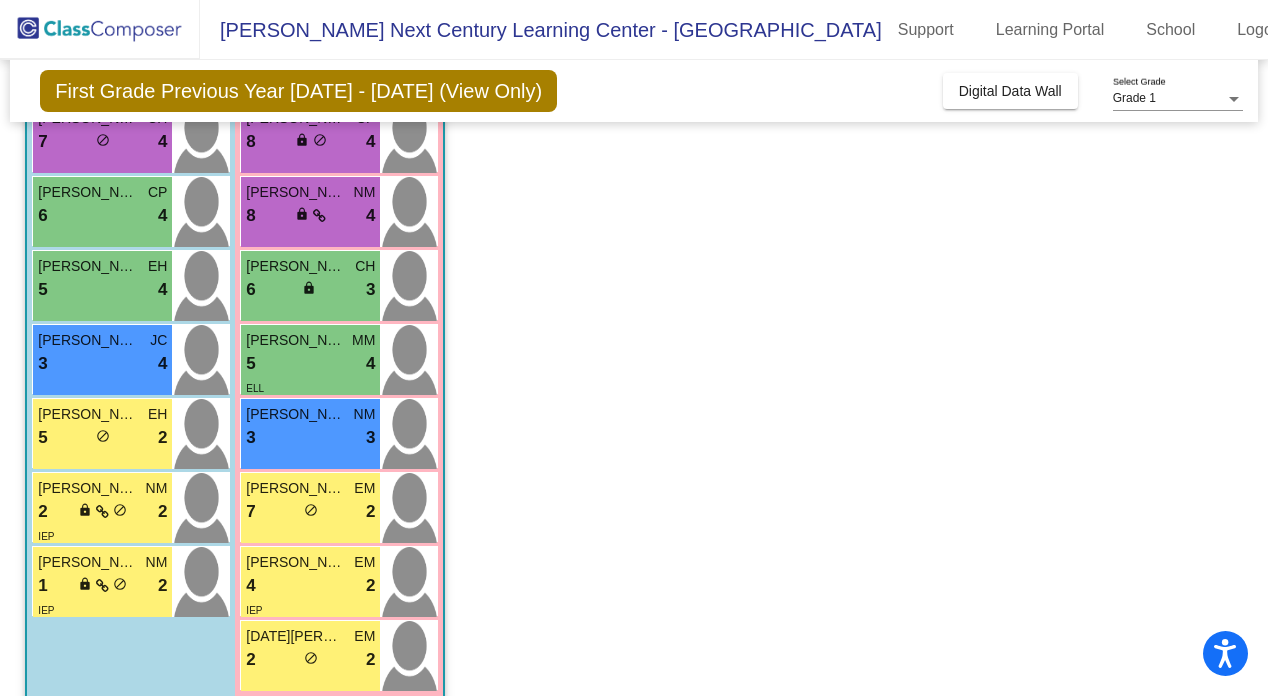 scroll, scrollTop: 459, scrollLeft: 0, axis: vertical 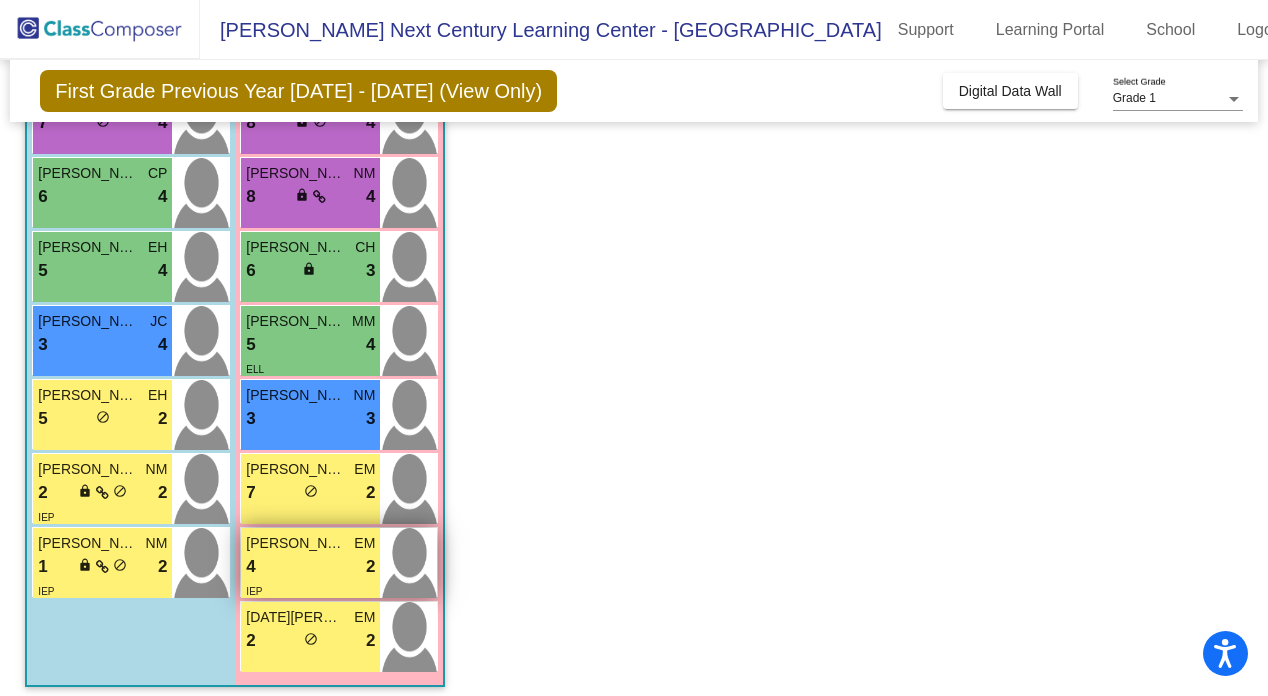 click on "IEP" at bounding box center (310, 590) 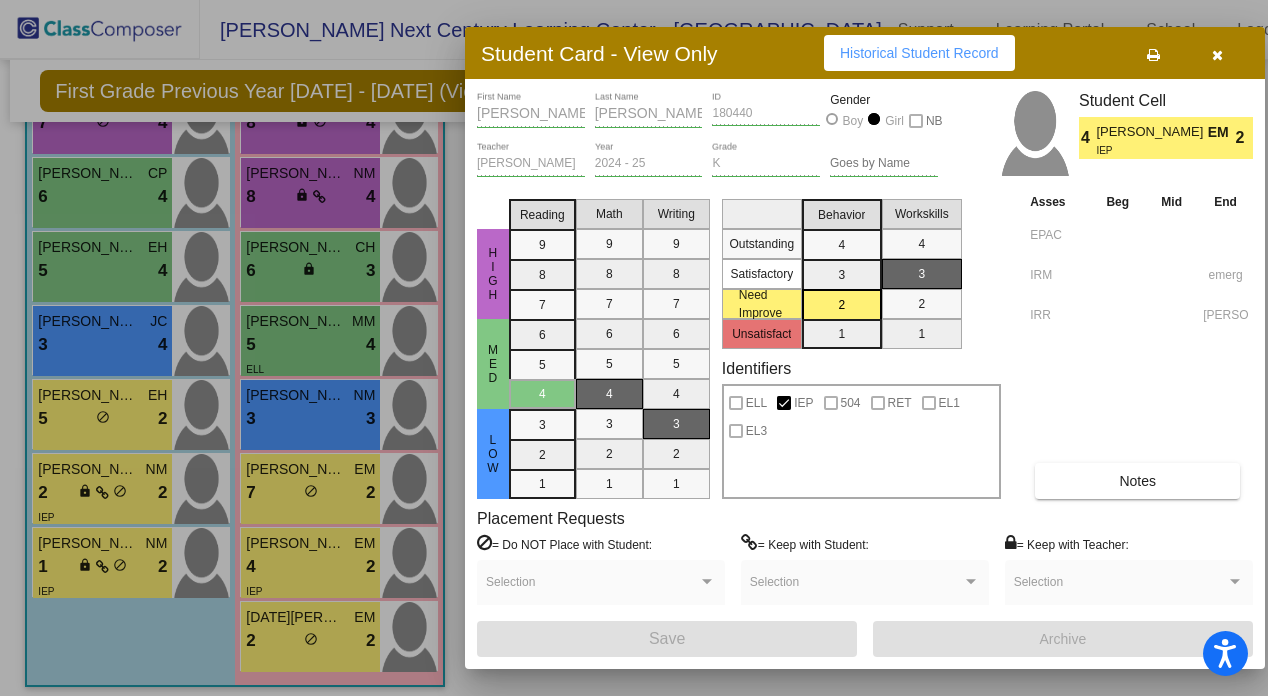 click on "Notes" at bounding box center [1137, 481] 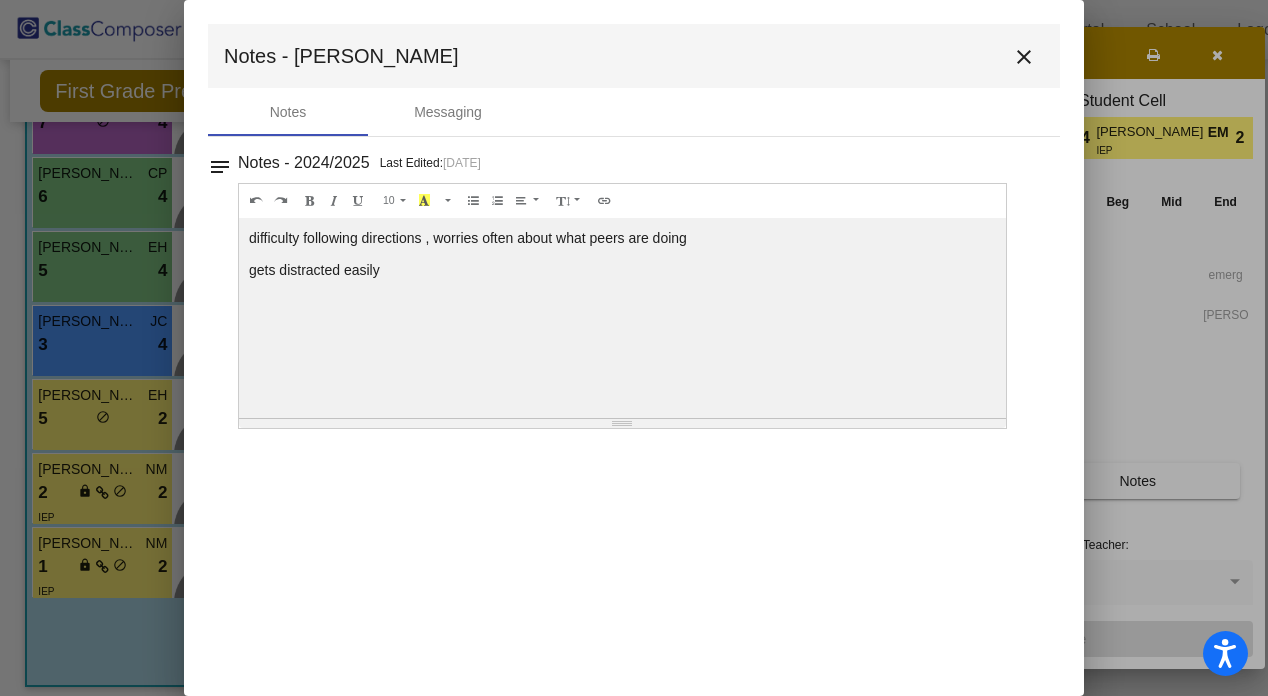 click on "close" at bounding box center [1024, 57] 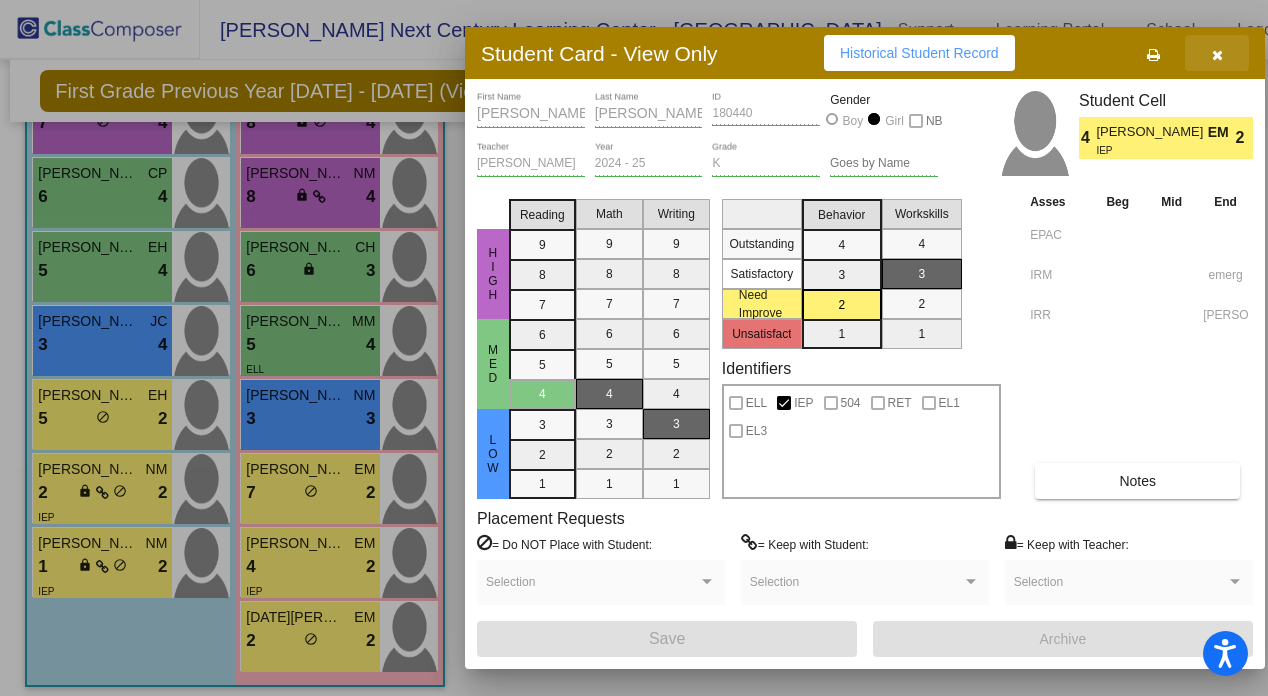 click at bounding box center [1217, 55] 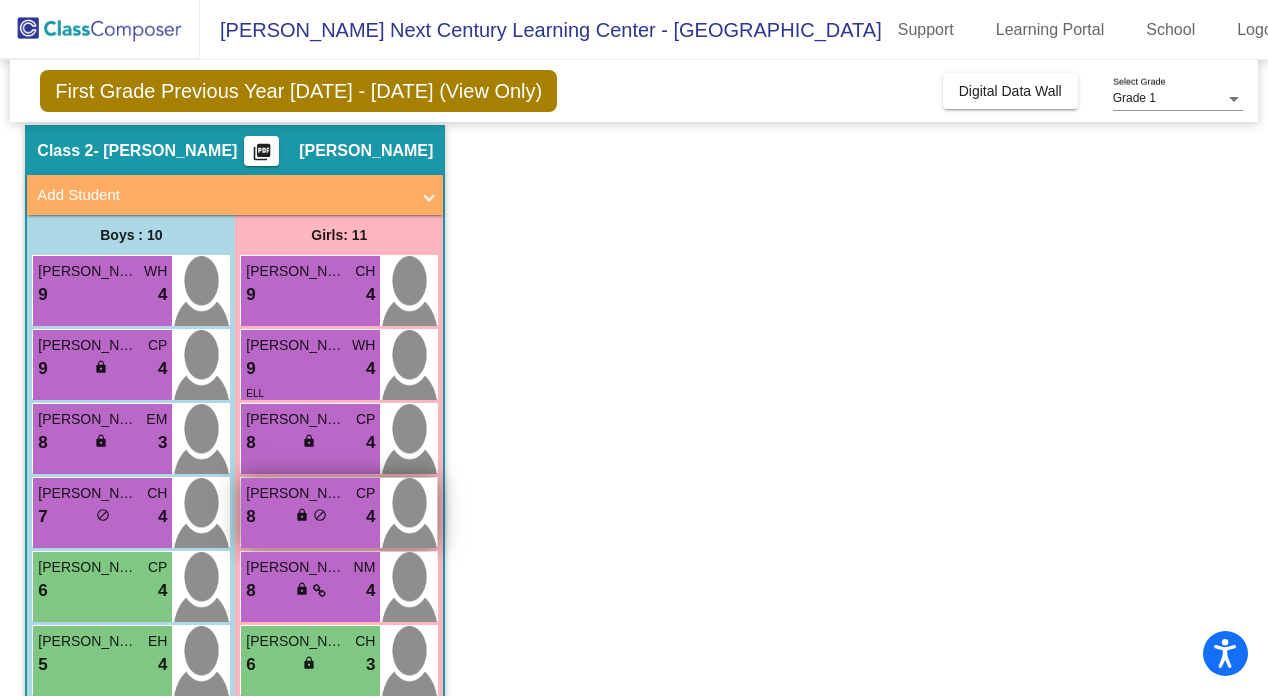 scroll, scrollTop: 64, scrollLeft: 0, axis: vertical 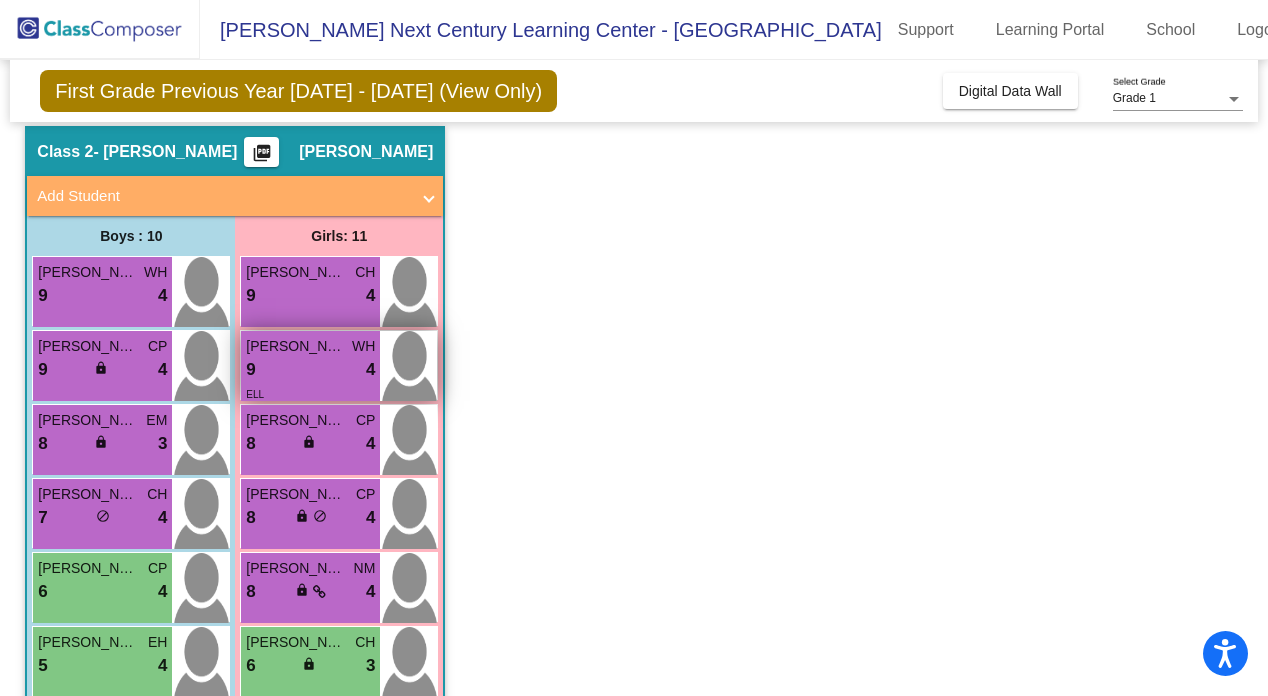 click on "9 lock do_not_disturb_alt 4" at bounding box center (310, 370) 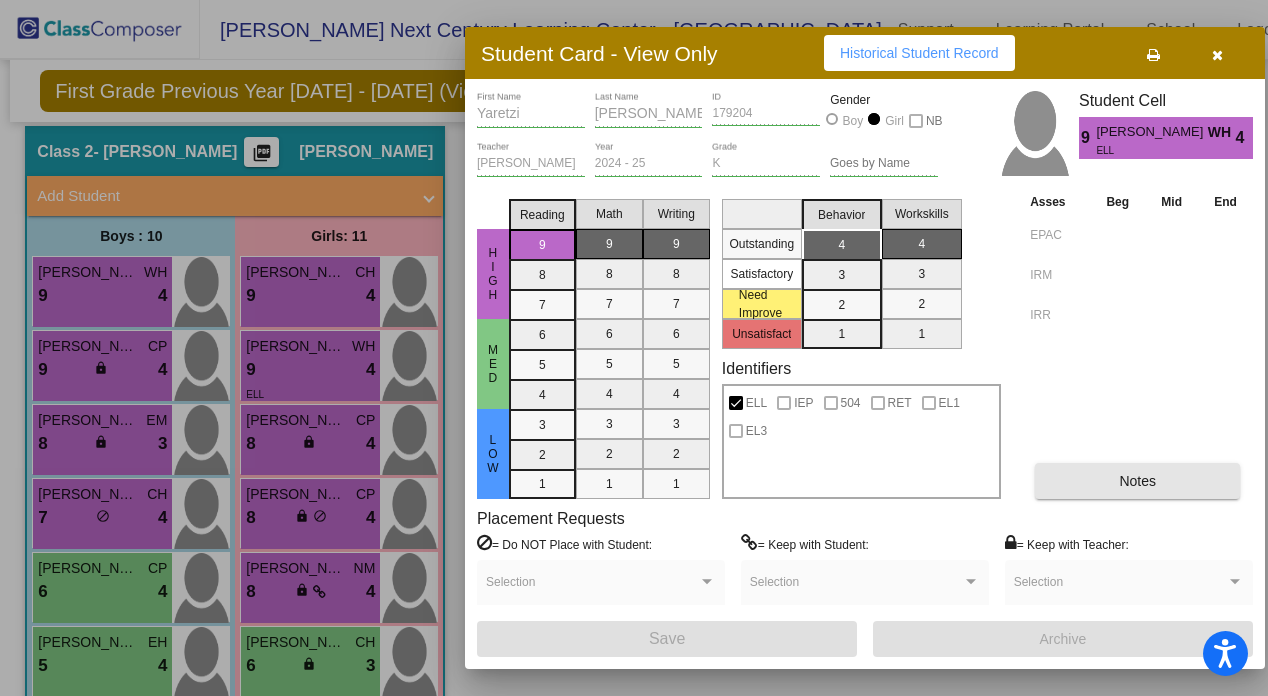 click on "Notes" at bounding box center [1137, 481] 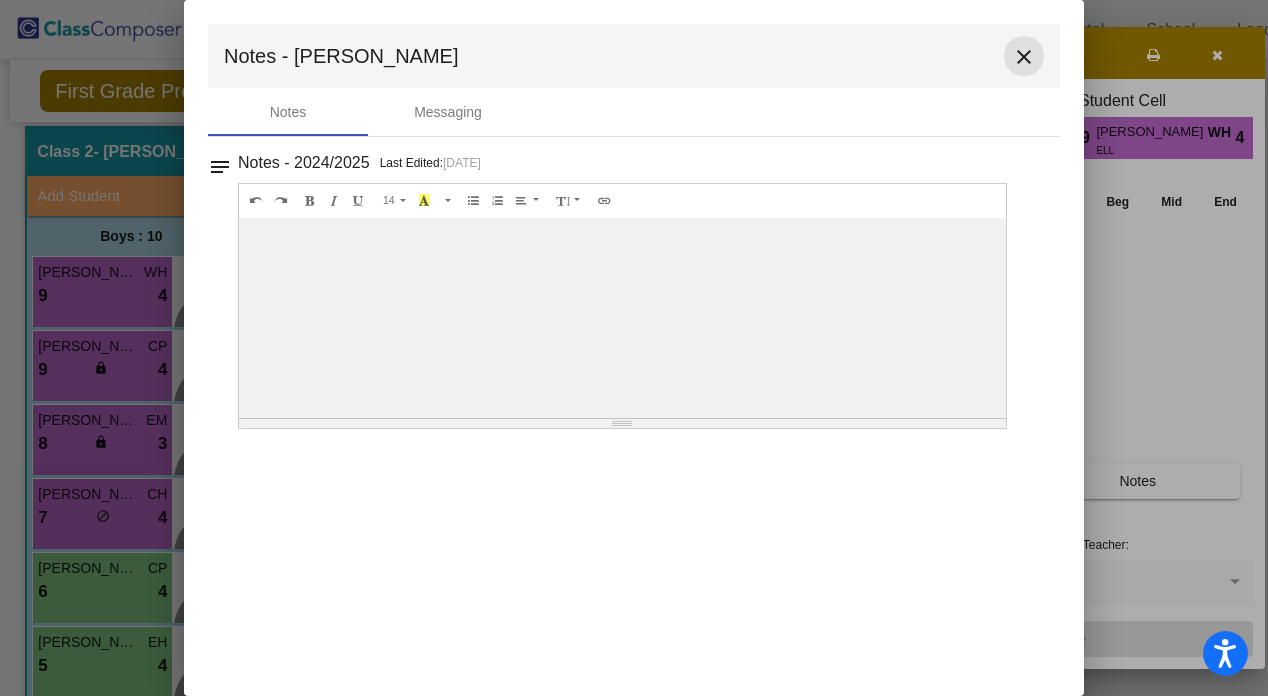 click on "close" at bounding box center (1024, 57) 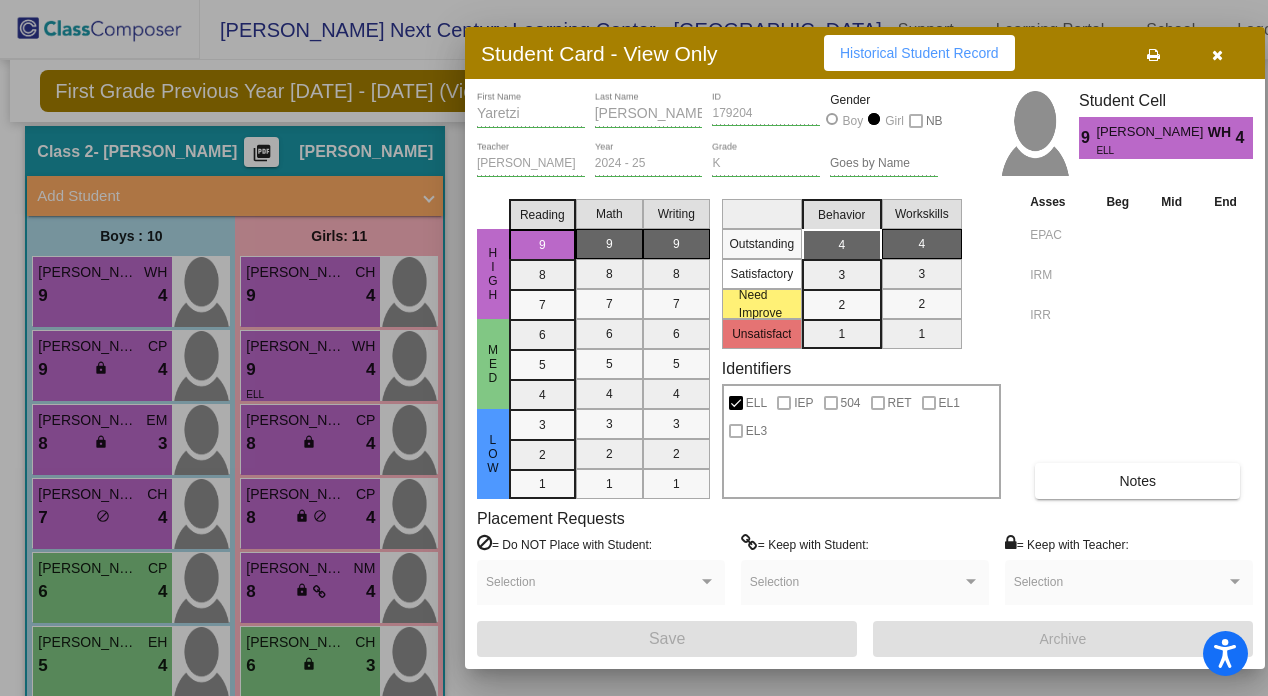 click at bounding box center (1217, 53) 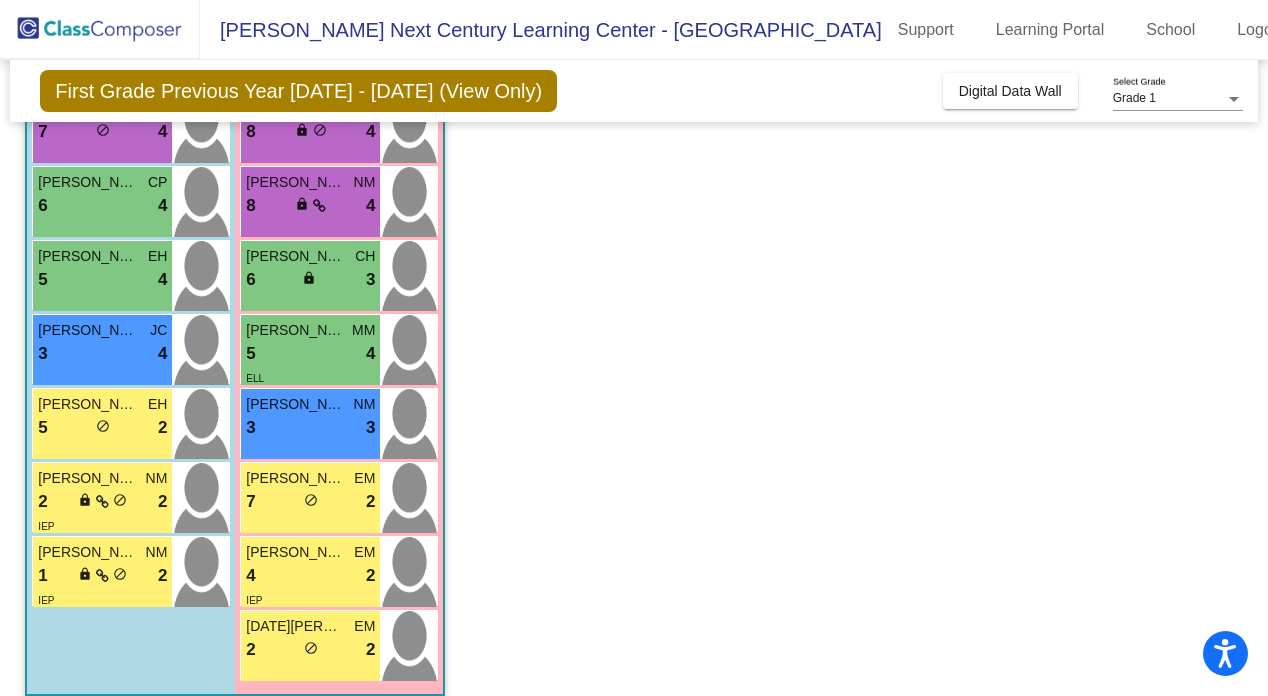 scroll, scrollTop: 468, scrollLeft: 0, axis: vertical 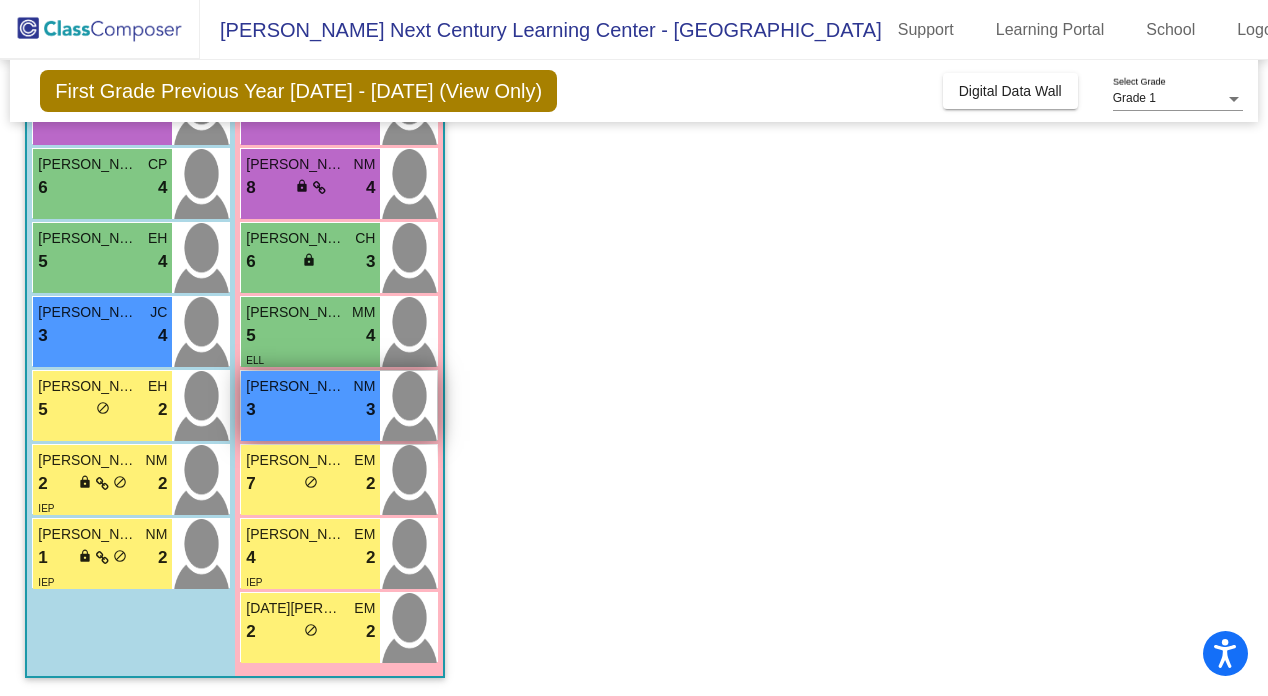click on "3 lock do_not_disturb_alt 3" at bounding box center [310, 410] 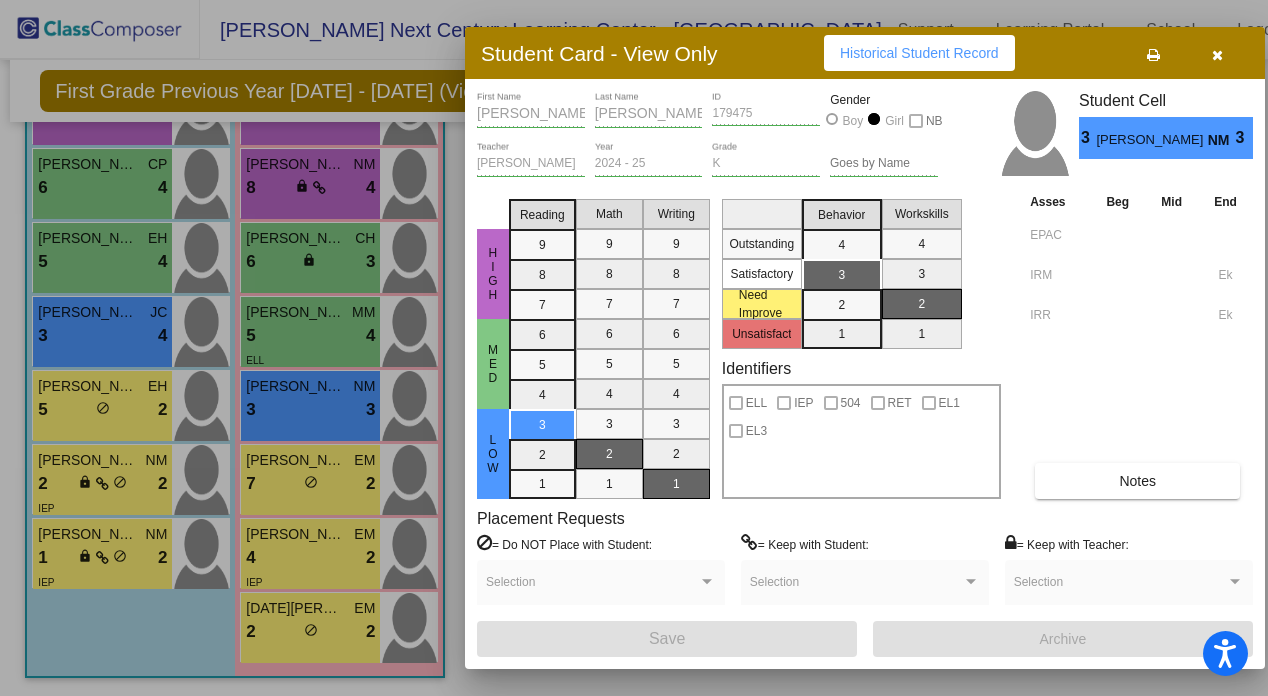 click on "Notes" at bounding box center [1137, 481] 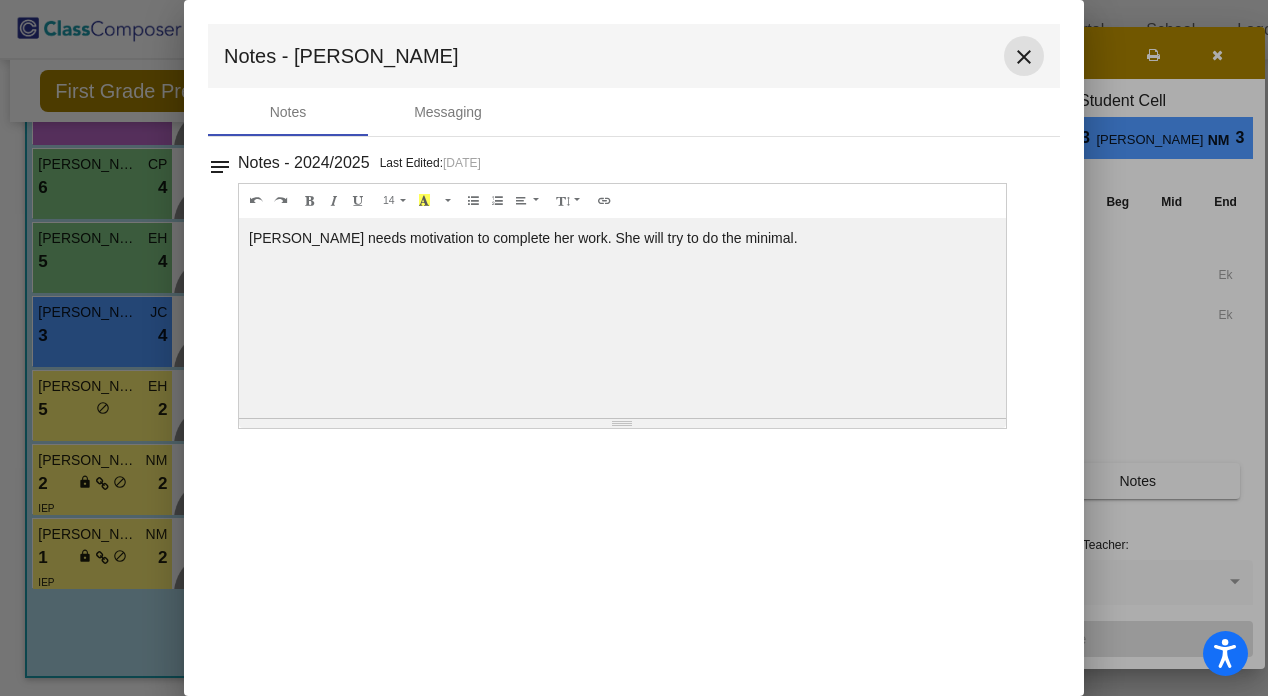 click on "close" at bounding box center (1024, 57) 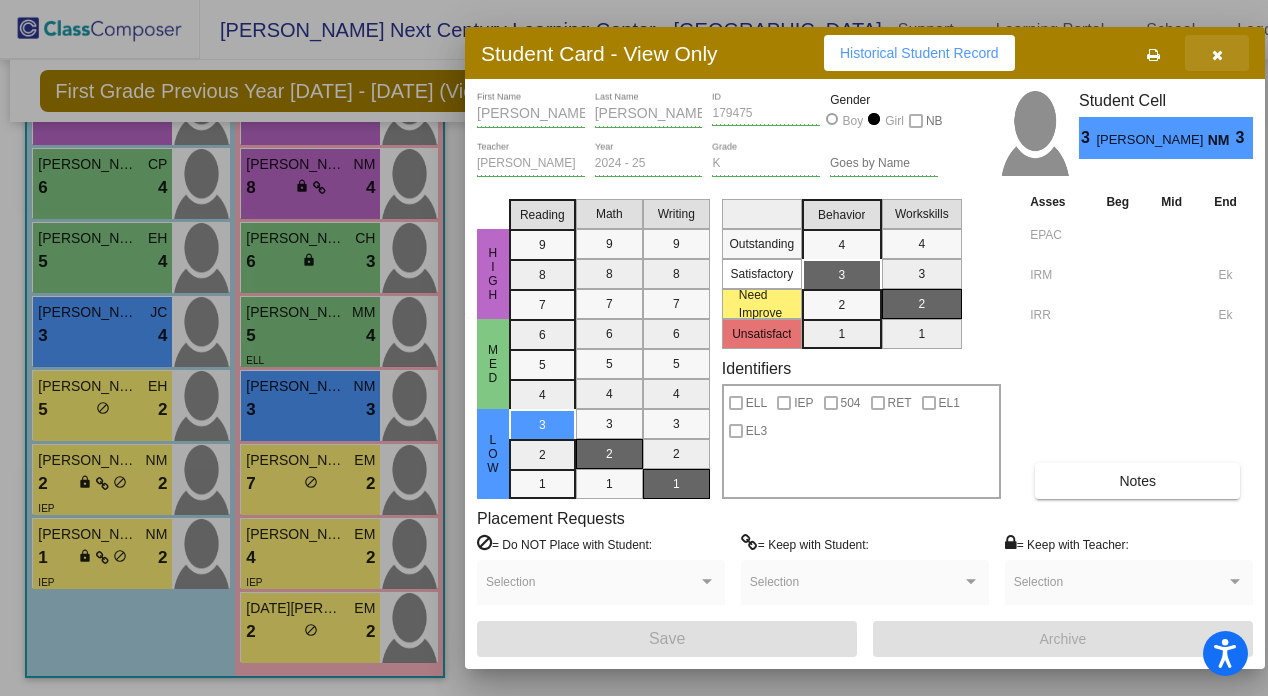 click at bounding box center [1217, 55] 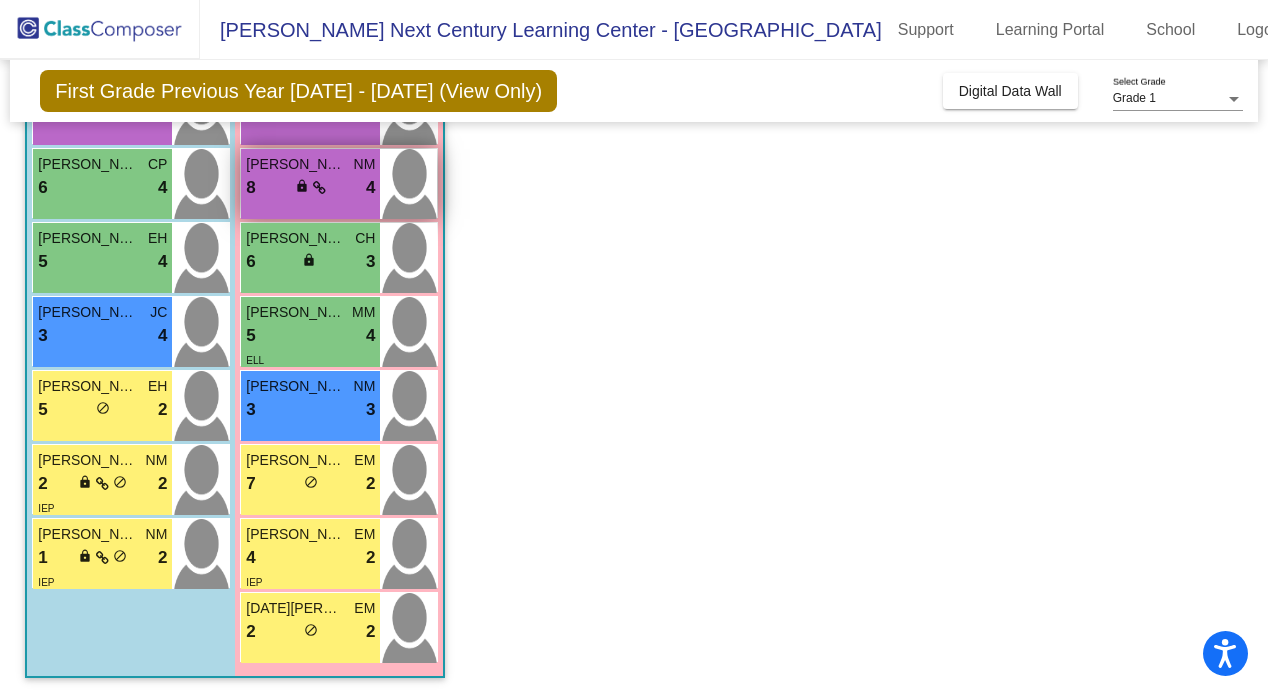 click on "8 lock do_not_disturb_alt 4" at bounding box center [310, 188] 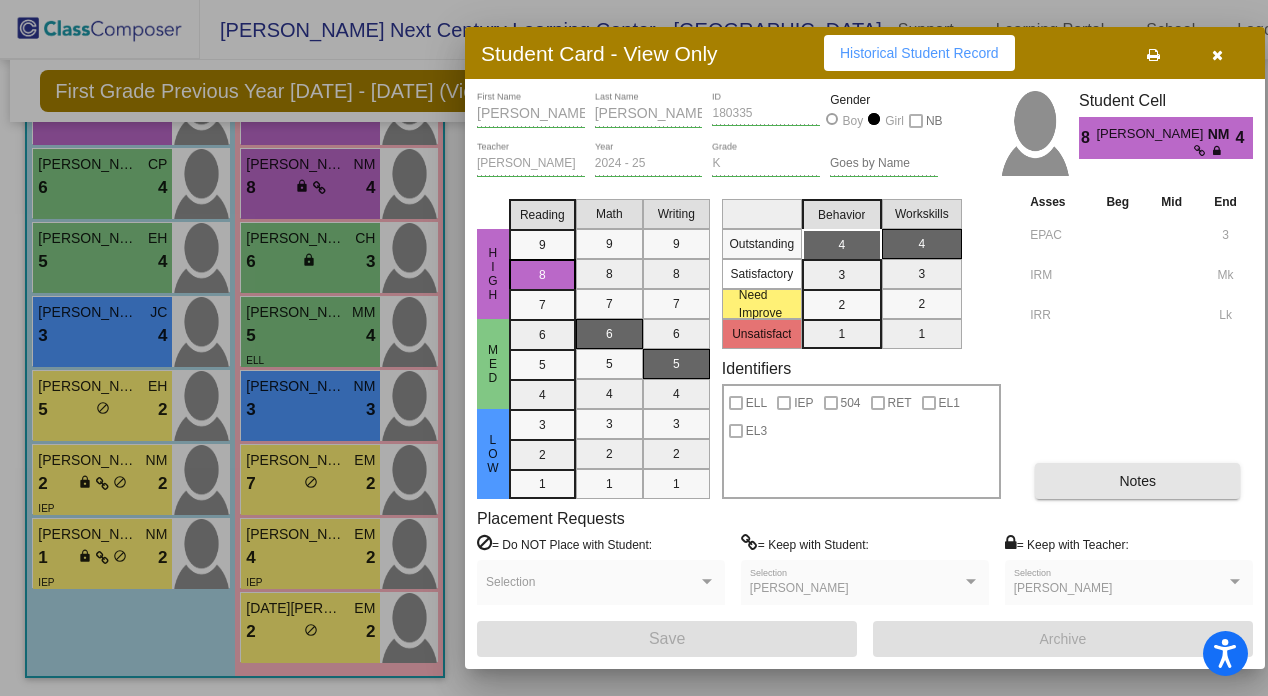 click on "Notes" at bounding box center [1137, 481] 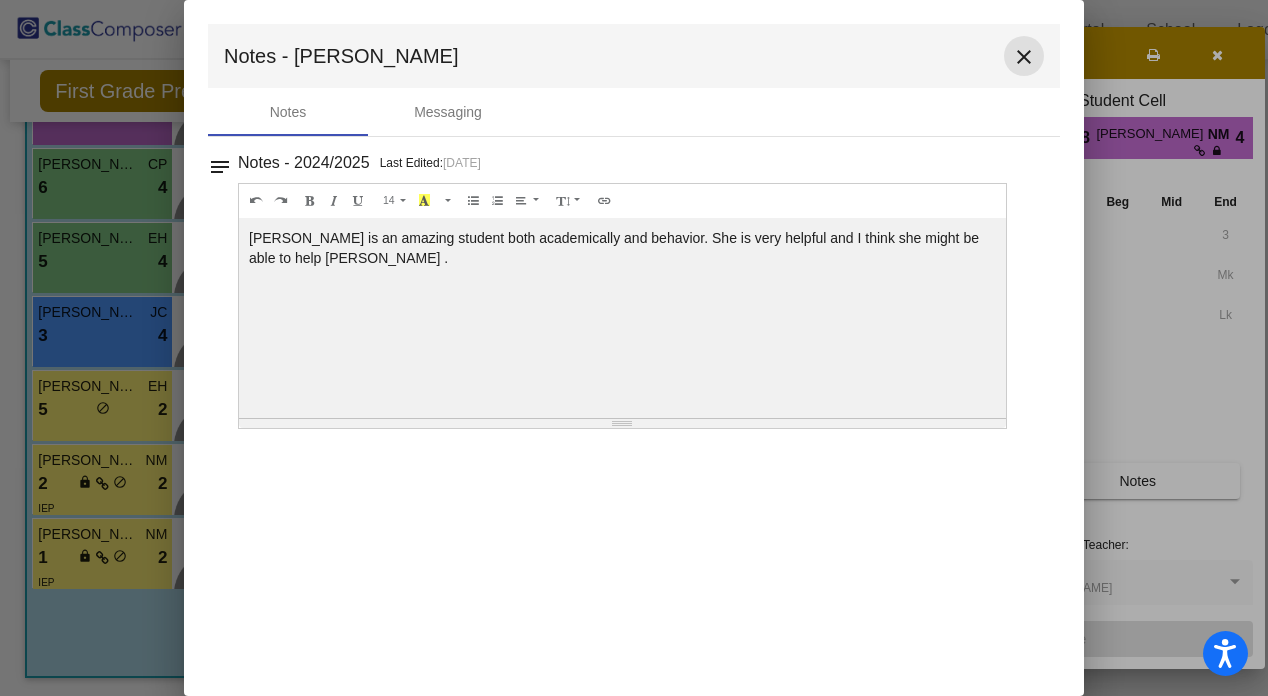 click on "close" at bounding box center [1024, 57] 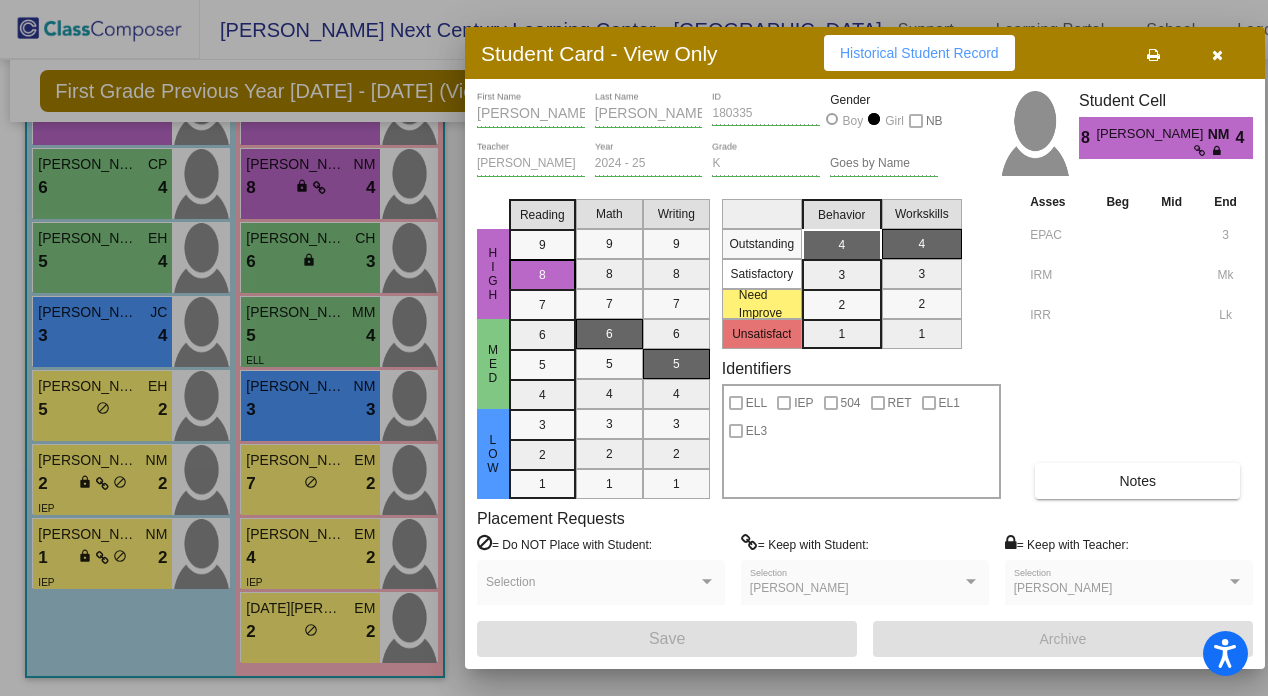click at bounding box center [1217, 55] 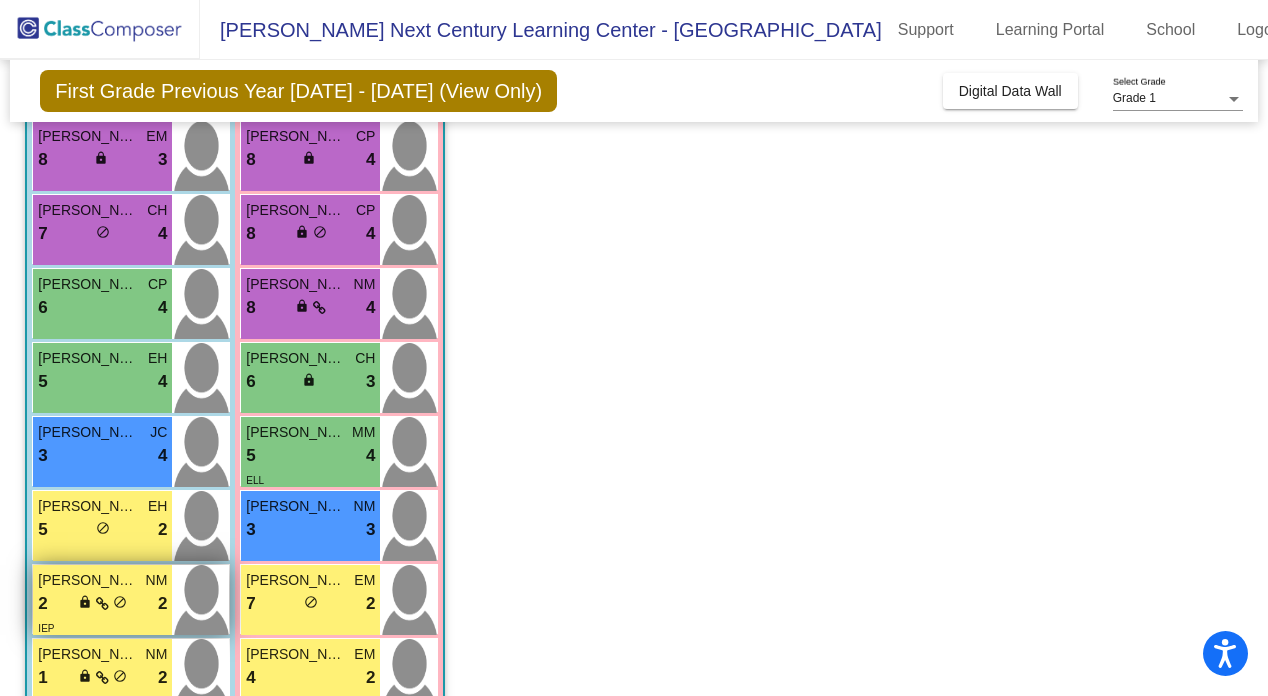 scroll, scrollTop: 320, scrollLeft: 0, axis: vertical 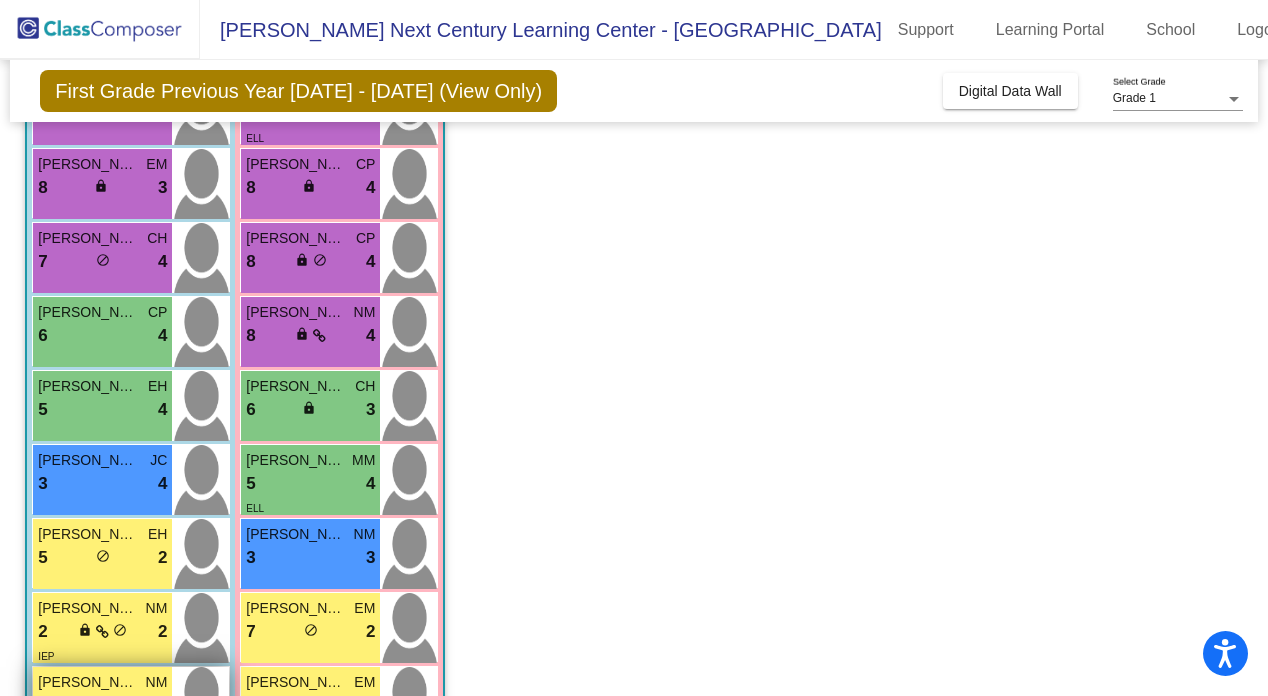 click on "Jonathan Cervacio" at bounding box center [88, 682] 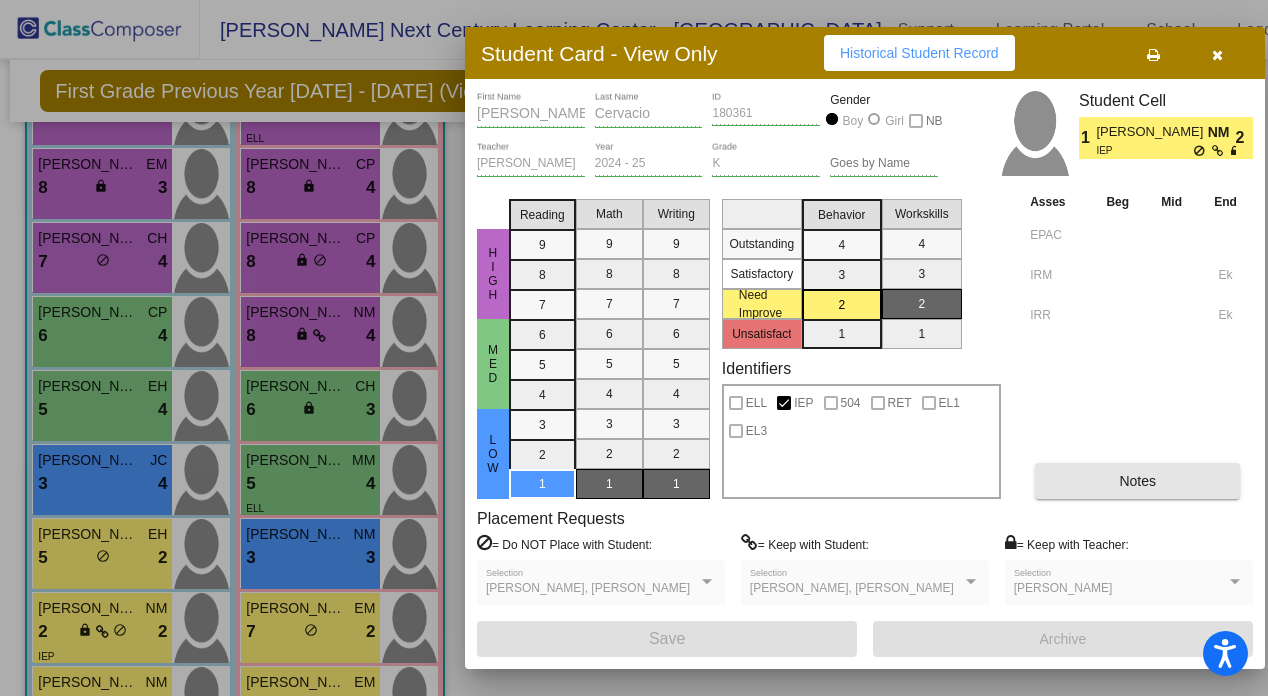 click on "Notes" at bounding box center [1137, 481] 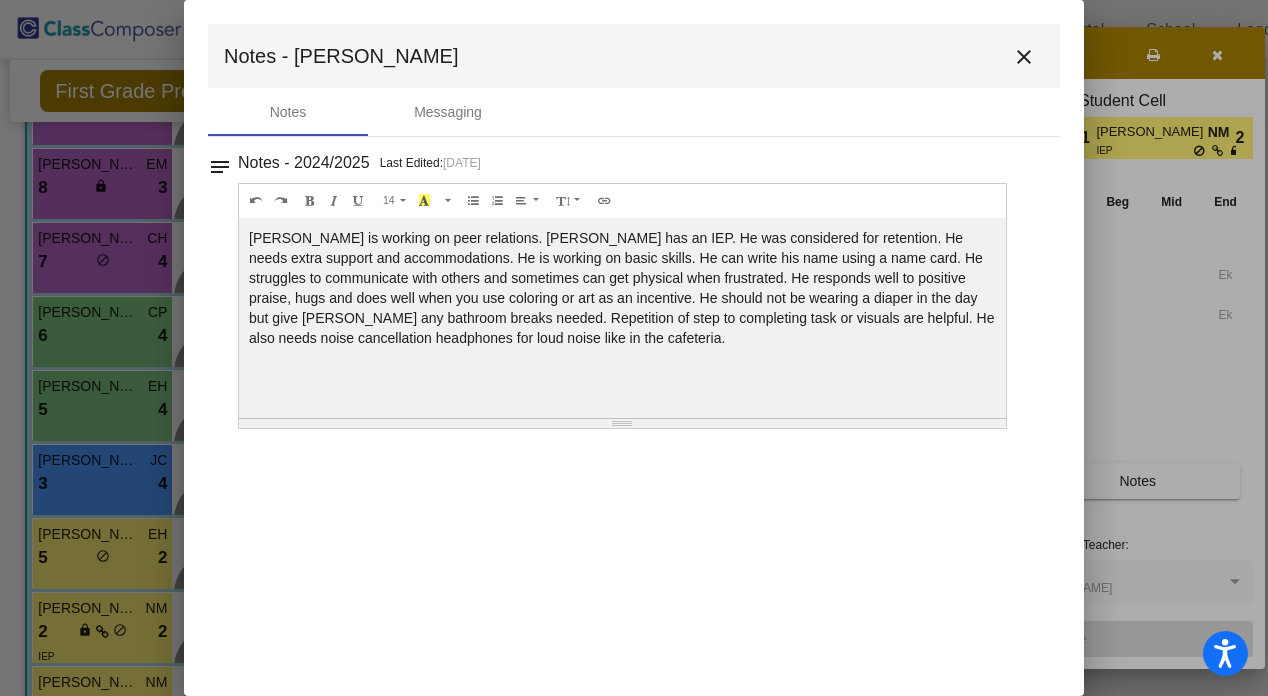 click on "close" at bounding box center (1024, 56) 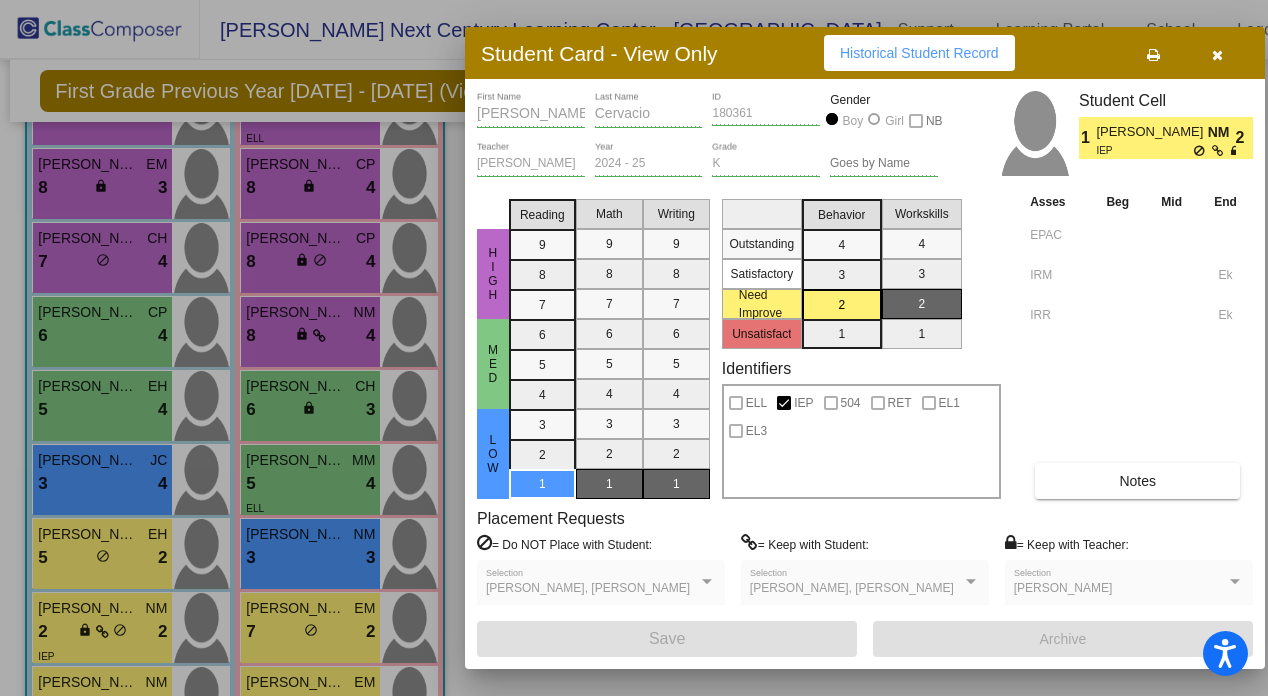 click at bounding box center [1217, 55] 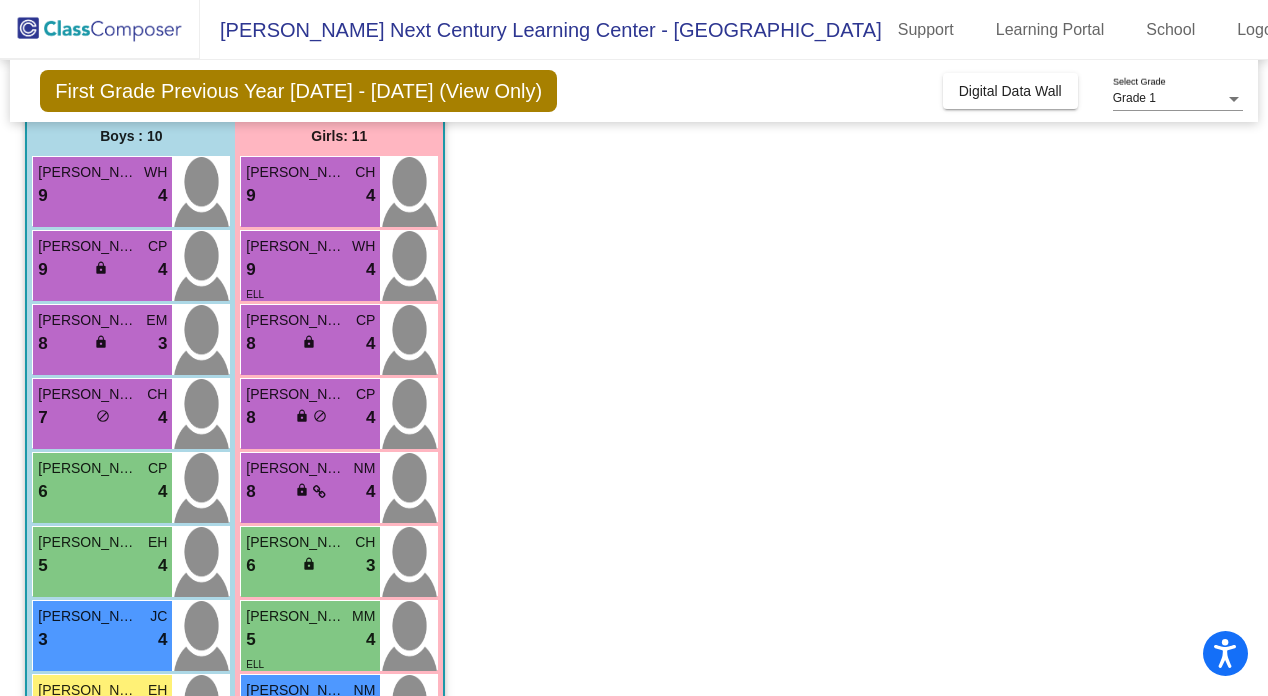 scroll, scrollTop: 163, scrollLeft: 0, axis: vertical 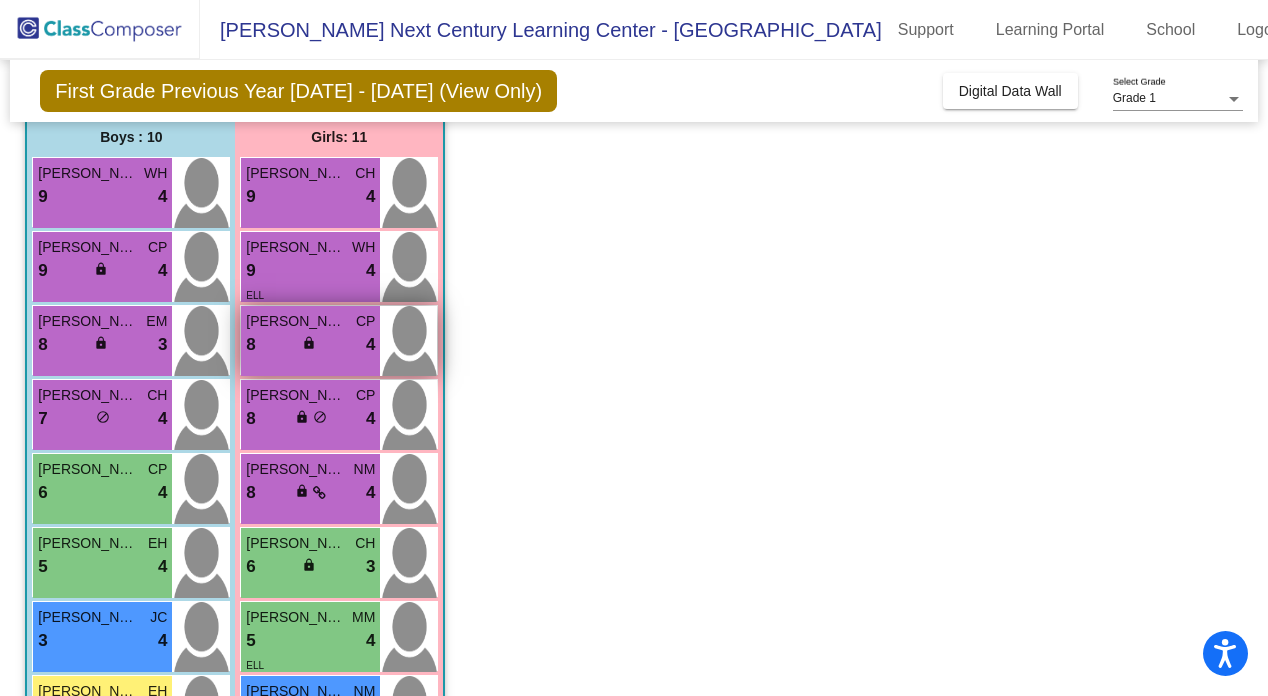 click on "8 lock do_not_disturb_alt 4" at bounding box center (310, 345) 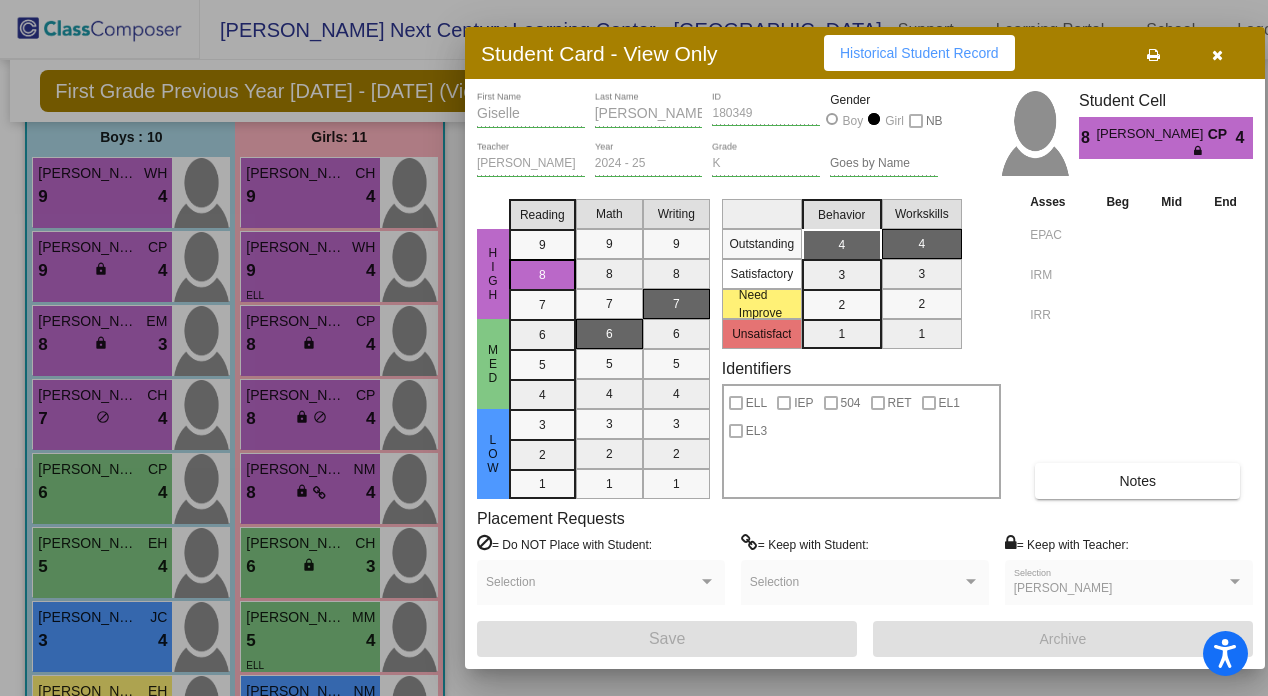 click on "Notes" at bounding box center [1137, 481] 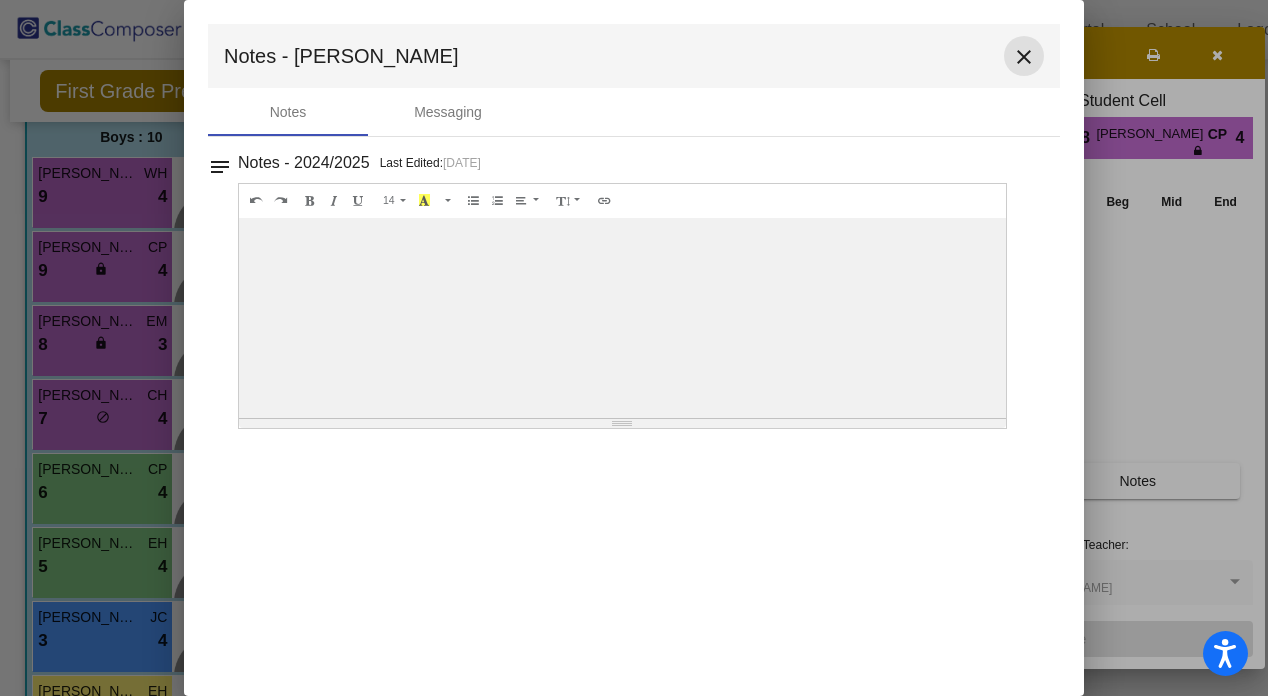 click on "close" at bounding box center (1024, 57) 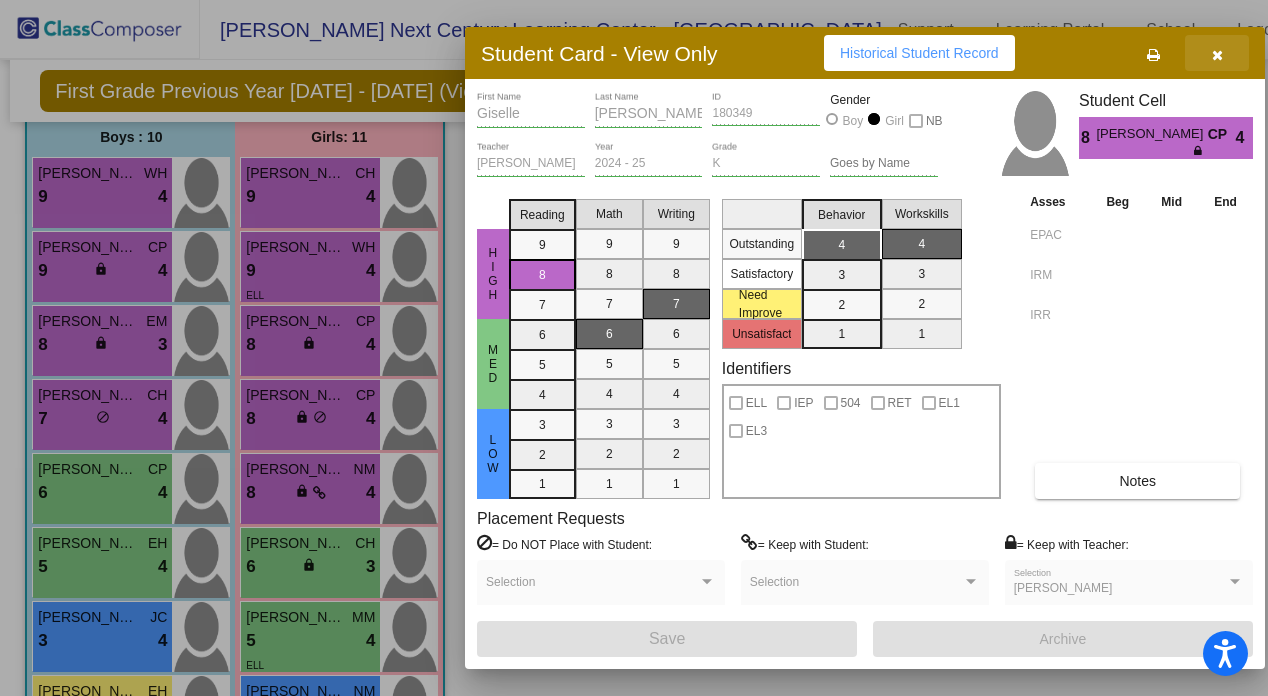 click at bounding box center [1217, 53] 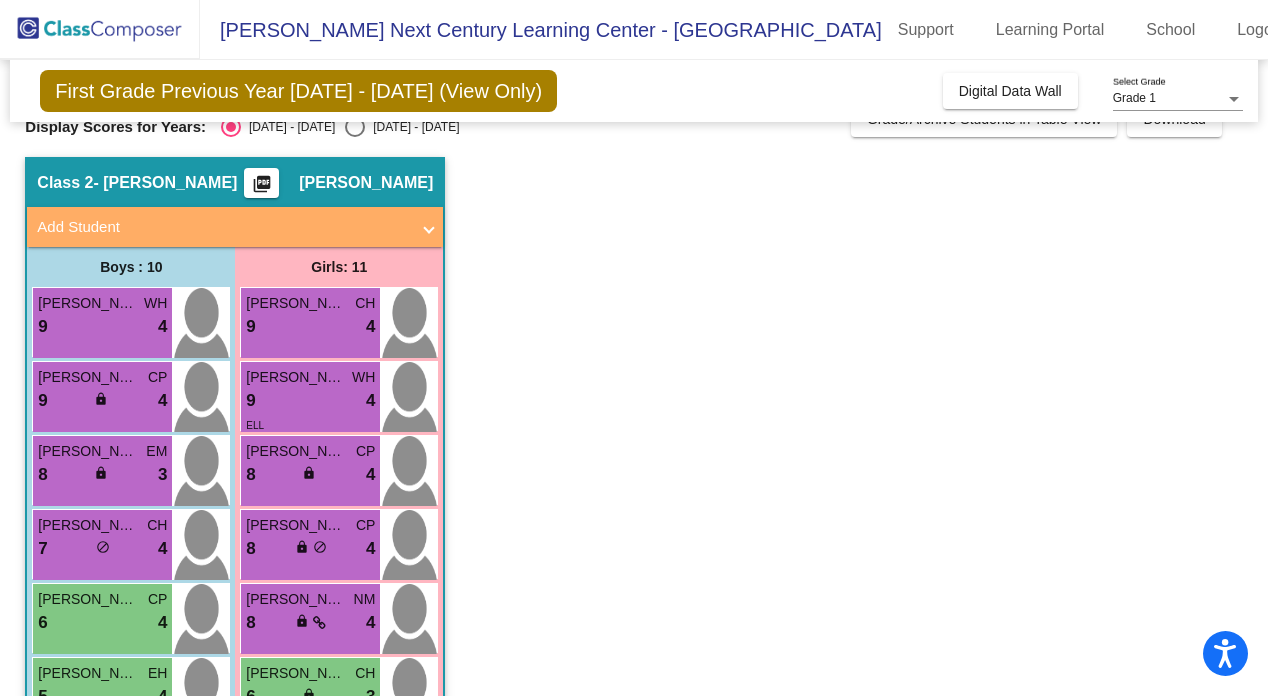 scroll, scrollTop: 31, scrollLeft: 0, axis: vertical 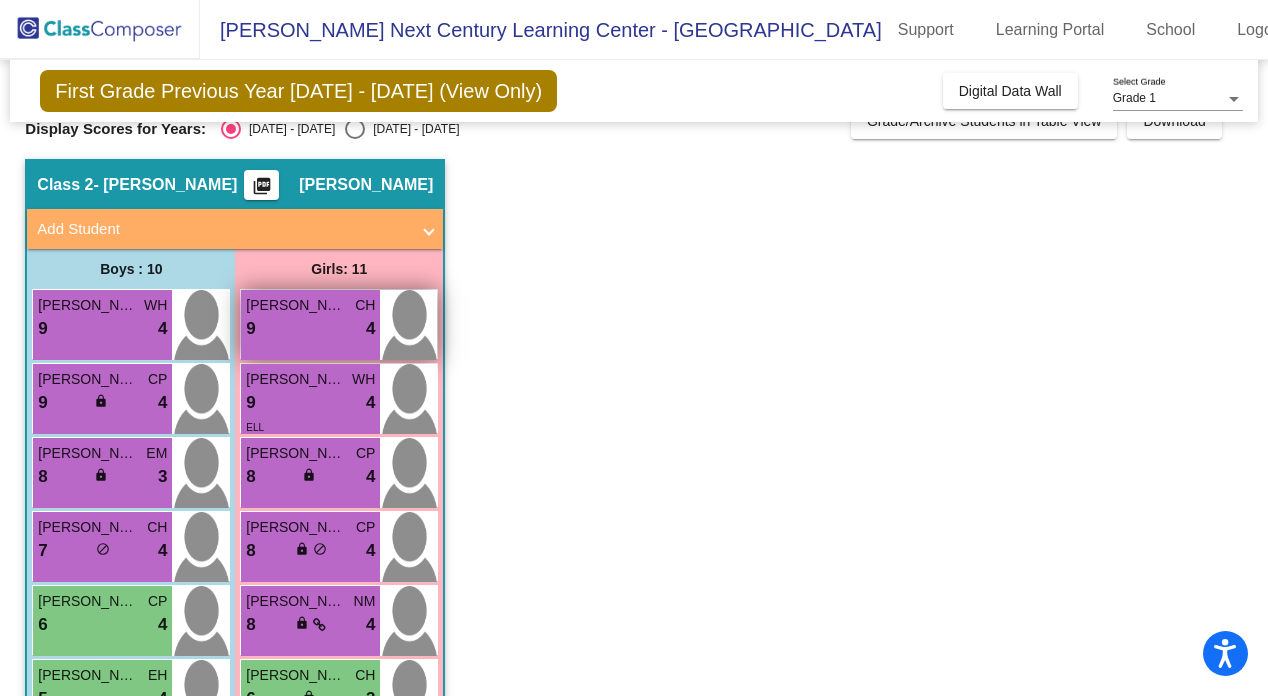 click on "9 lock do_not_disturb_alt 4" at bounding box center (310, 329) 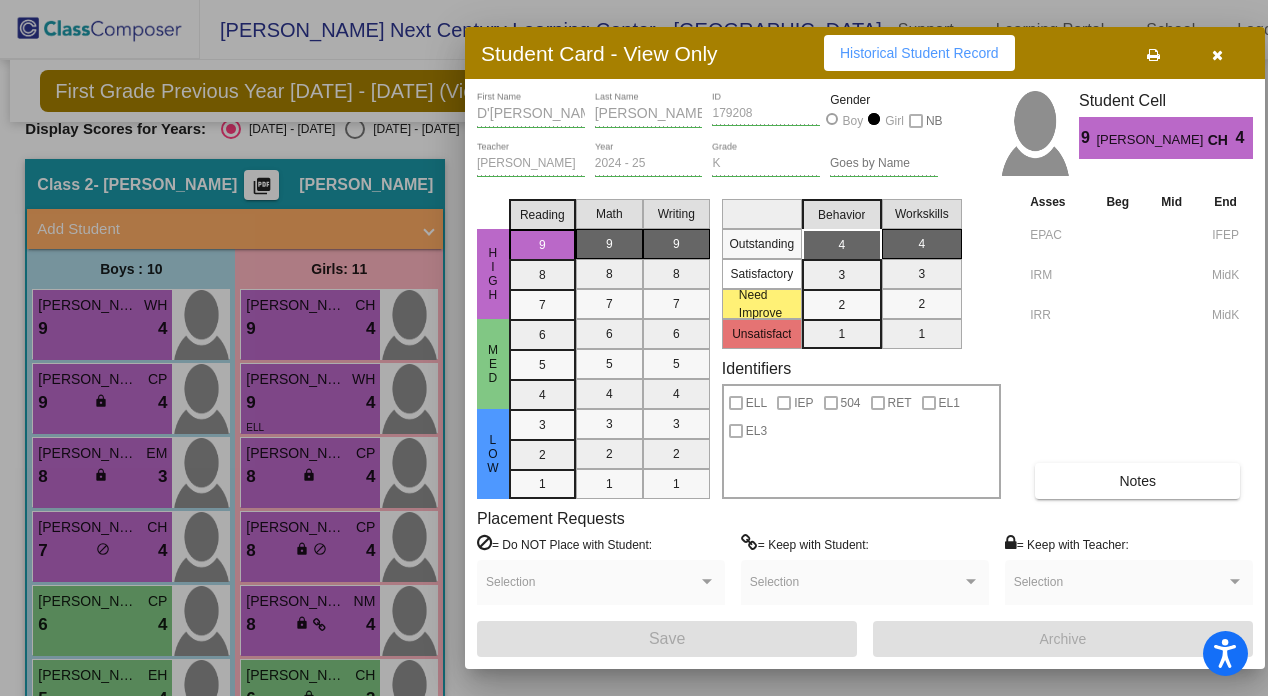 click on "D'Lila First Name Silva Last Name 179208 ID Gender   Boy   Girl   NB Clara Harmandjian Teacher 2024 - 25 Year K Grade Goes by Name Student Cell 9 D'Lila Silva CH 4  HIGH   MED    LOW   Reading 9 8 7 6 5 4 3 2 1 Math 9 8 7 6 5 4 3 2 1 Writing 9 8 7 6 5 4 3 2 1 Outstanding Satisfactory Need Improve Unsatisfact Behavior 4 3 2 1 Workskills 4 3 2 1 Identifiers   ELL   IEP   504   RET   EL1   EL3 Asses Beg Mid End EPAC IFEP IRM MidK IRR MidK  Notes  Placement Requests  = Do NOT Place with Student:   Selection  = Keep with Student:   Selection  = Keep with Teacher:   Selection  Save   Archive" at bounding box center (865, 373) 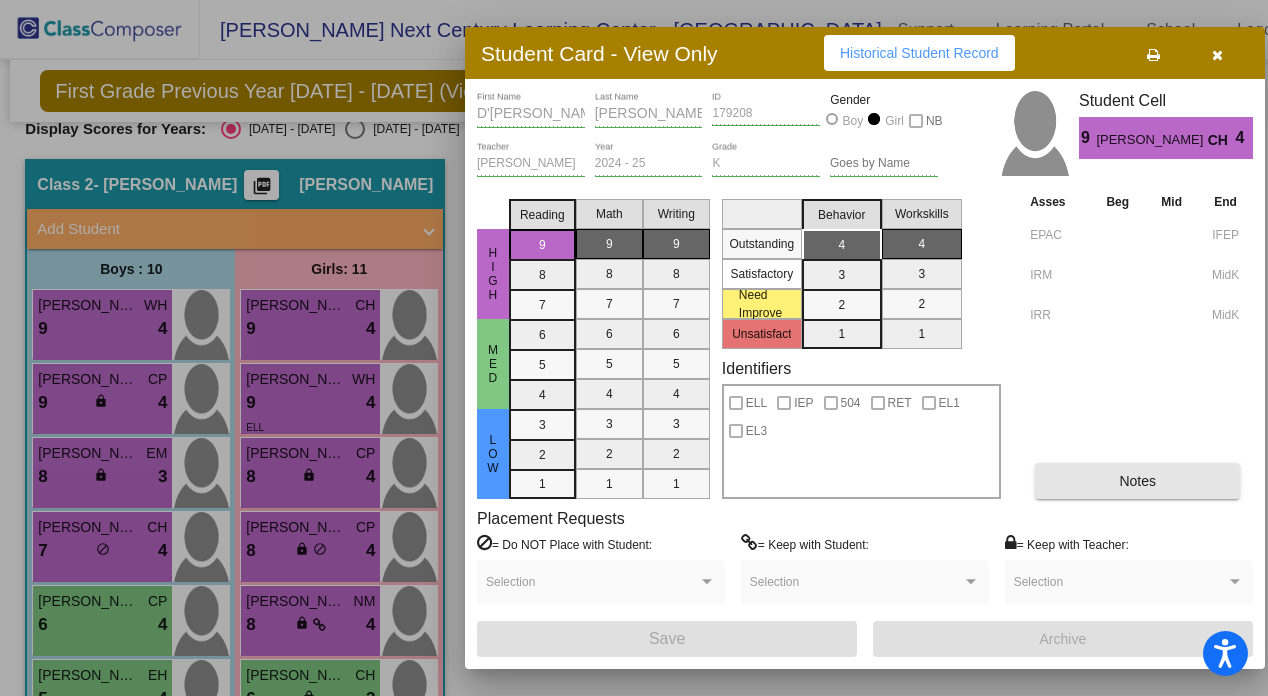 click on "Notes" at bounding box center (1137, 481) 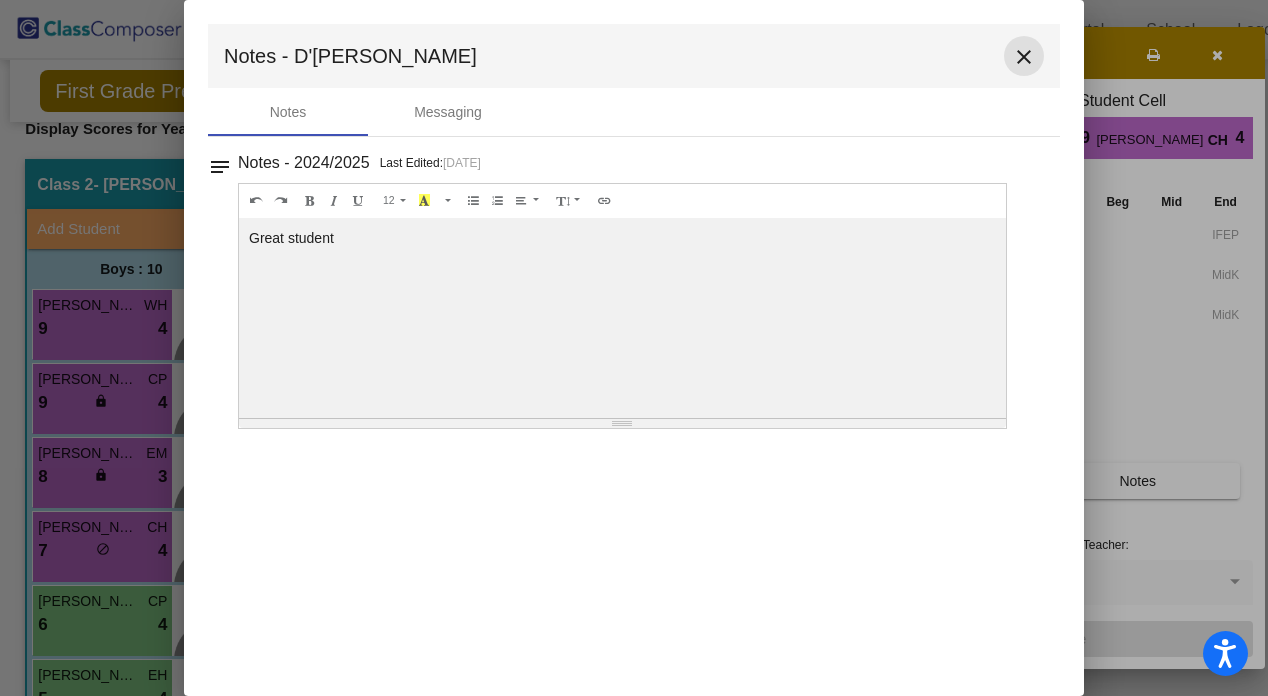 click on "close" at bounding box center (1024, 56) 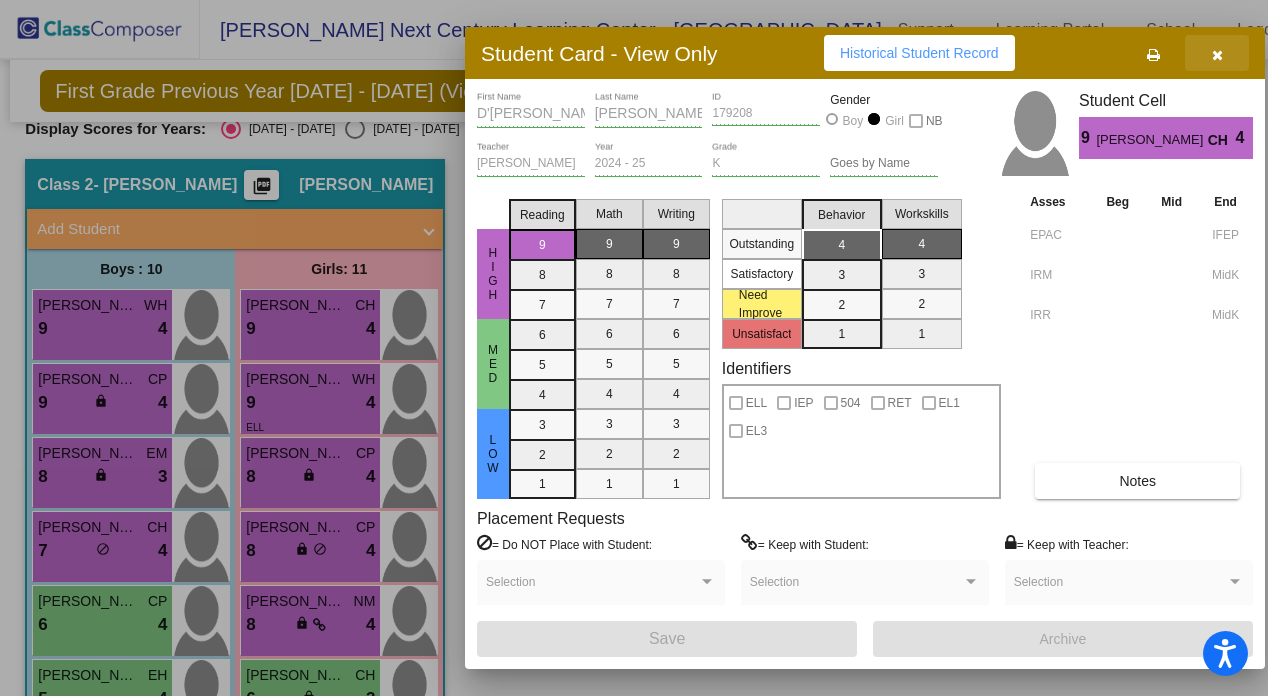 click at bounding box center [1217, 53] 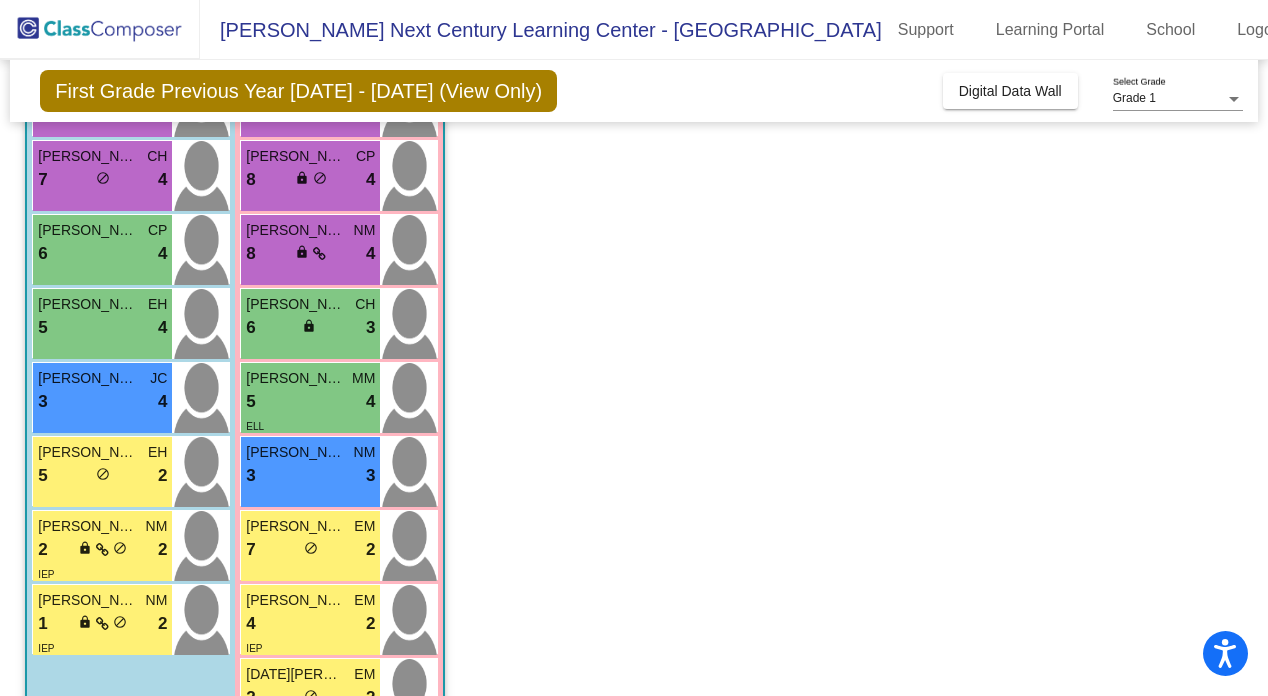 scroll, scrollTop: 425, scrollLeft: 0, axis: vertical 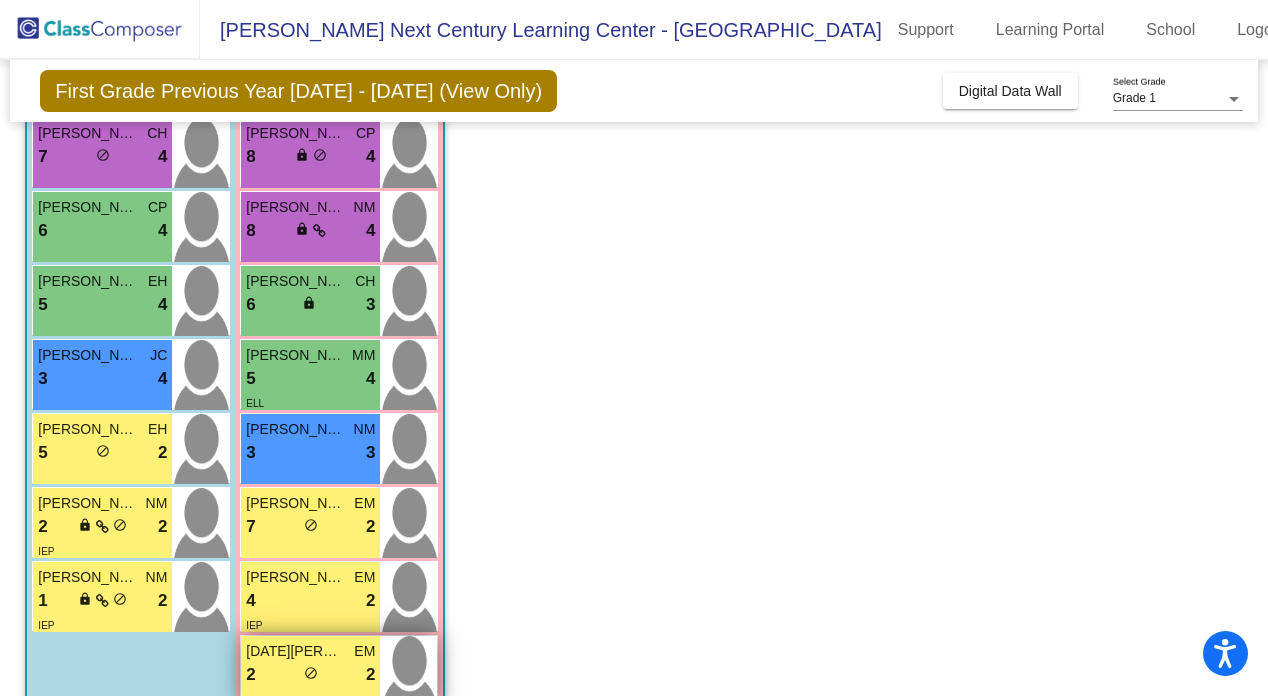 click on "2 lock do_not_disturb_alt 2" at bounding box center (310, 675) 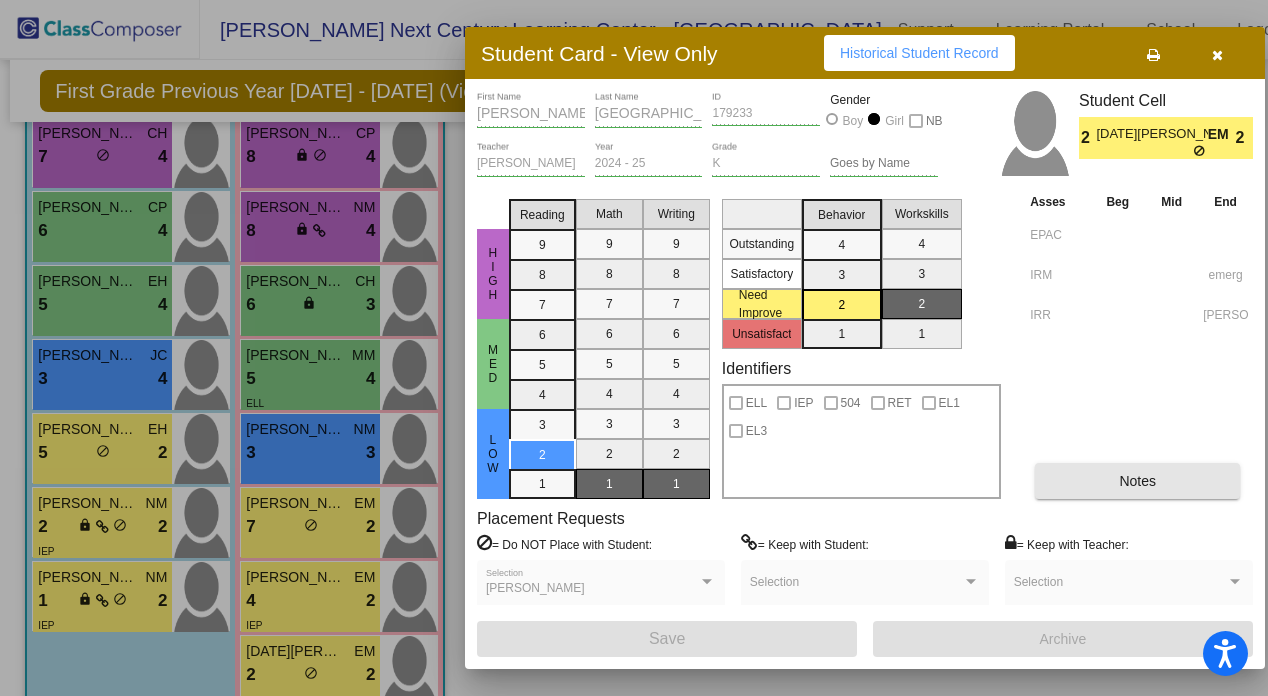 click on "Notes" at bounding box center [1137, 481] 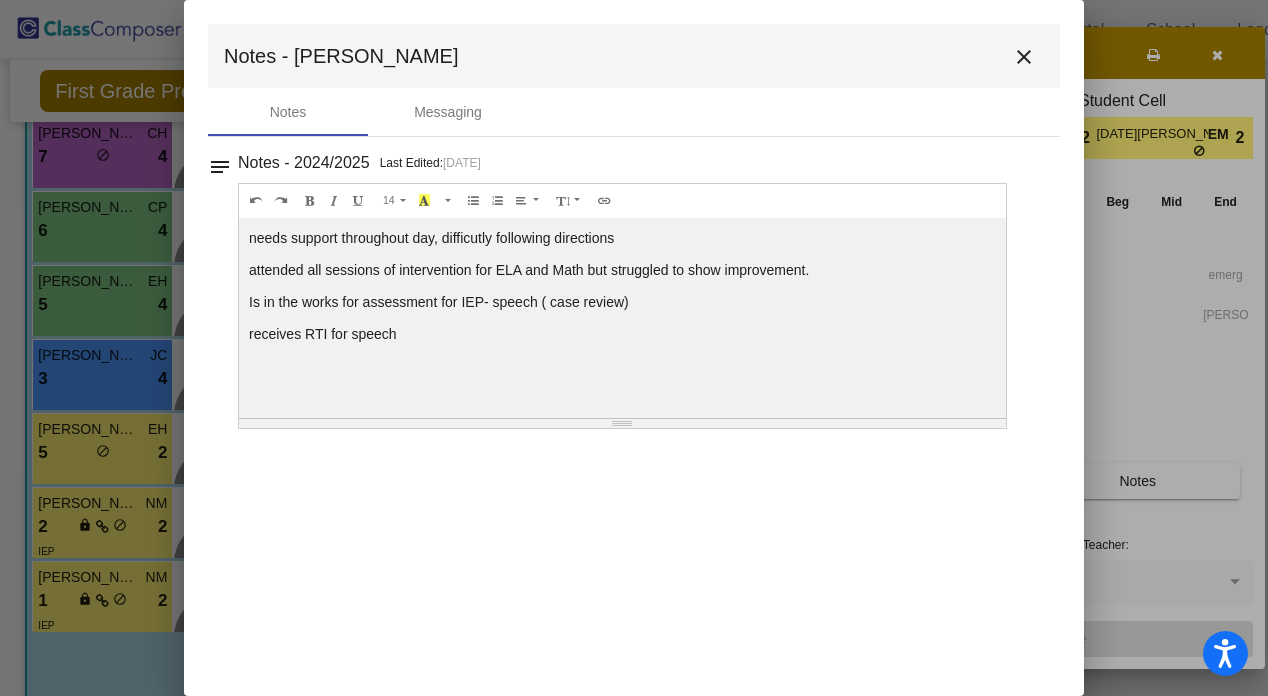 click on "close" at bounding box center (1024, 57) 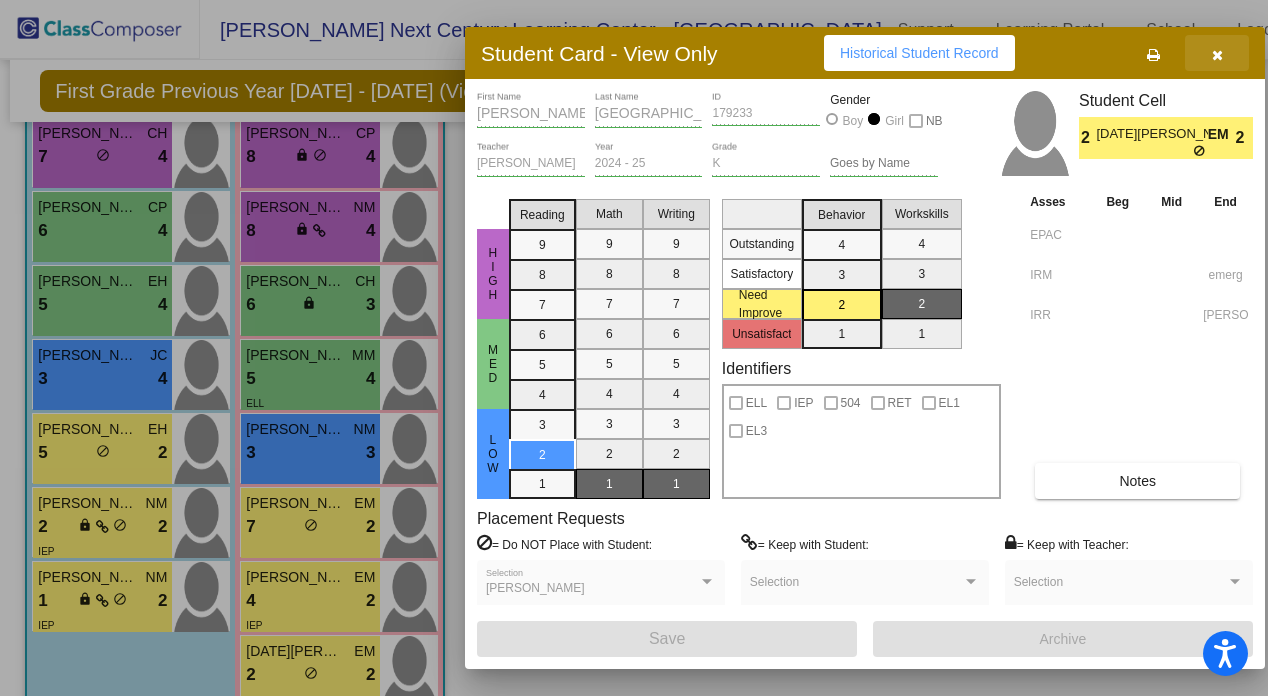 click at bounding box center [1217, 55] 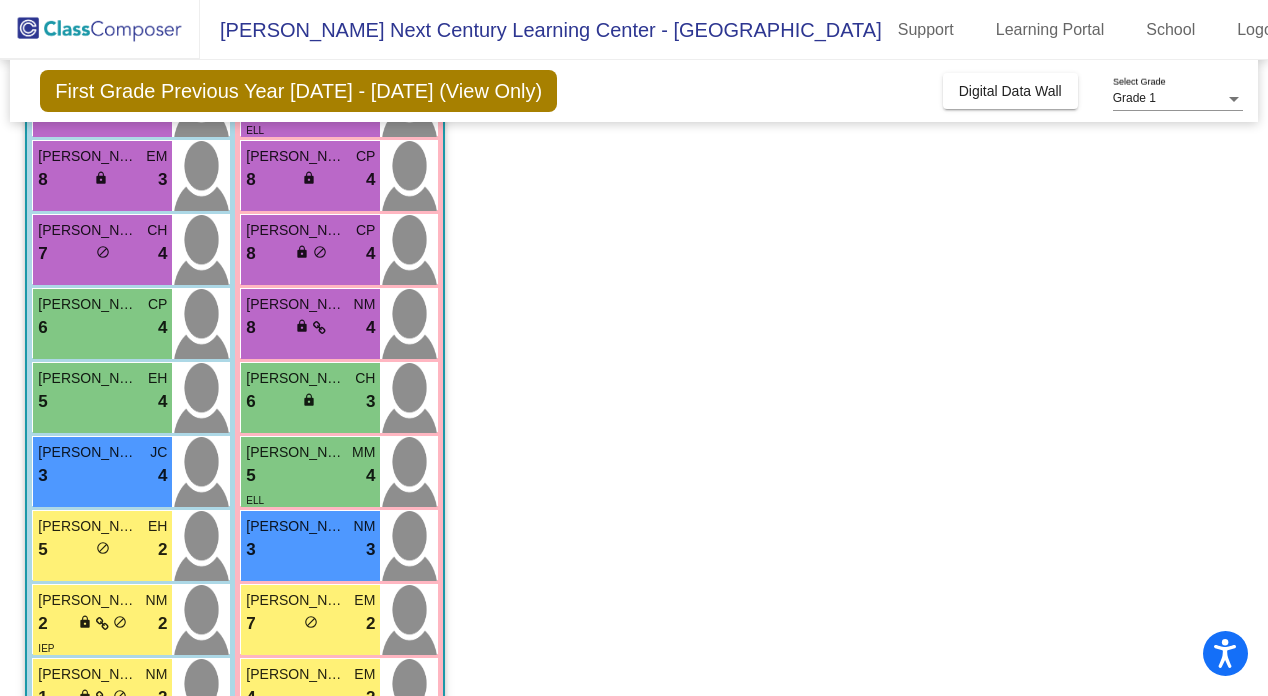 scroll, scrollTop: 329, scrollLeft: 0, axis: vertical 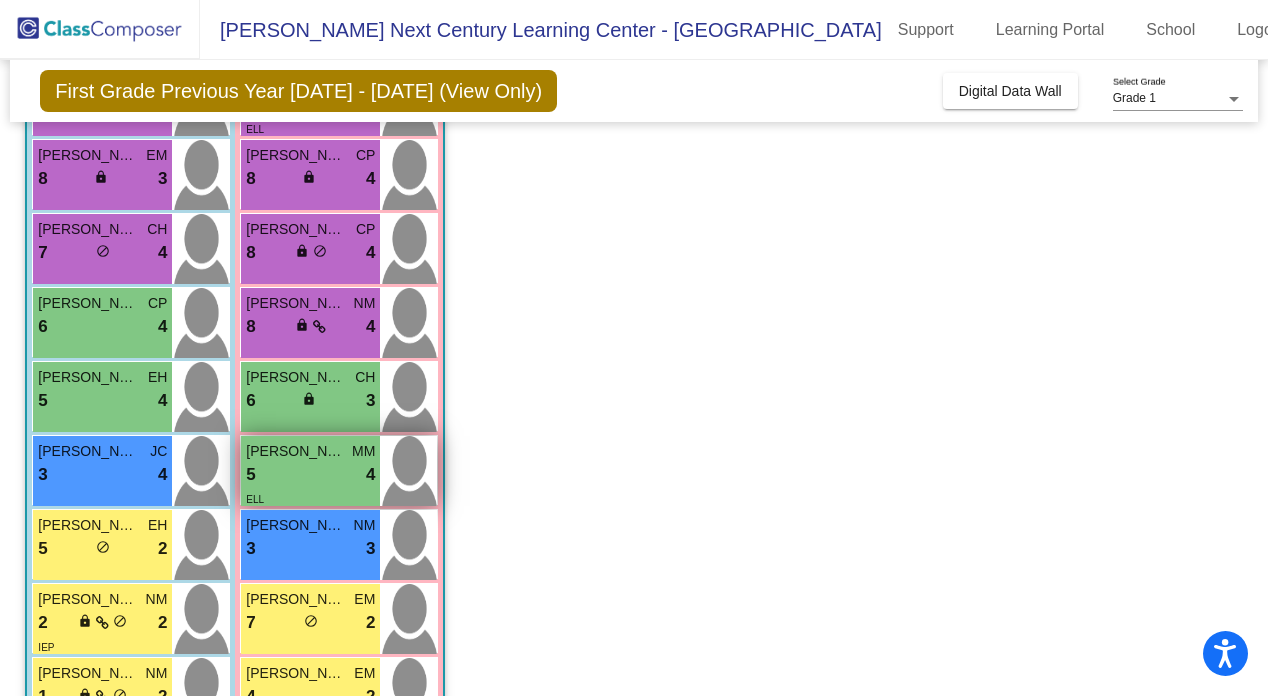 click on "Aitana Vieyra" at bounding box center [296, 451] 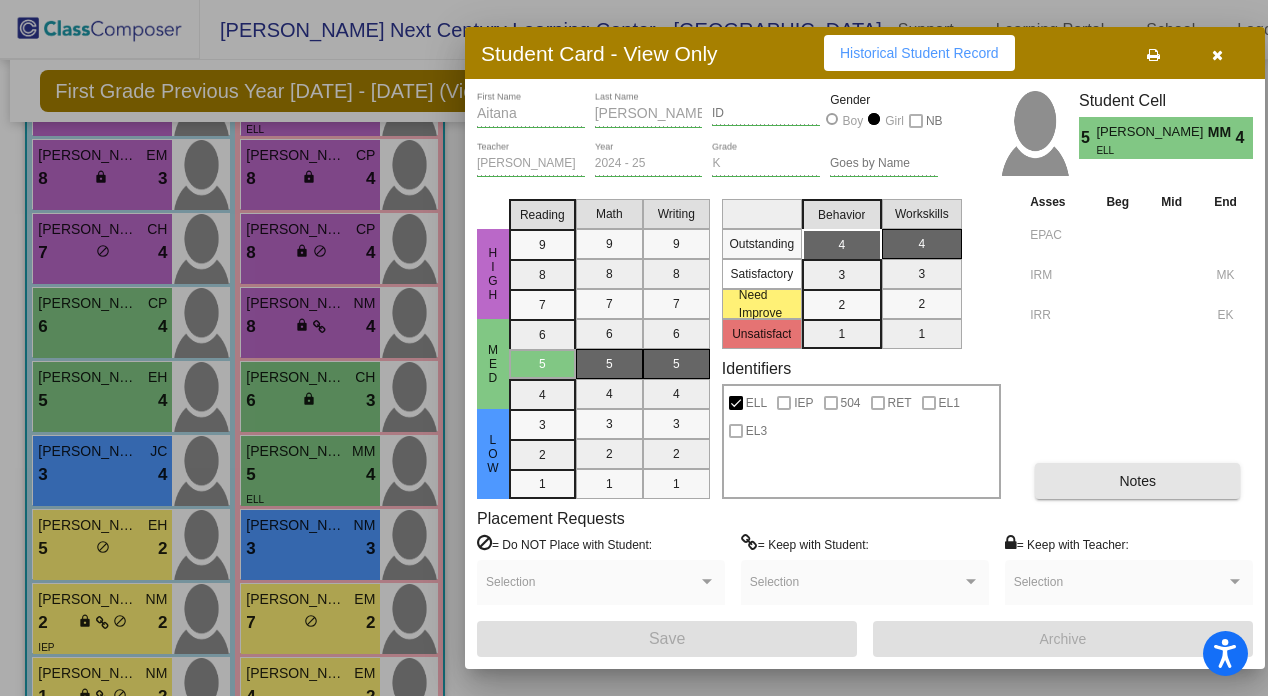 click on "Notes" at bounding box center [1137, 481] 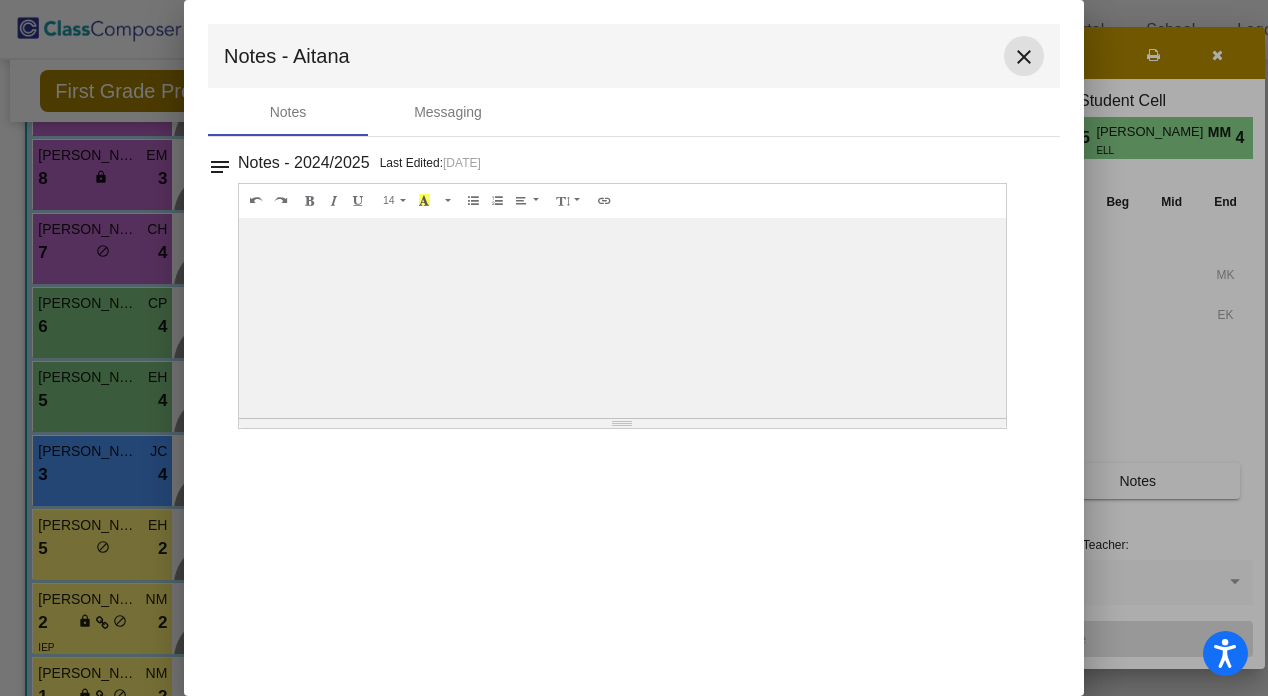 click on "close" at bounding box center (1024, 57) 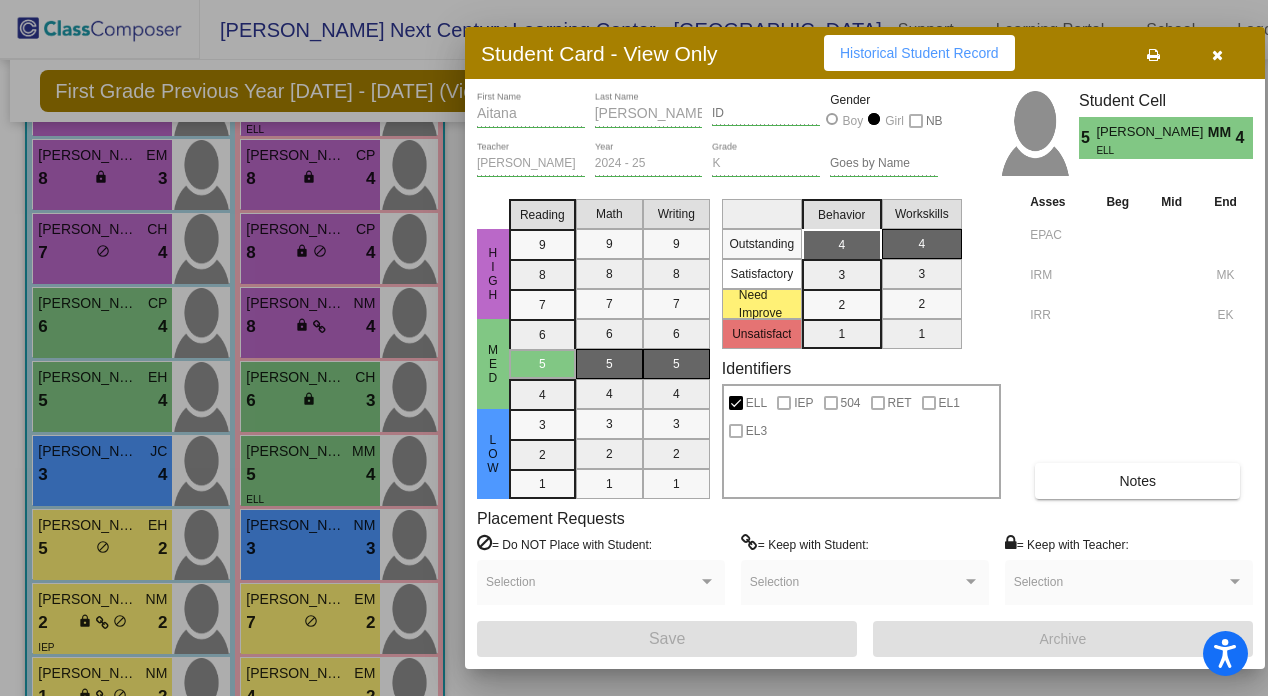 click at bounding box center (1217, 53) 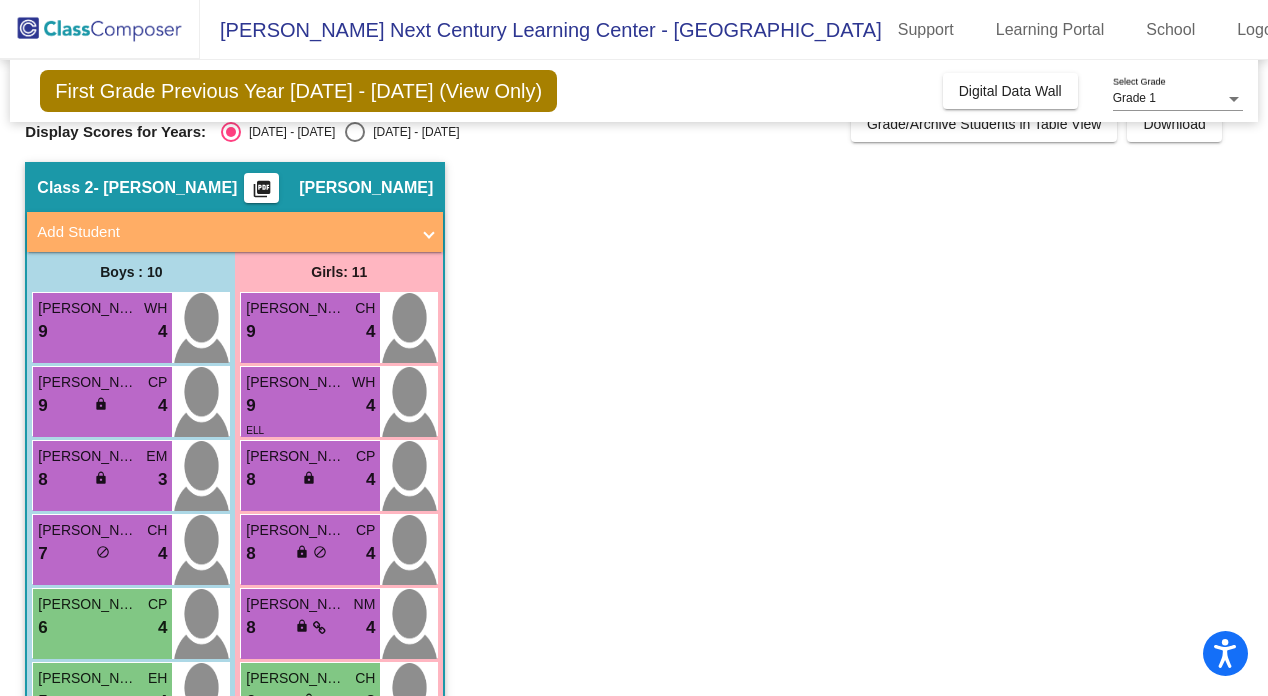 scroll, scrollTop: 0, scrollLeft: 0, axis: both 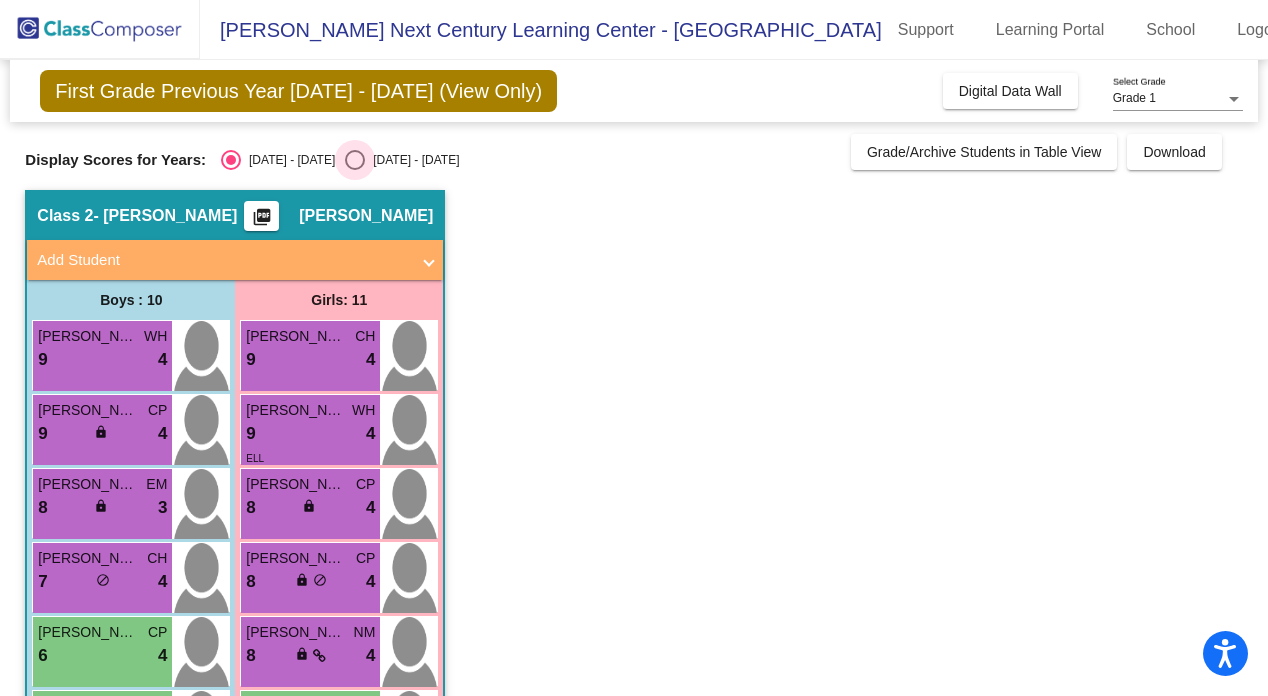 click at bounding box center [355, 160] 